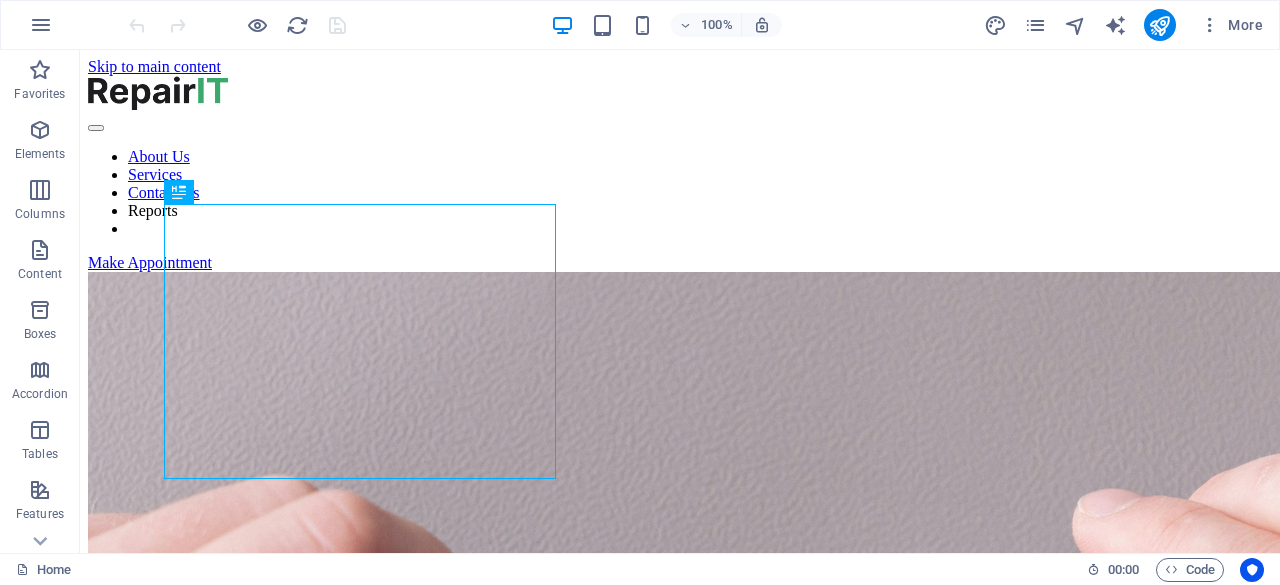 scroll, scrollTop: 0, scrollLeft: 0, axis: both 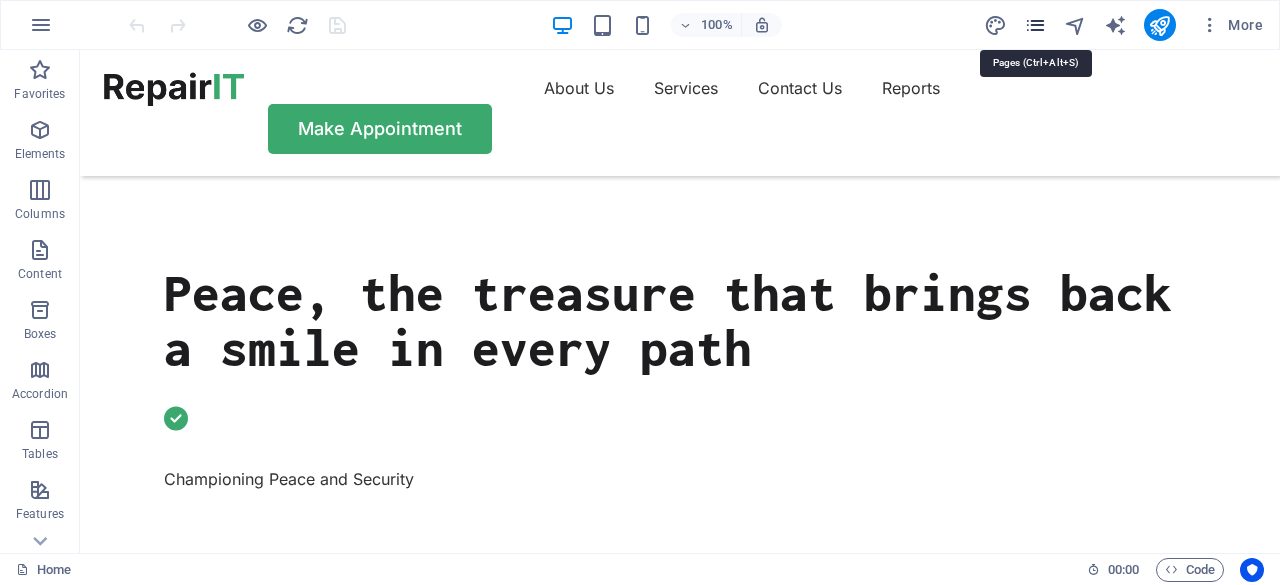 click at bounding box center (1035, 25) 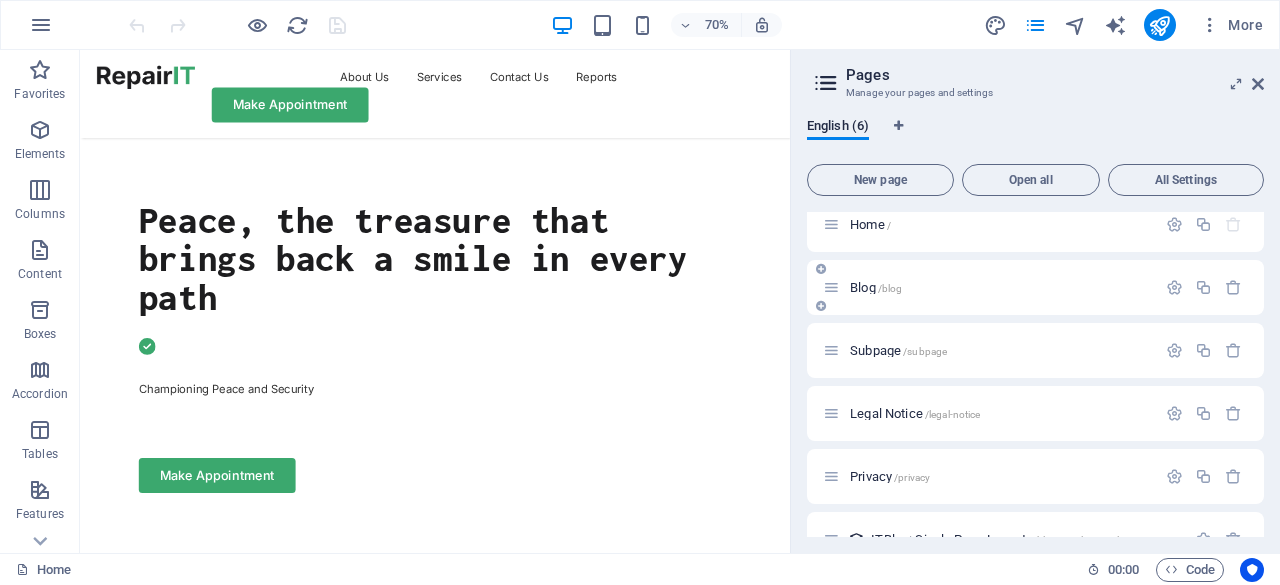 scroll, scrollTop: 0, scrollLeft: 0, axis: both 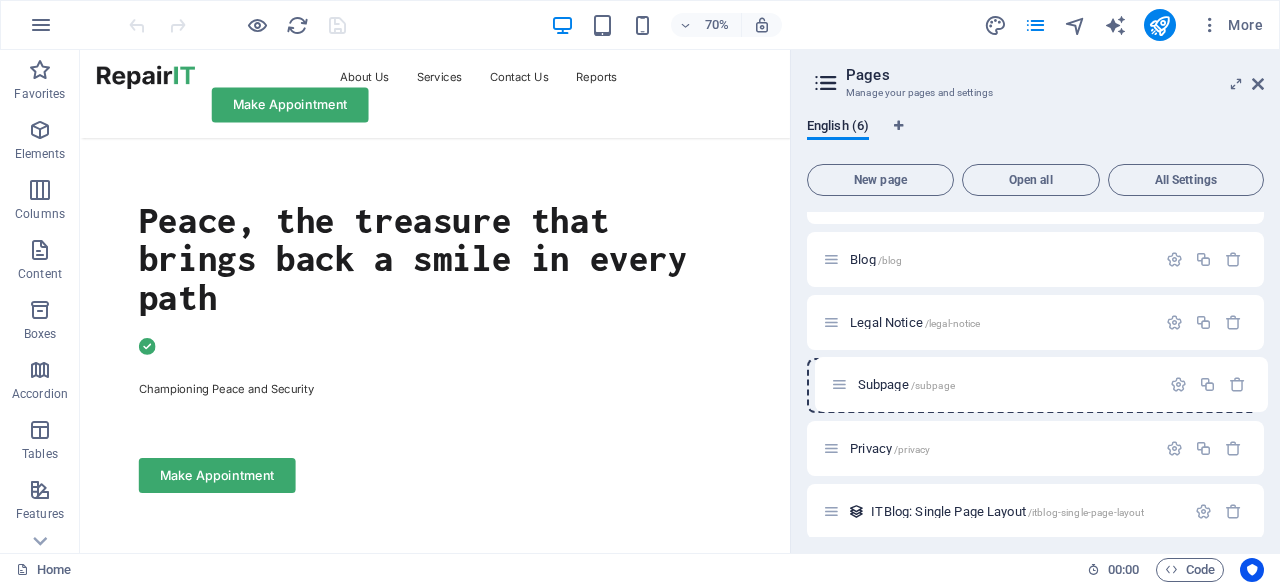 drag, startPoint x: 959, startPoint y: 348, endPoint x: 833, endPoint y: 376, distance: 129.07362 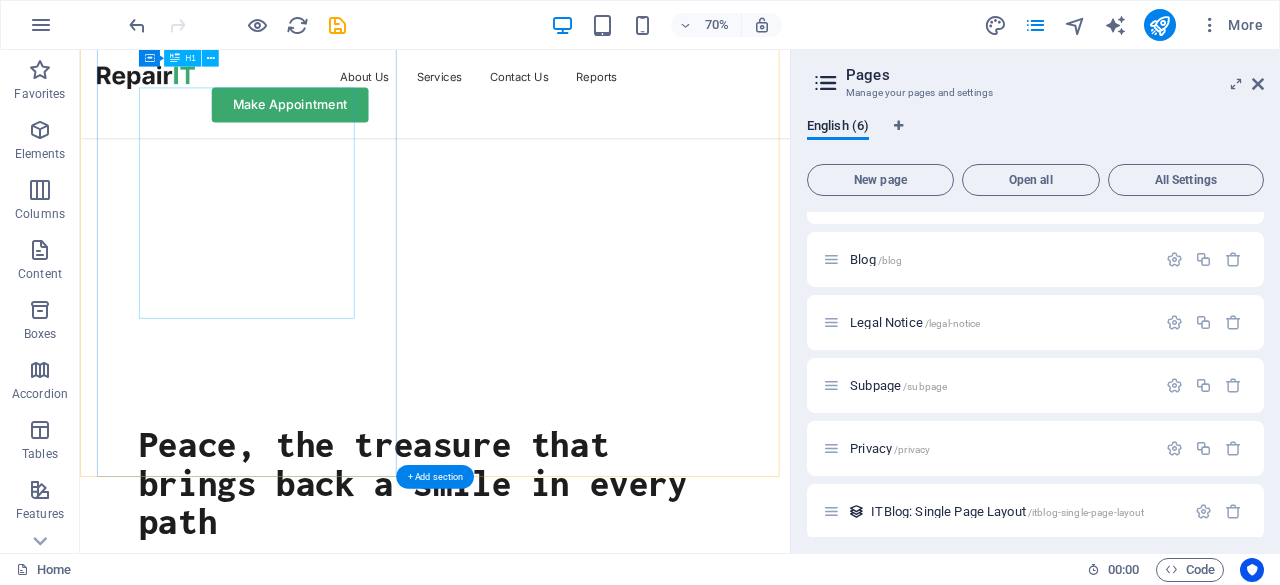 scroll, scrollTop: 100, scrollLeft: 0, axis: vertical 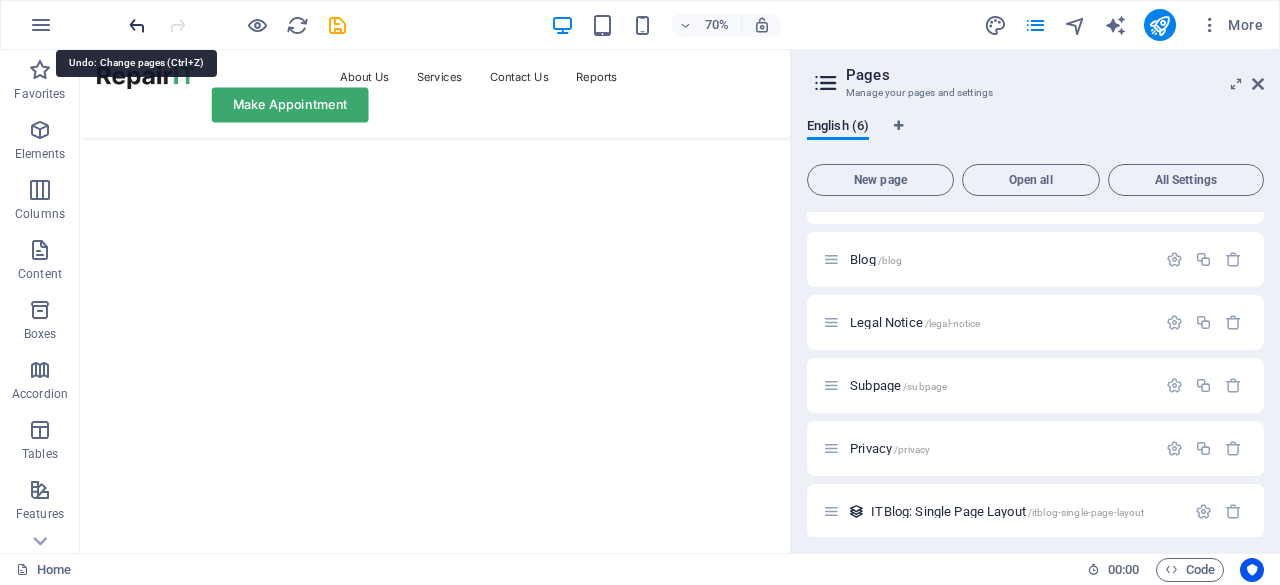 click at bounding box center (137, 25) 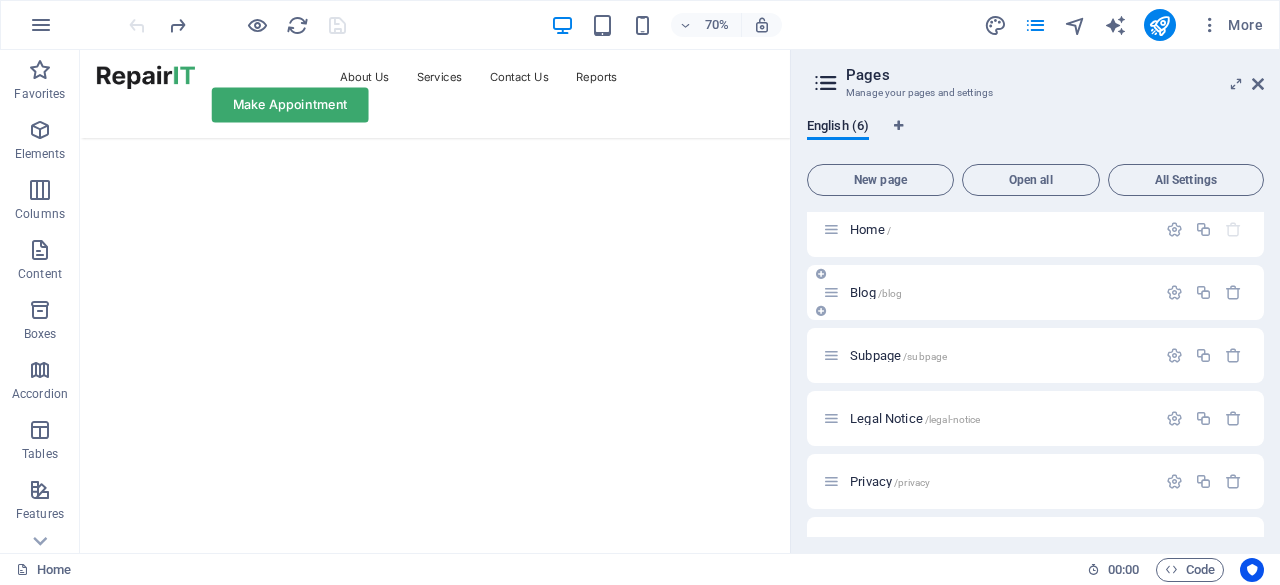 scroll, scrollTop: 0, scrollLeft: 0, axis: both 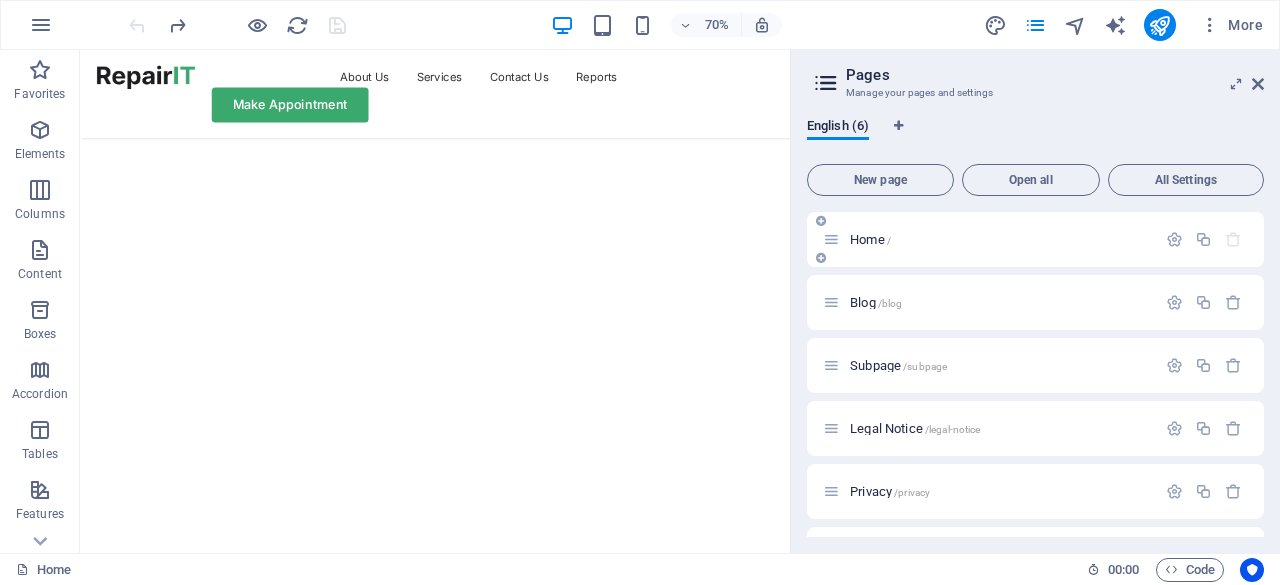 click at bounding box center [821, 258] 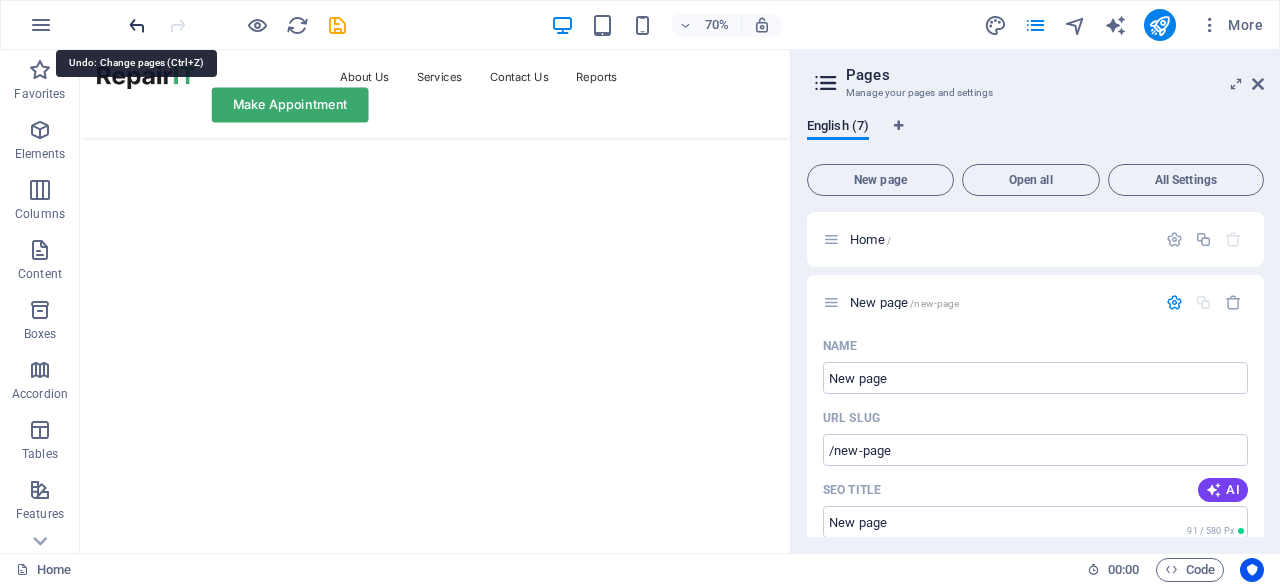 click at bounding box center [137, 25] 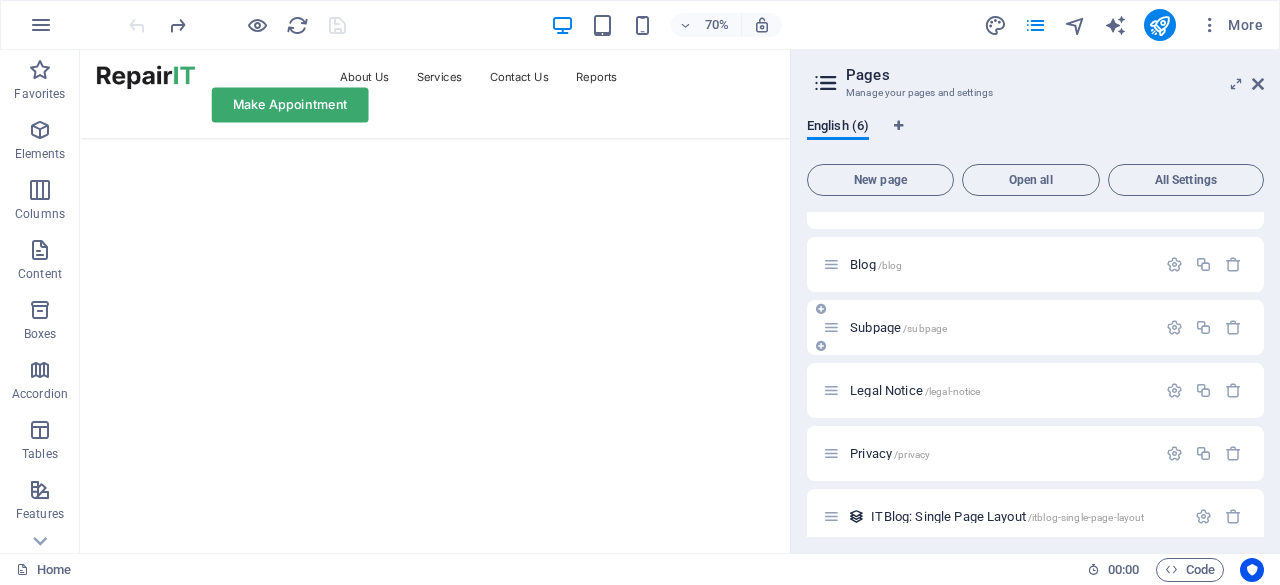 scroll, scrollTop: 52, scrollLeft: 0, axis: vertical 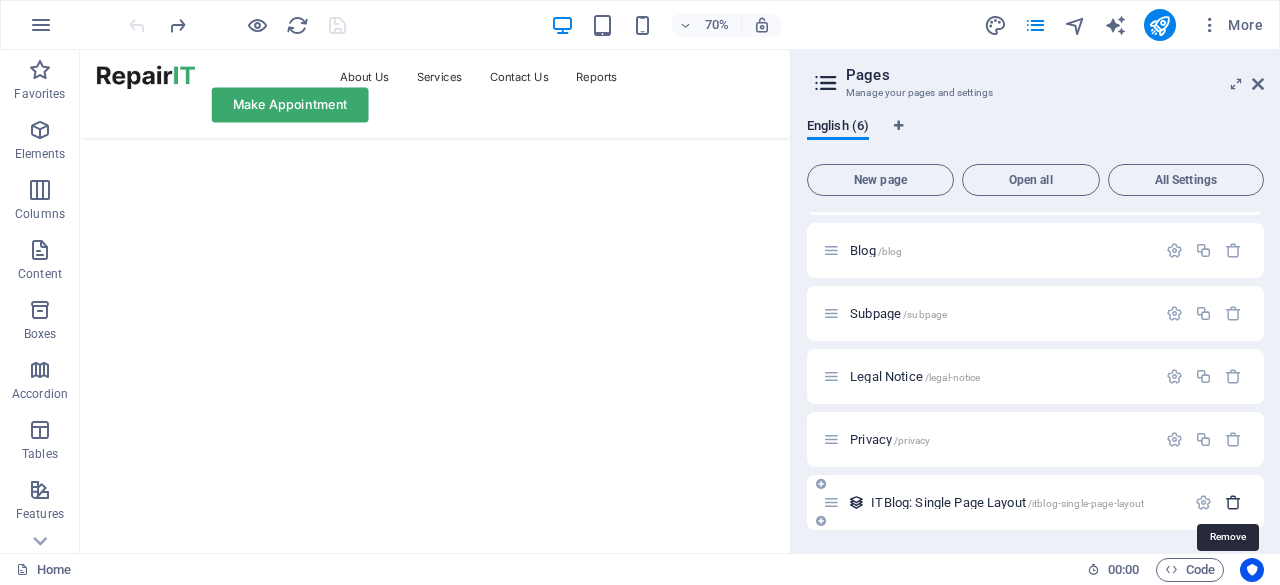 click at bounding box center (1233, 502) 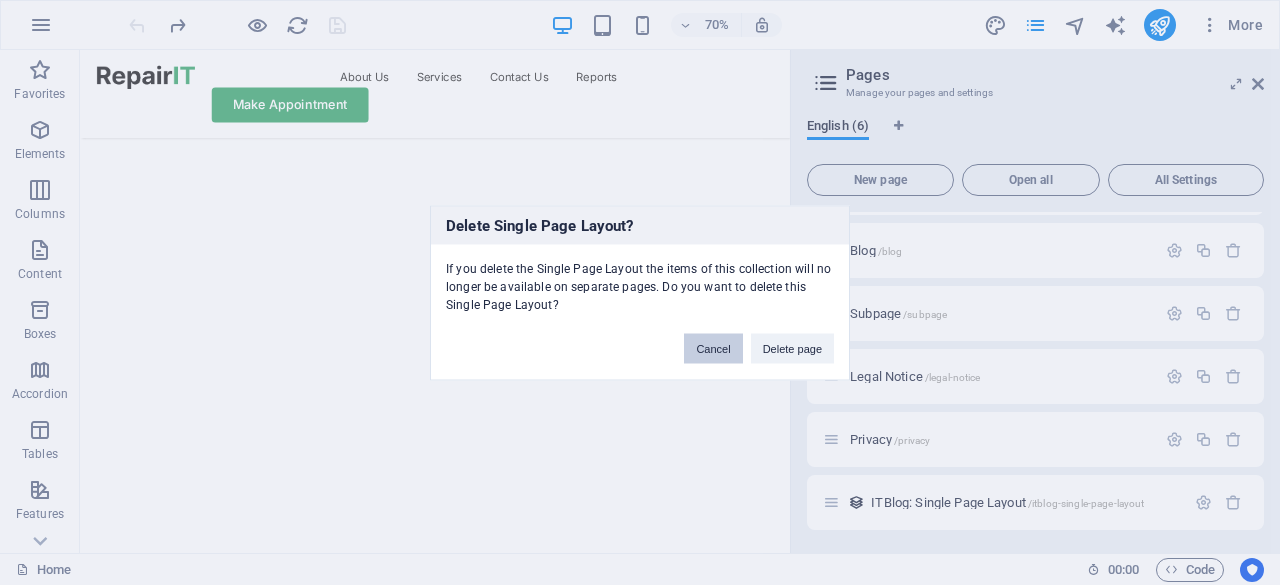 click on "Cancel" at bounding box center (713, 348) 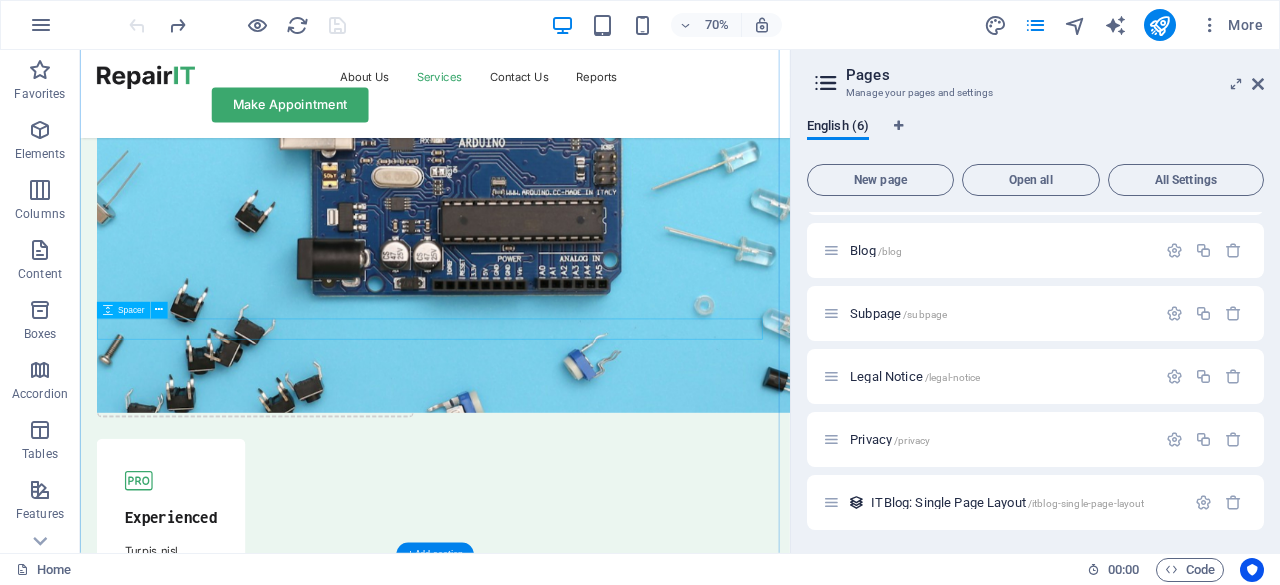 scroll, scrollTop: 6200, scrollLeft: 0, axis: vertical 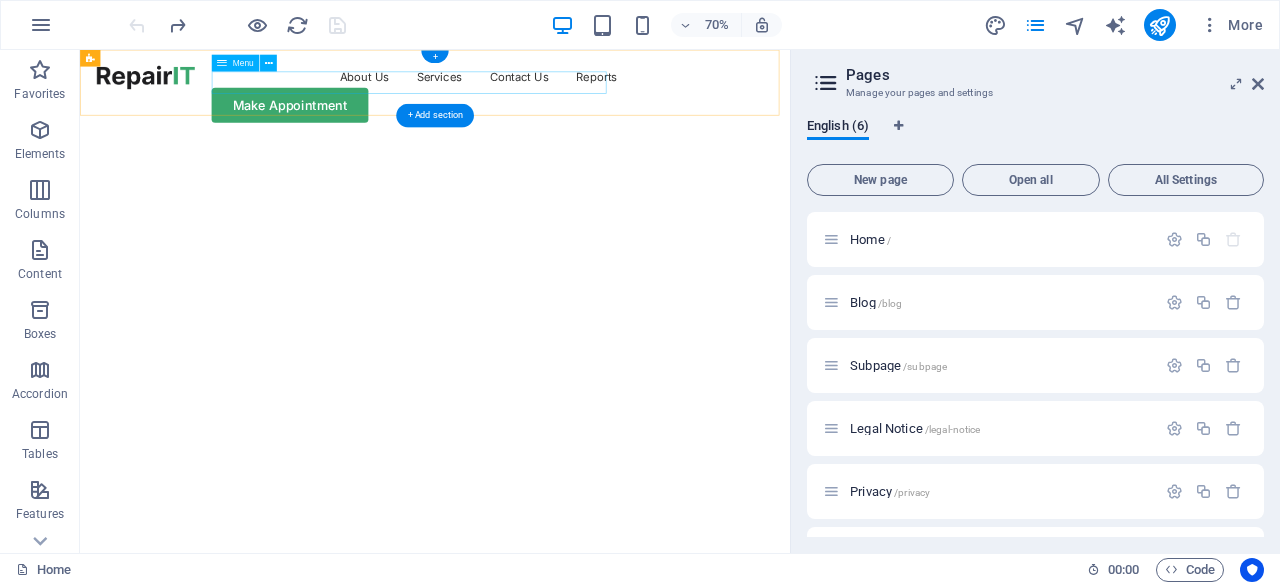 click on "About Us Services Contact Us Reports" at bounding box center (587, 88) 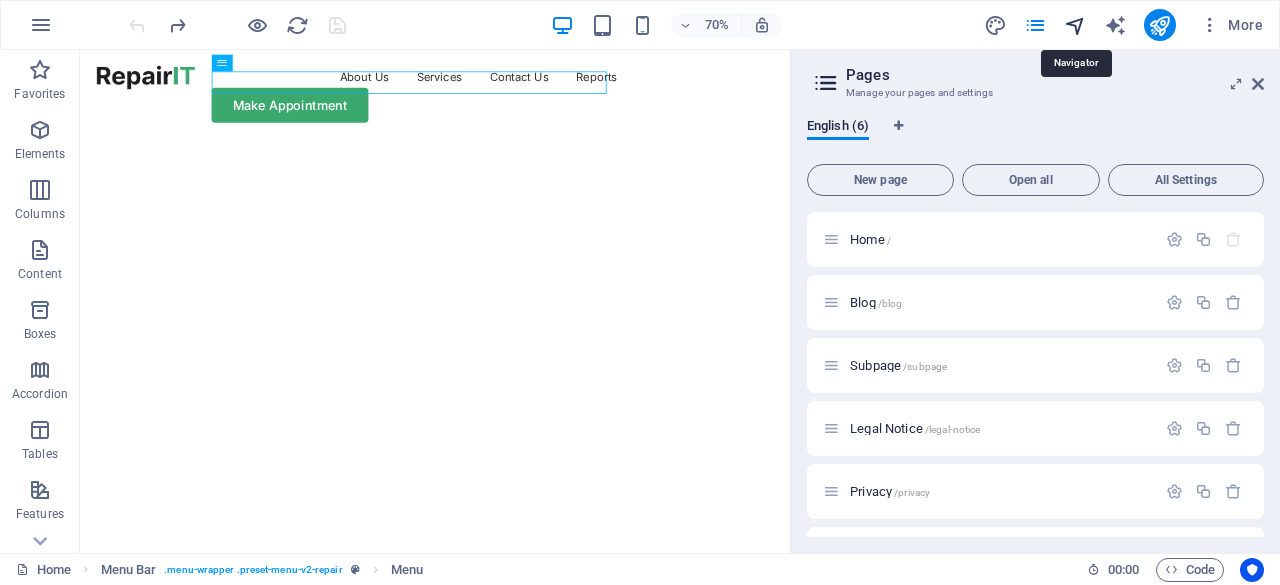 click at bounding box center [1075, 25] 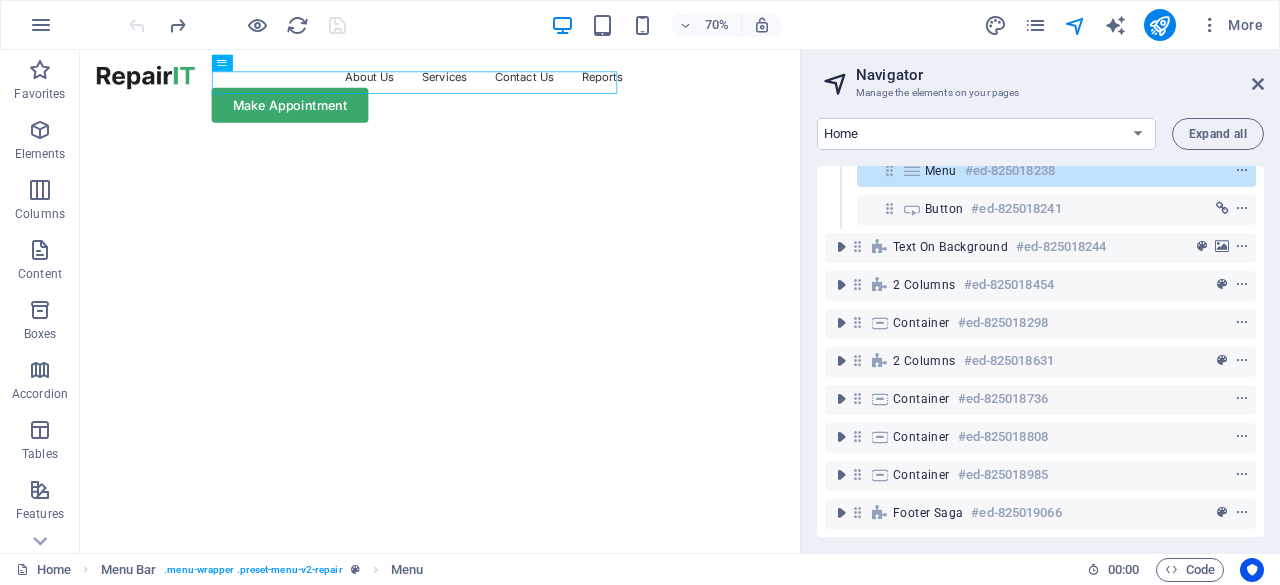 scroll, scrollTop: 0, scrollLeft: 0, axis: both 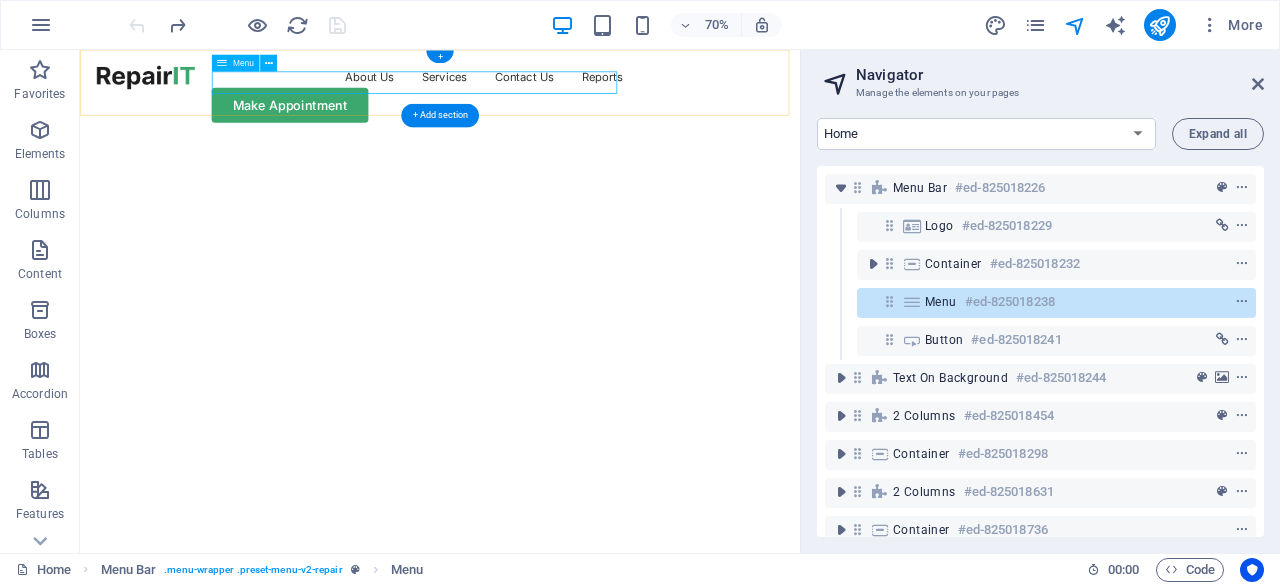 click at bounding box center (912, 302) 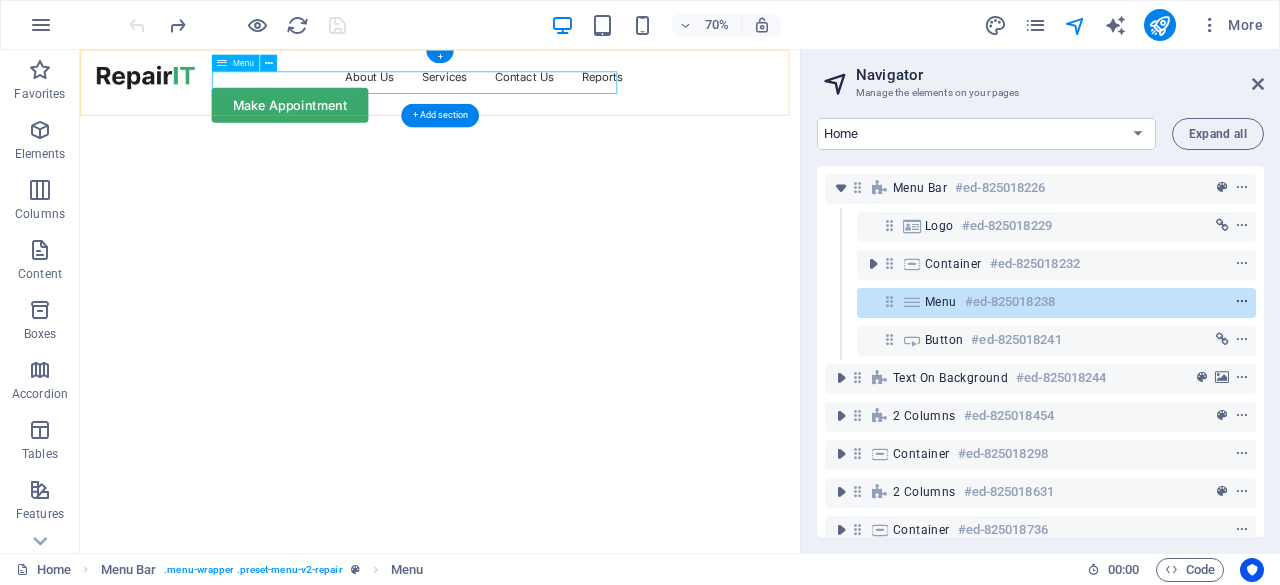 click at bounding box center [1242, 302] 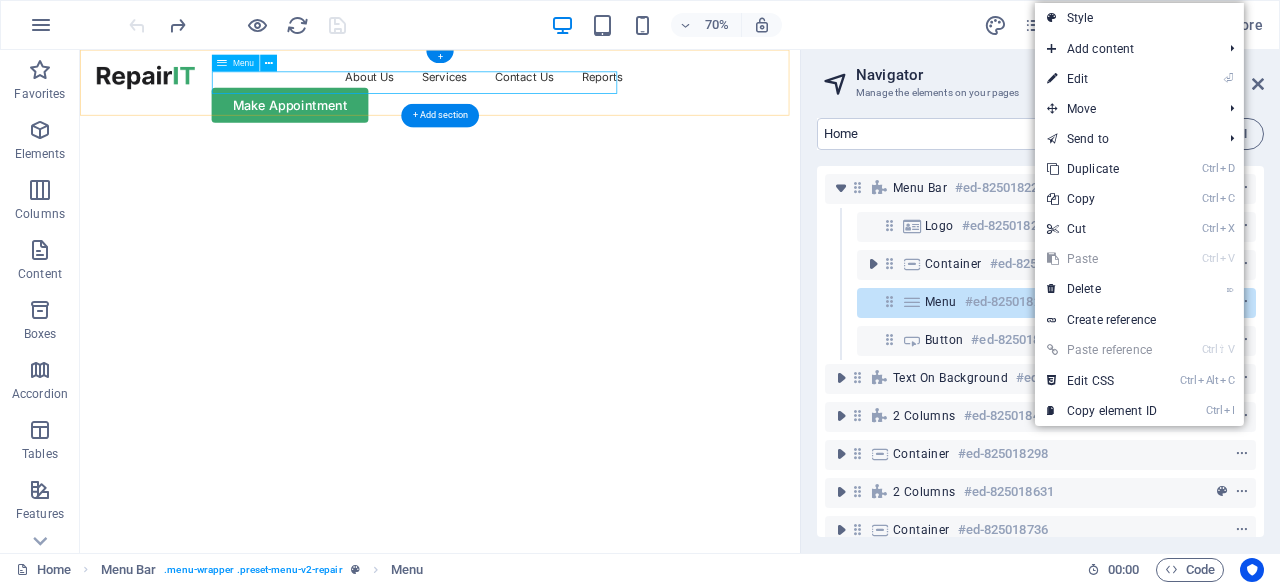 click on "#ed-825018238" at bounding box center (1010, 302) 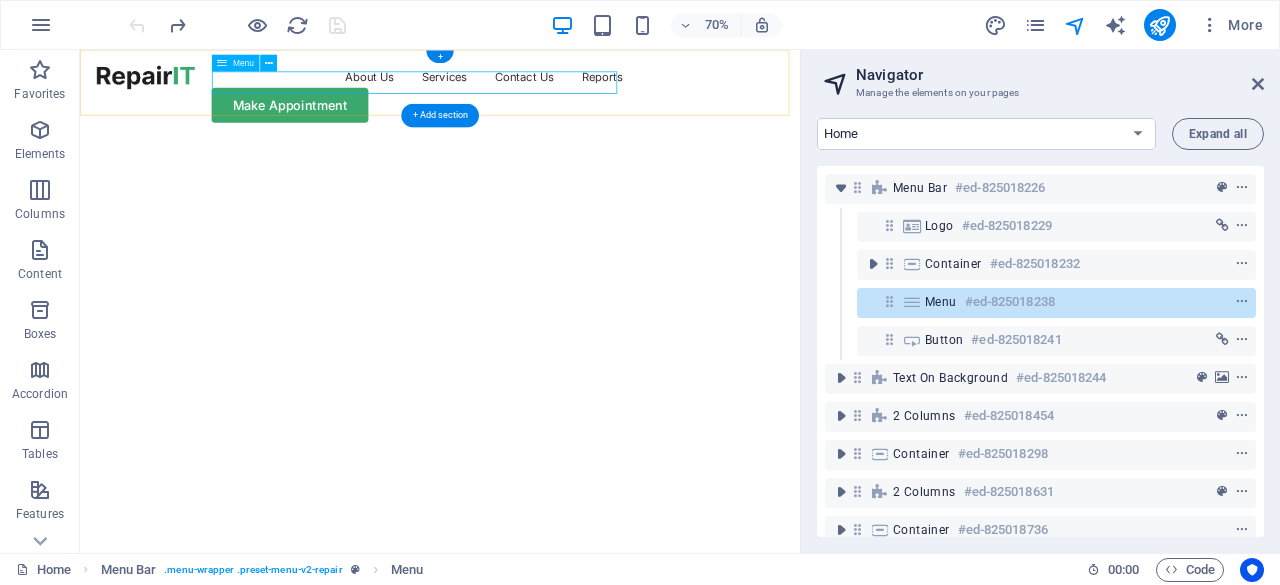 click on "#ed-825018238" at bounding box center (1010, 302) 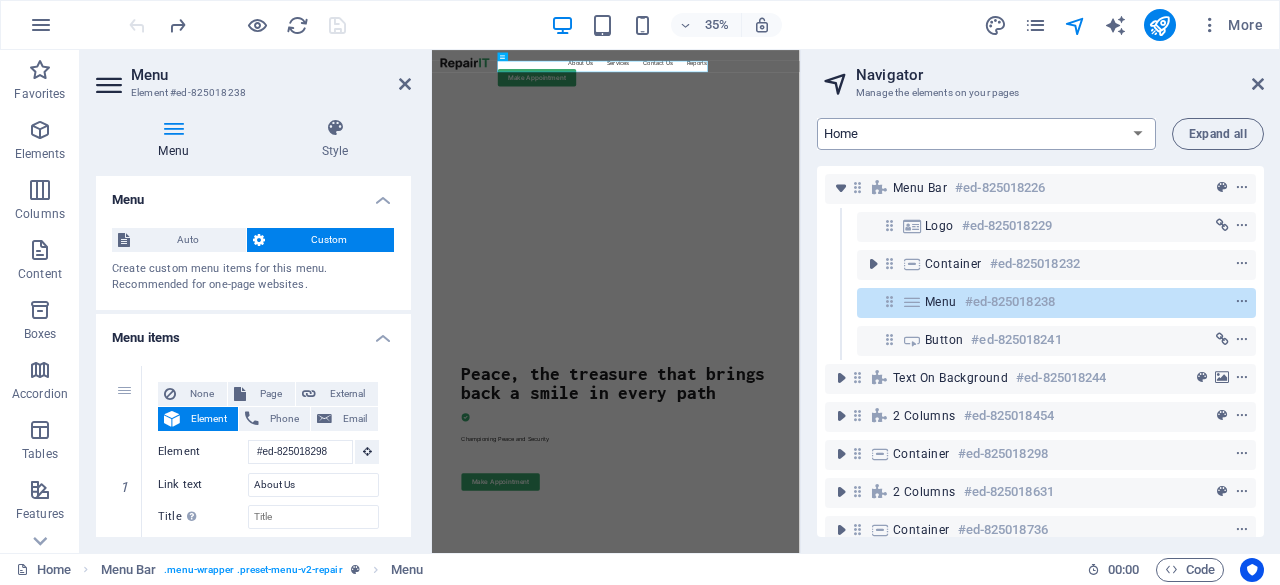 click on "Home  Blog  Subpage  Legal Notice  Privacy  ITBlog: Single Page Layout" at bounding box center [986, 134] 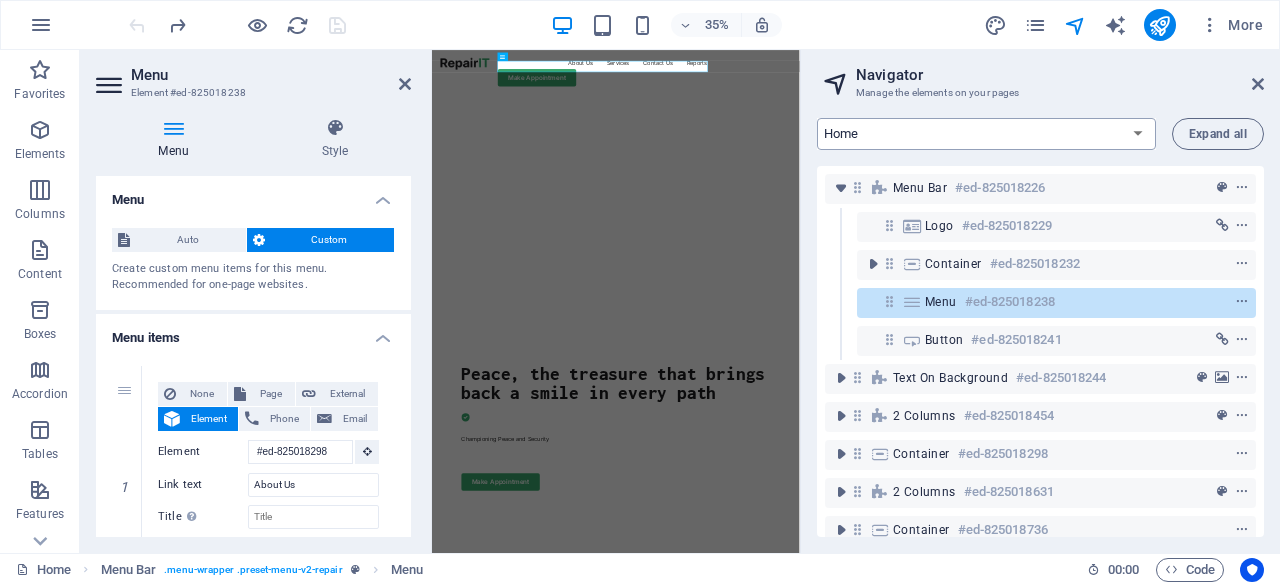 click on "Home  Blog  Subpage  Legal Notice  Privacy  ITBlog: Single Page Layout" at bounding box center (986, 134) 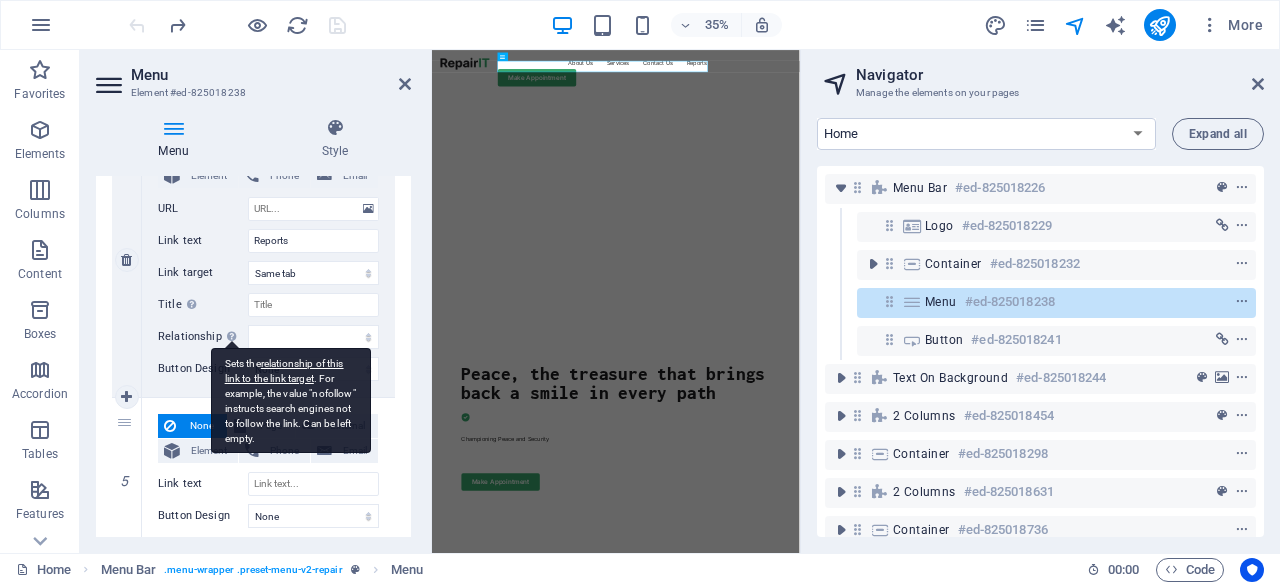 scroll, scrollTop: 996, scrollLeft: 0, axis: vertical 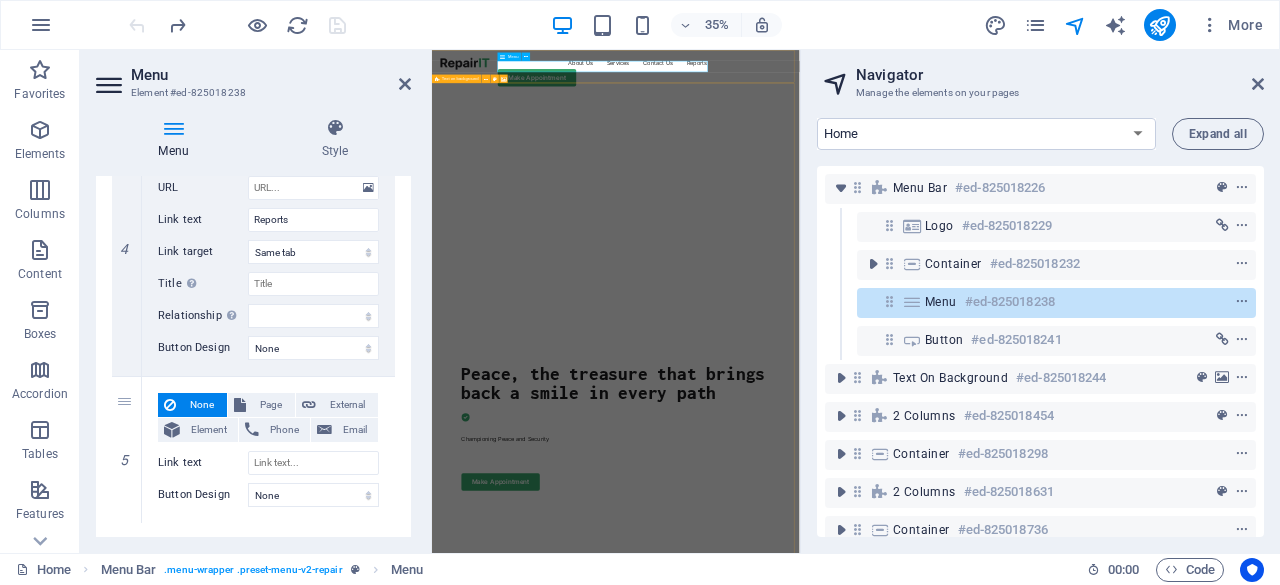 click on "Menu" at bounding box center [941, 302] 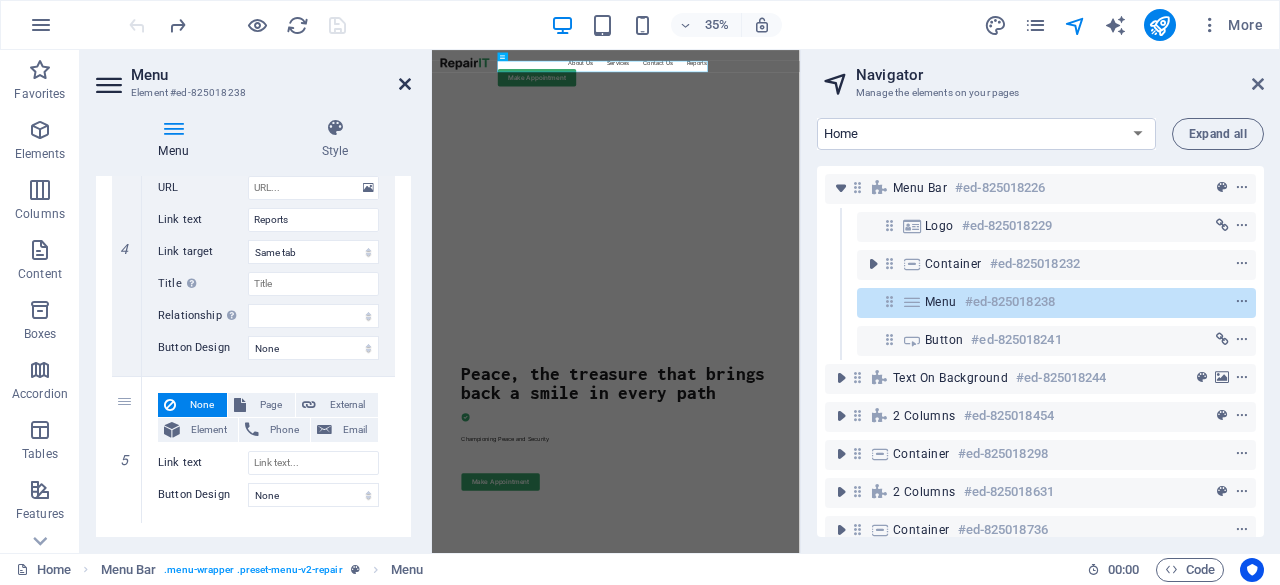 click at bounding box center (405, 84) 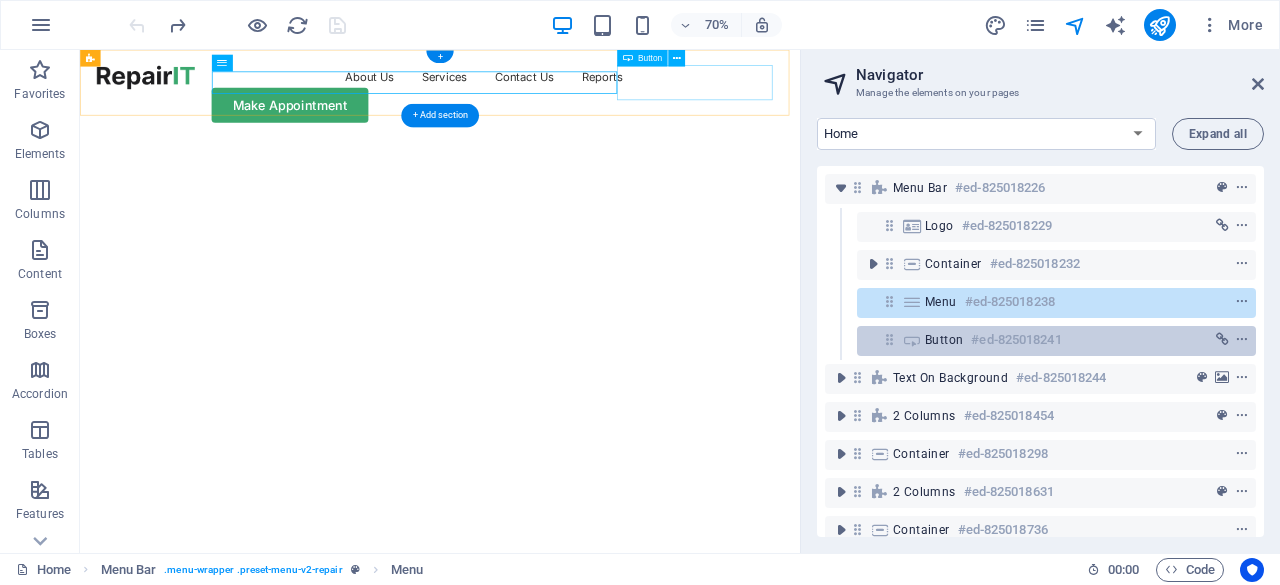 click at bounding box center [889, 339] 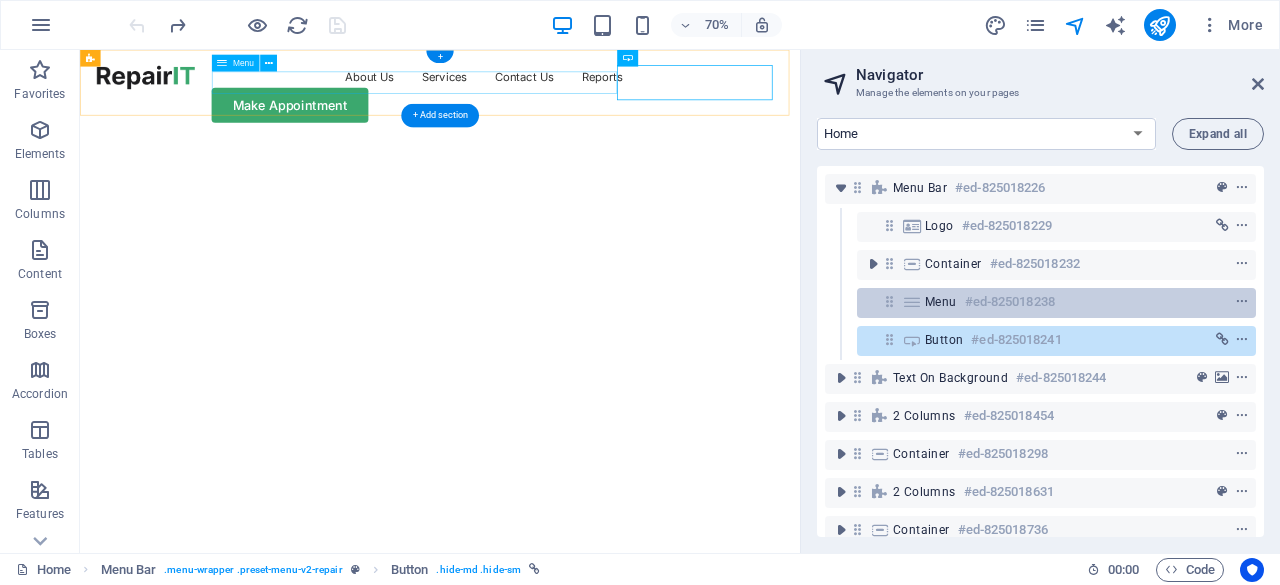 click on "Menu #ed-825018238" at bounding box center [1040, 302] 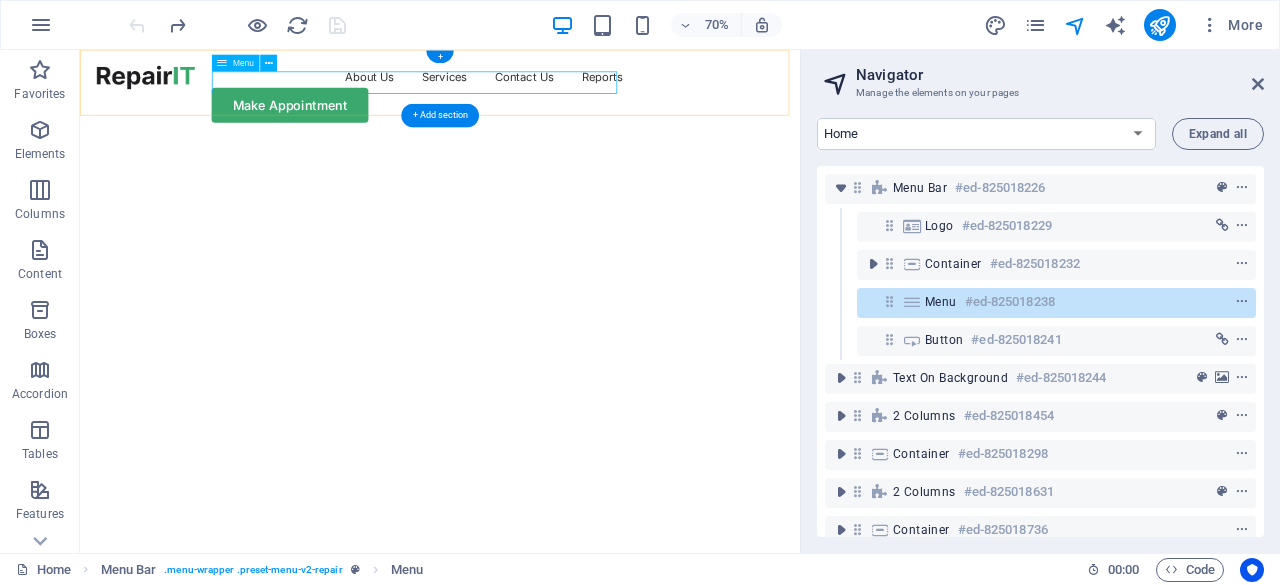 click on "Menu #ed-825018238" at bounding box center (1056, 303) 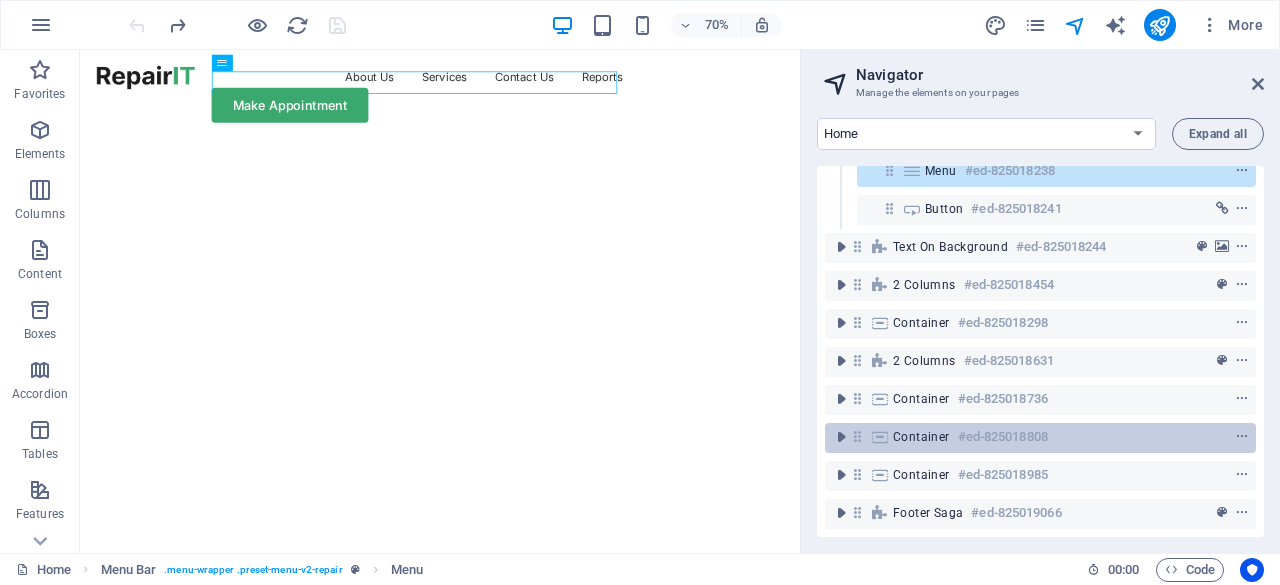 scroll, scrollTop: 46, scrollLeft: 0, axis: vertical 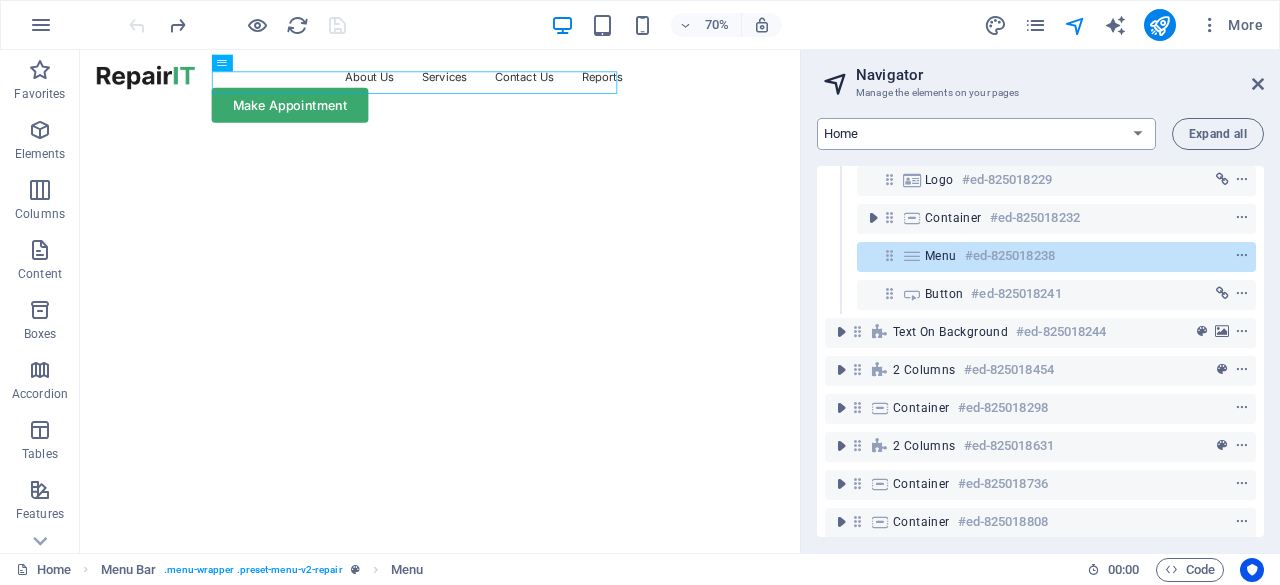 click on "Home  Blog  Subpage  Legal Notice  Privacy  ITBlog: Single Page Layout" at bounding box center [986, 134] 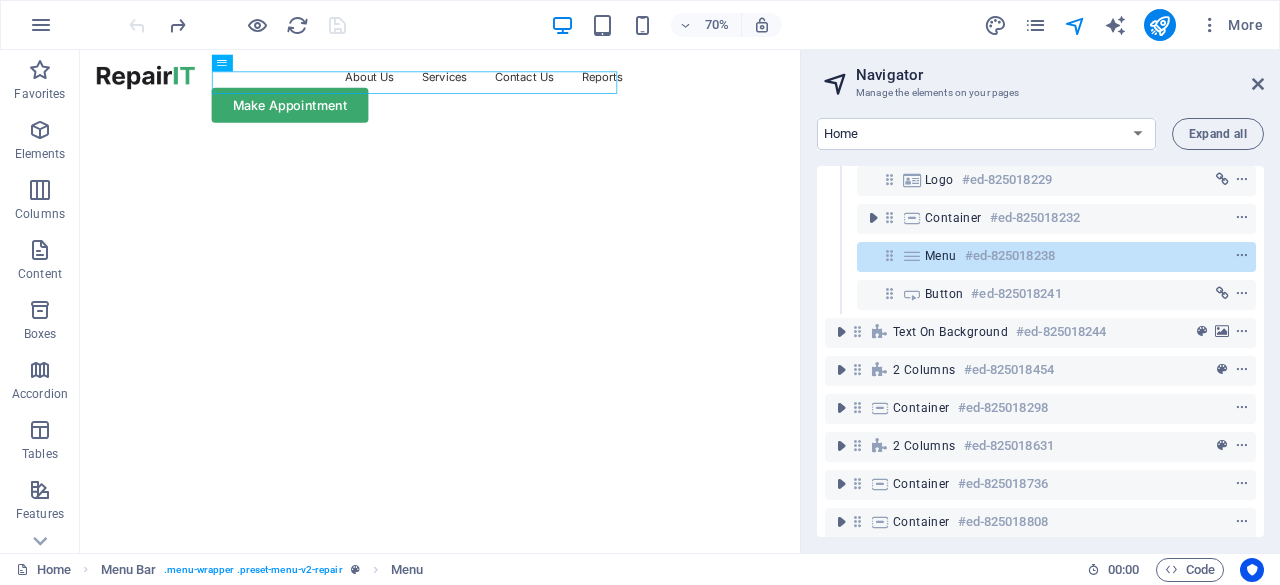 click on "Manage the elements on your pages" at bounding box center (1040, 93) 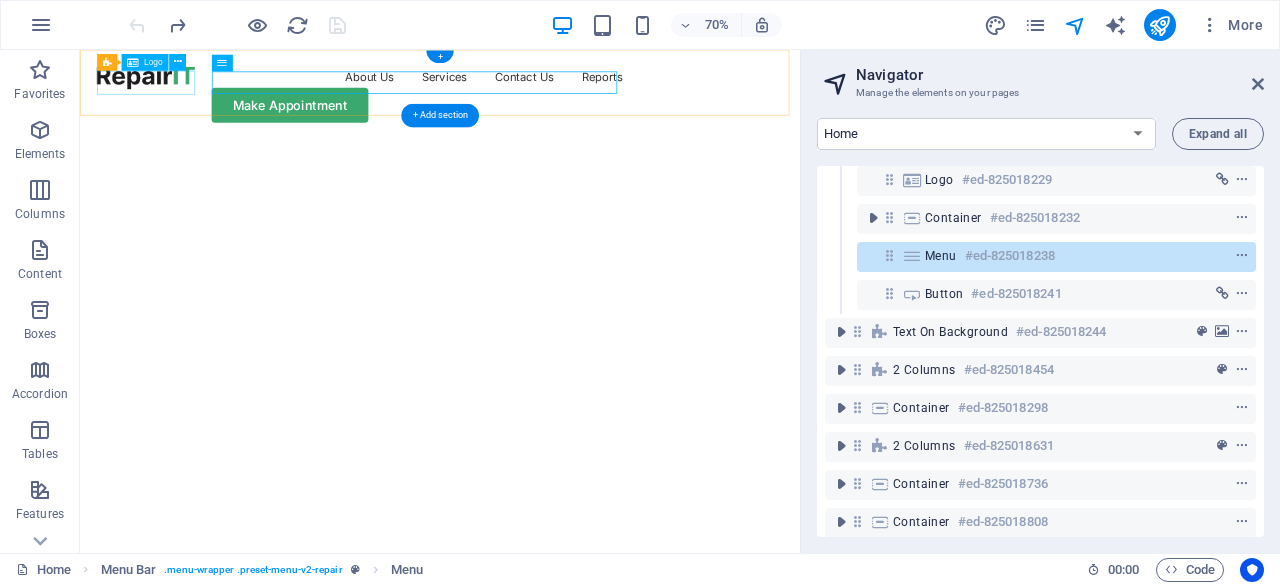 click at bounding box center [174, 89] 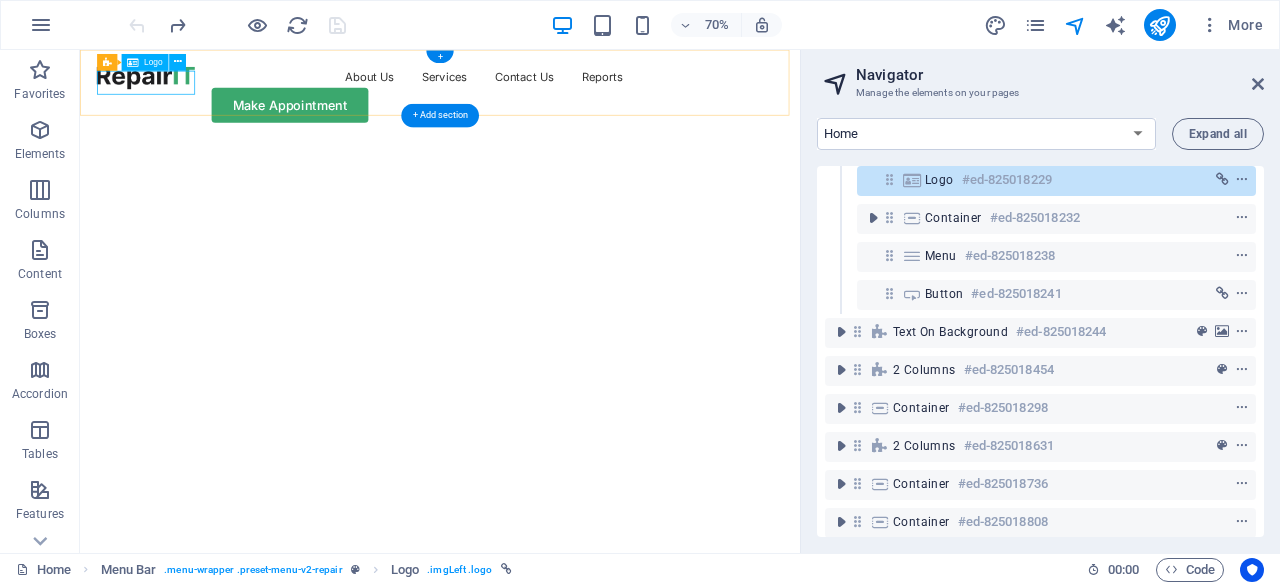click on "#ed-825018229" at bounding box center [1007, 180] 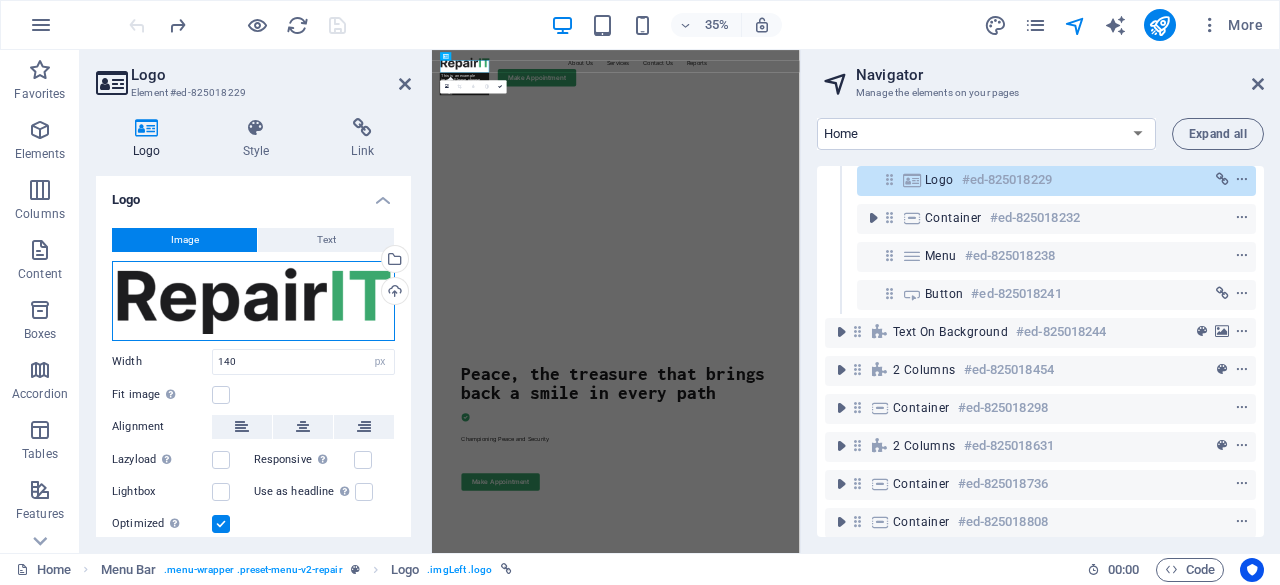 click on "Drag files here, click to choose files or select files from Files or our free stock photos & videos" at bounding box center [253, 301] 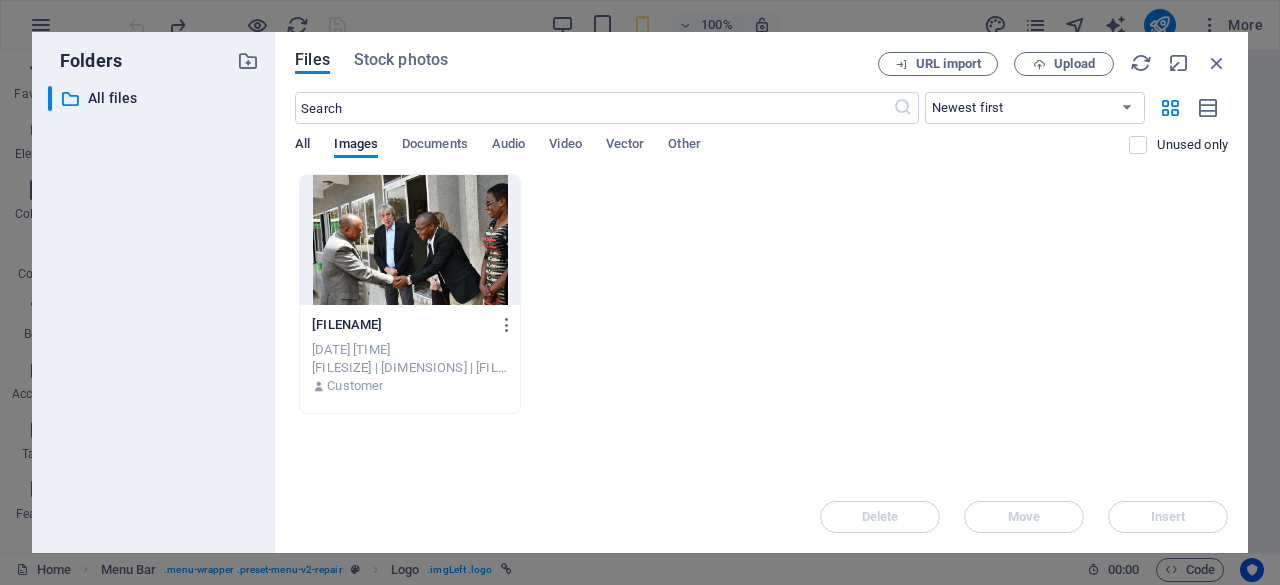 click on "All" at bounding box center [302, 146] 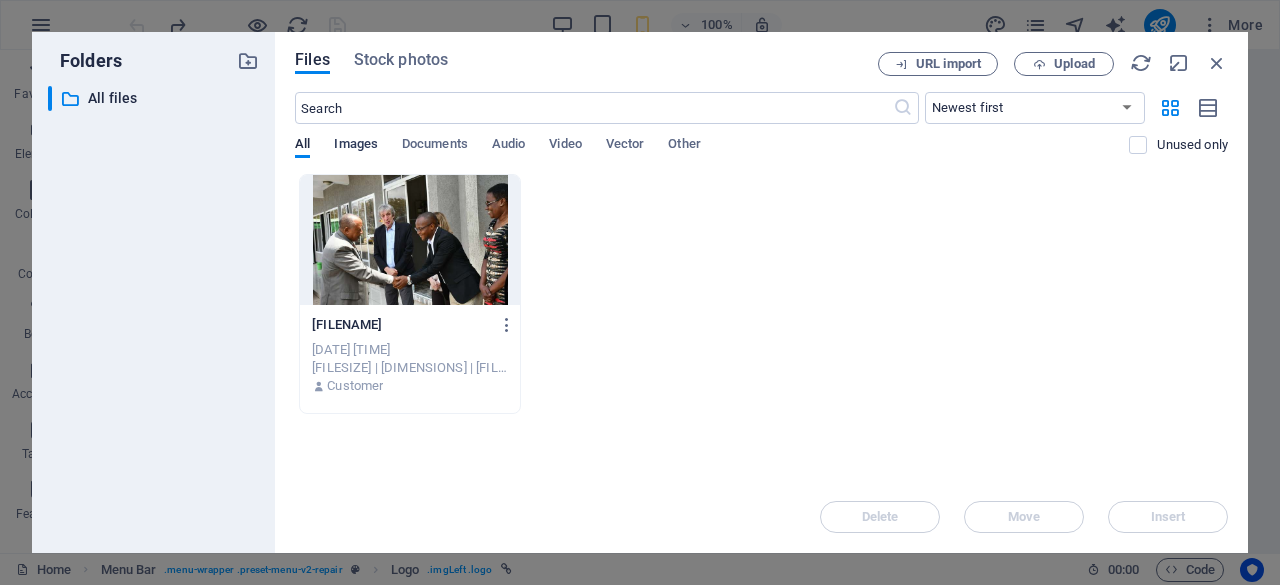click on "Images" at bounding box center (356, 146) 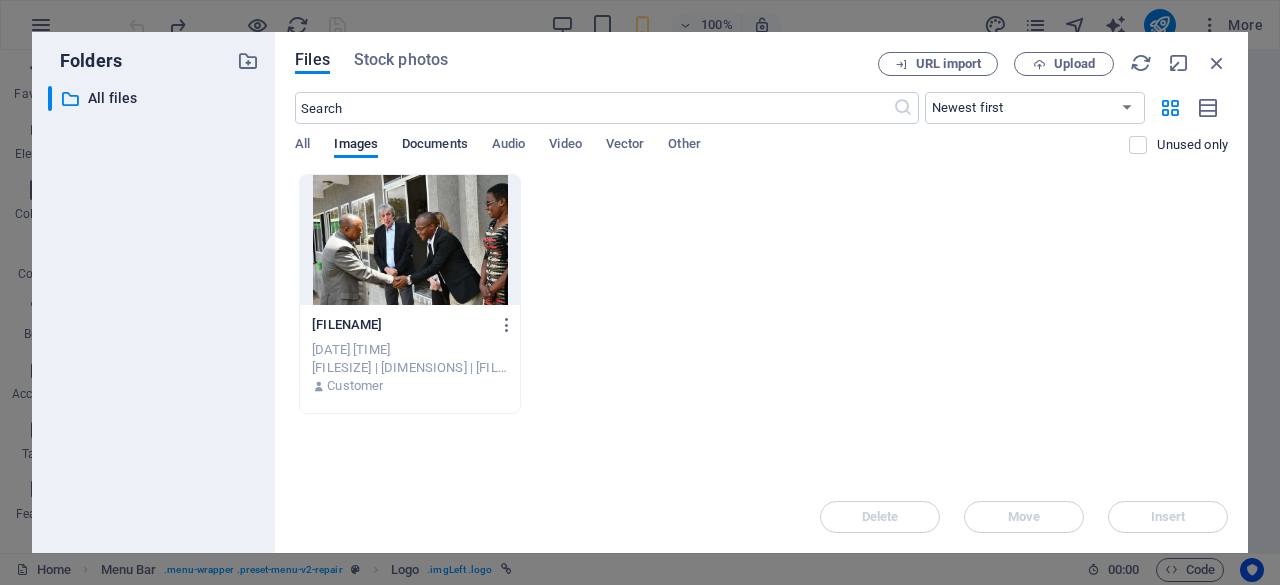 click on "Documents" at bounding box center (435, 146) 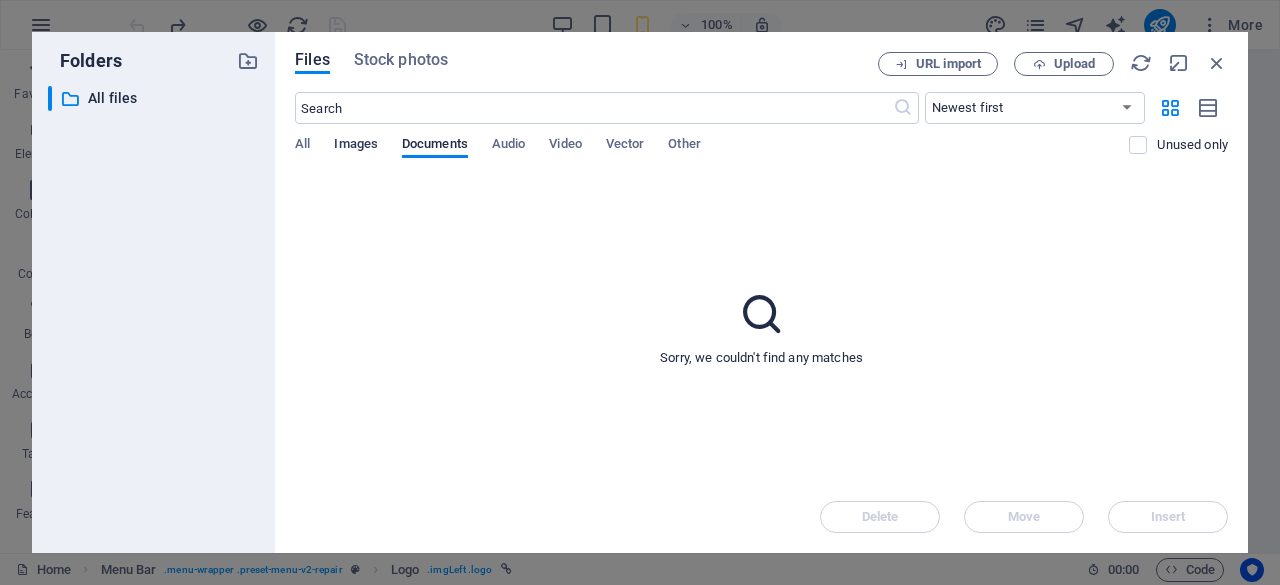 click on "Images" at bounding box center [356, 146] 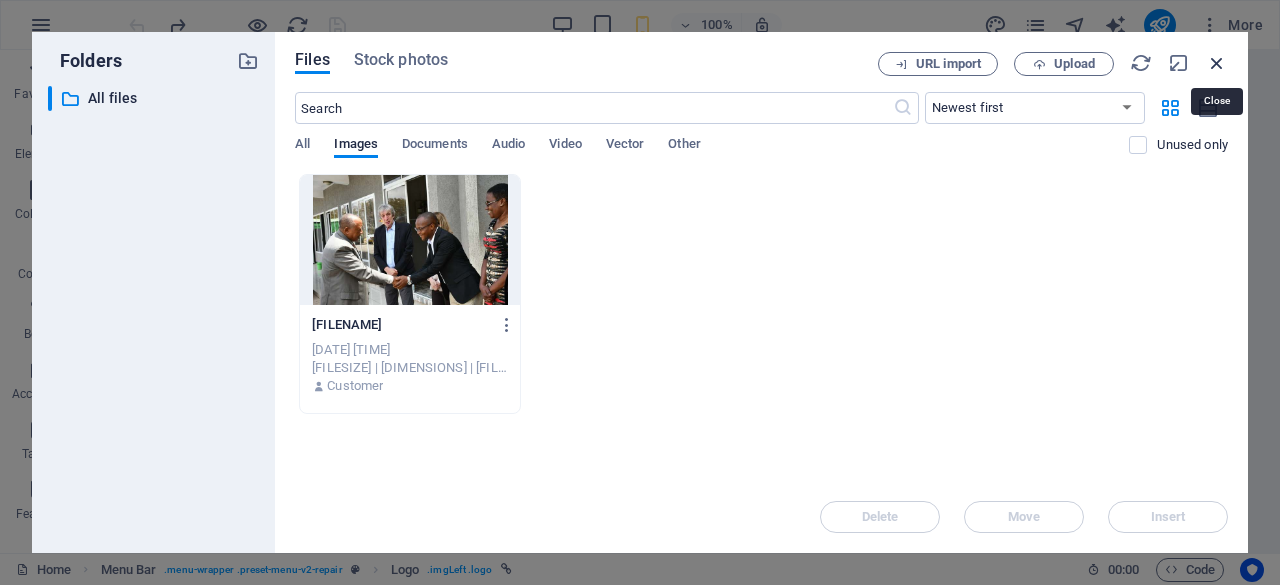 click at bounding box center [1217, 63] 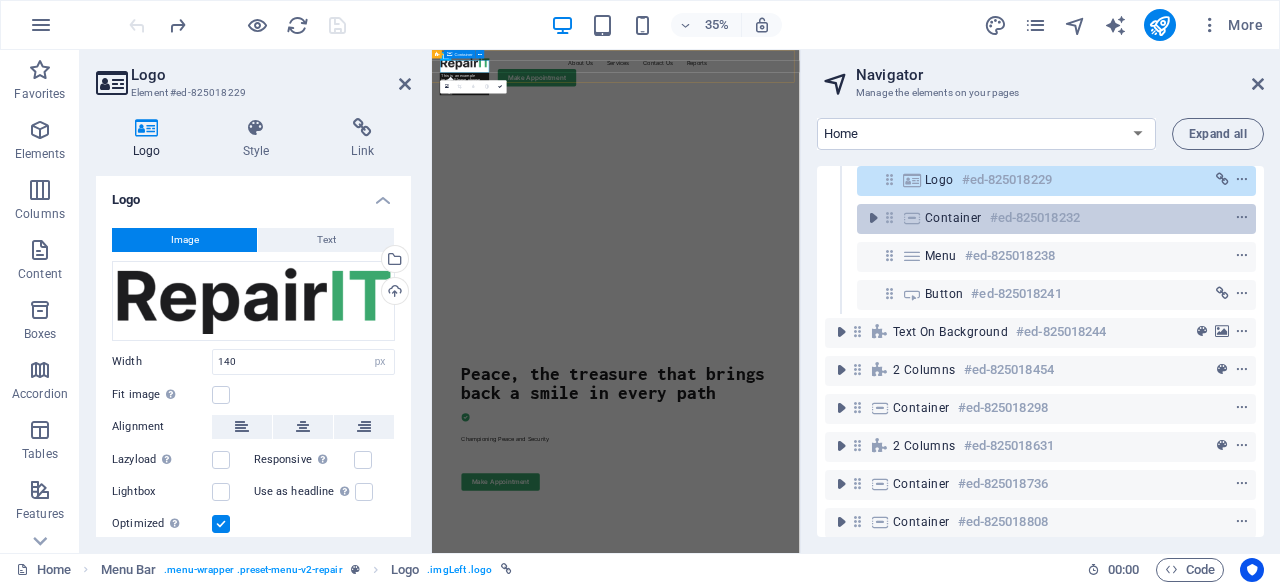 click on "Container #ed-825018232" at bounding box center (1040, 218) 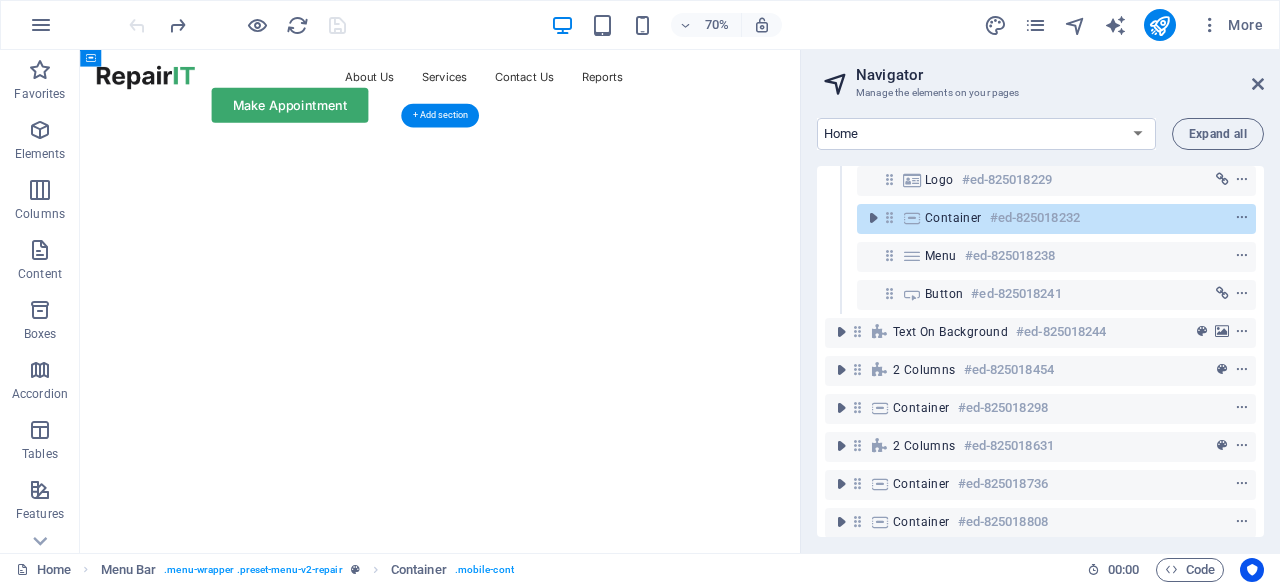 click at bounding box center (-427, 176) 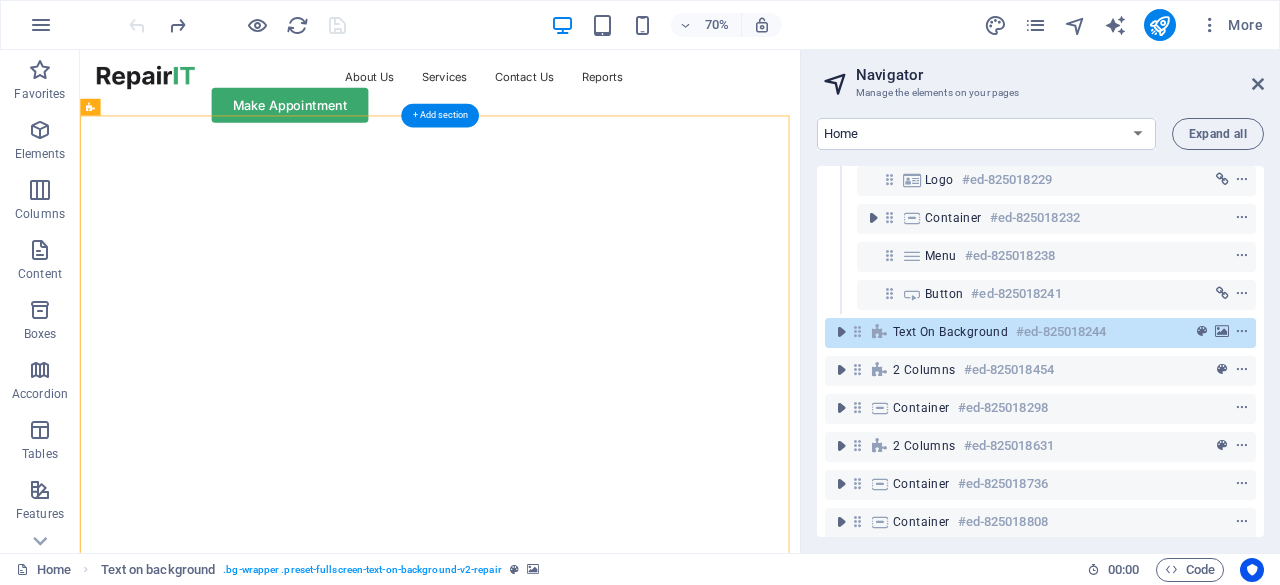 click at bounding box center [-427, 176] 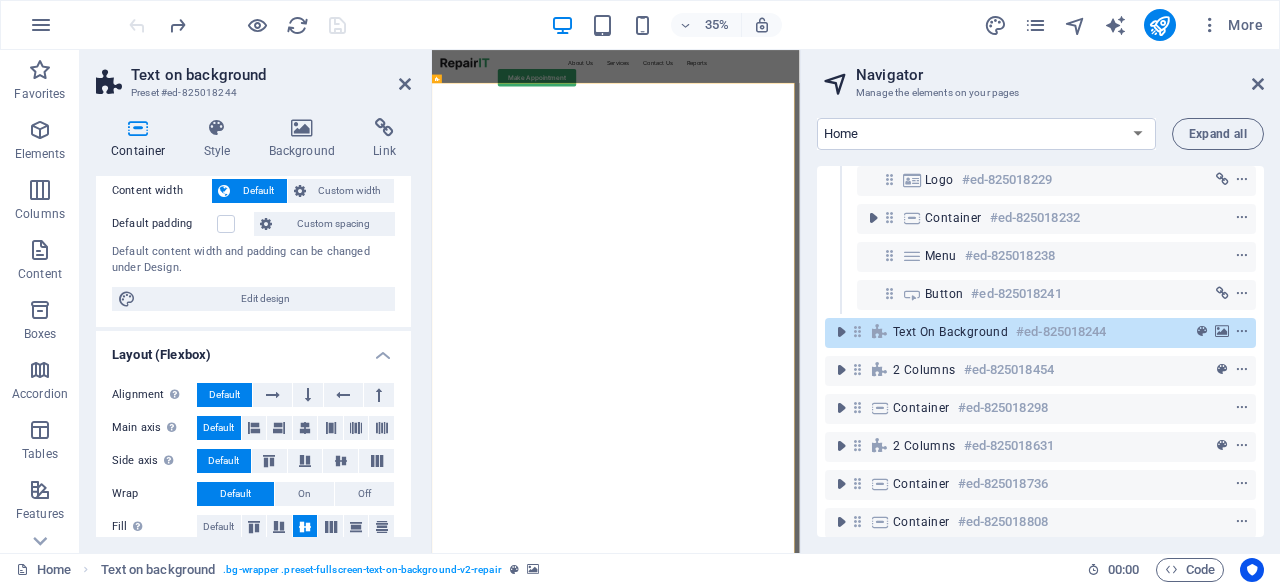 scroll, scrollTop: 112, scrollLeft: 0, axis: vertical 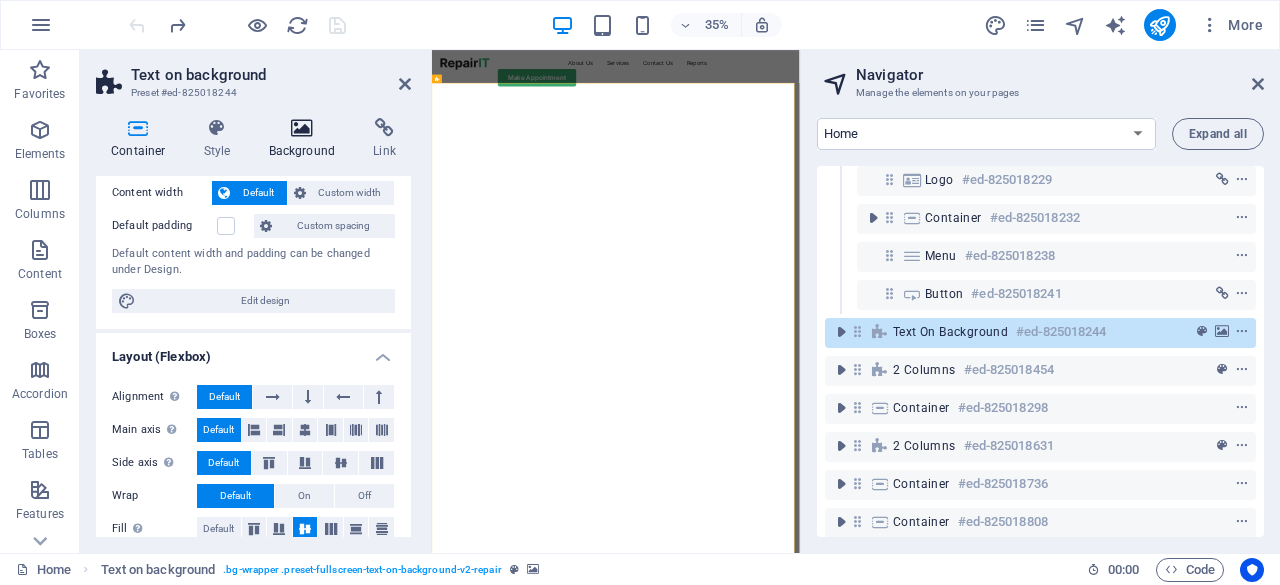 click on "Background" at bounding box center (306, 139) 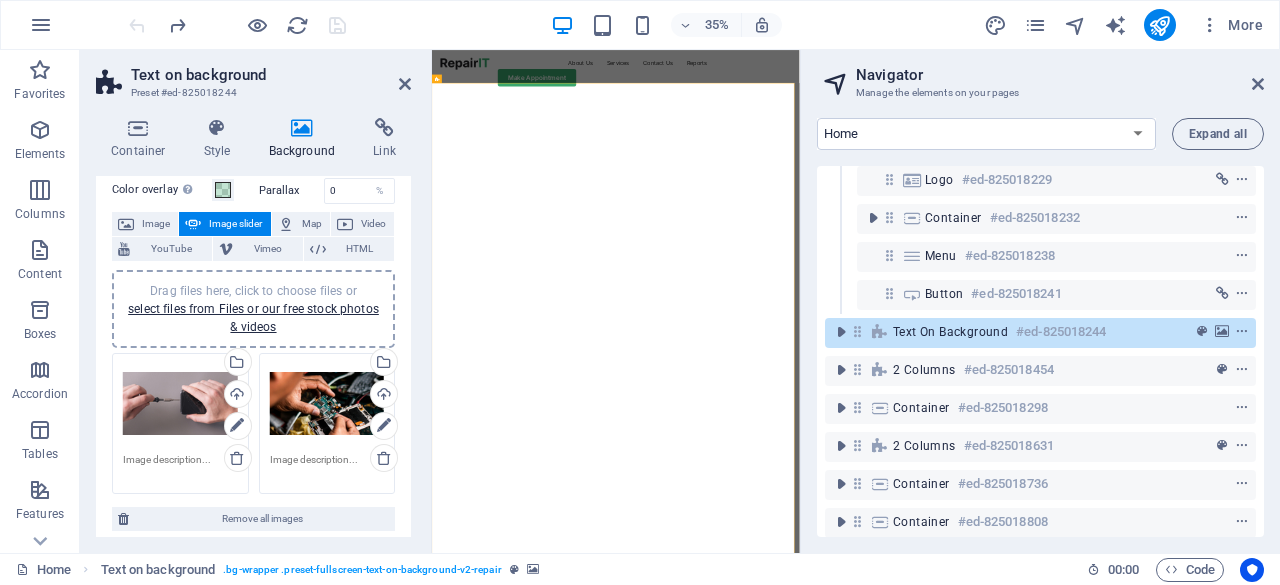 scroll, scrollTop: 80, scrollLeft: 0, axis: vertical 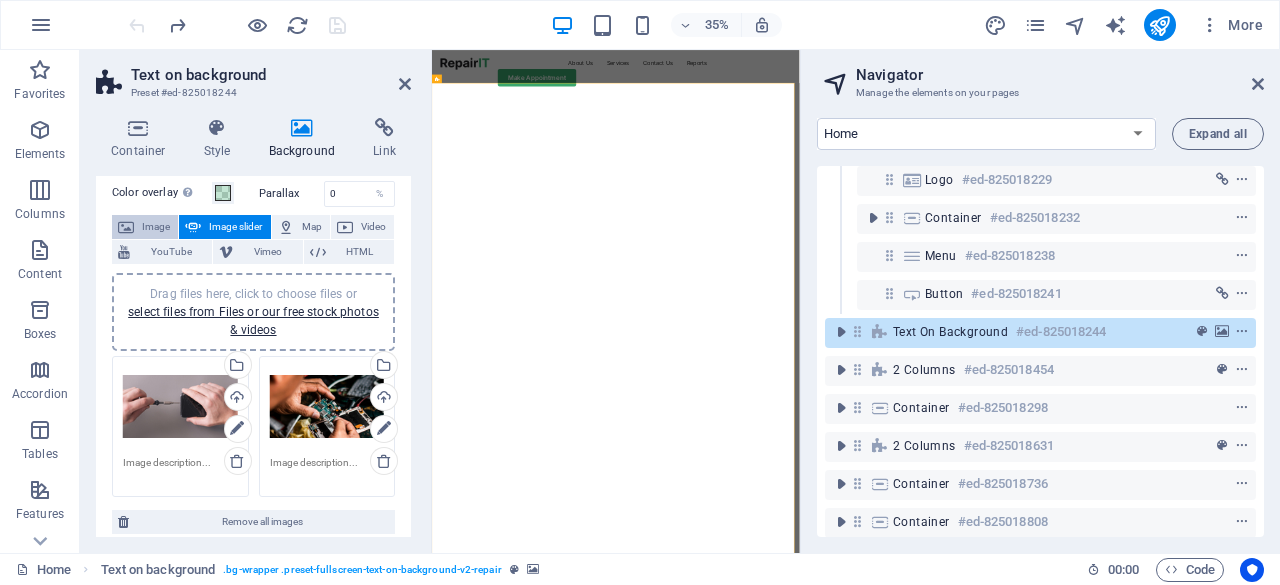 click on "Image" at bounding box center (156, 227) 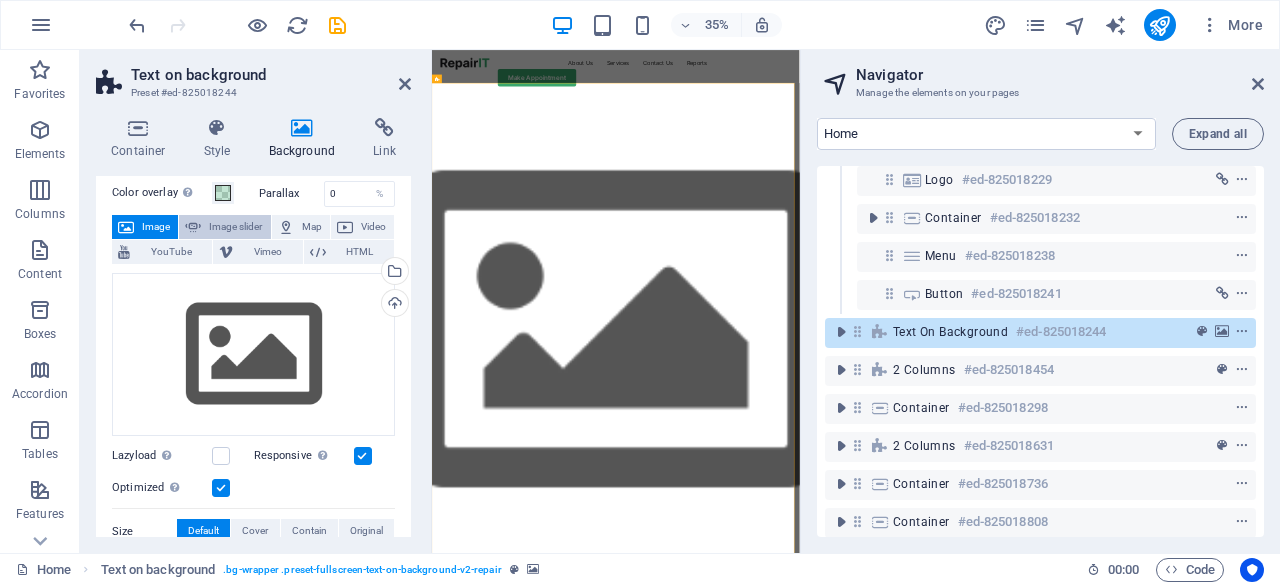 scroll, scrollTop: 0, scrollLeft: 0, axis: both 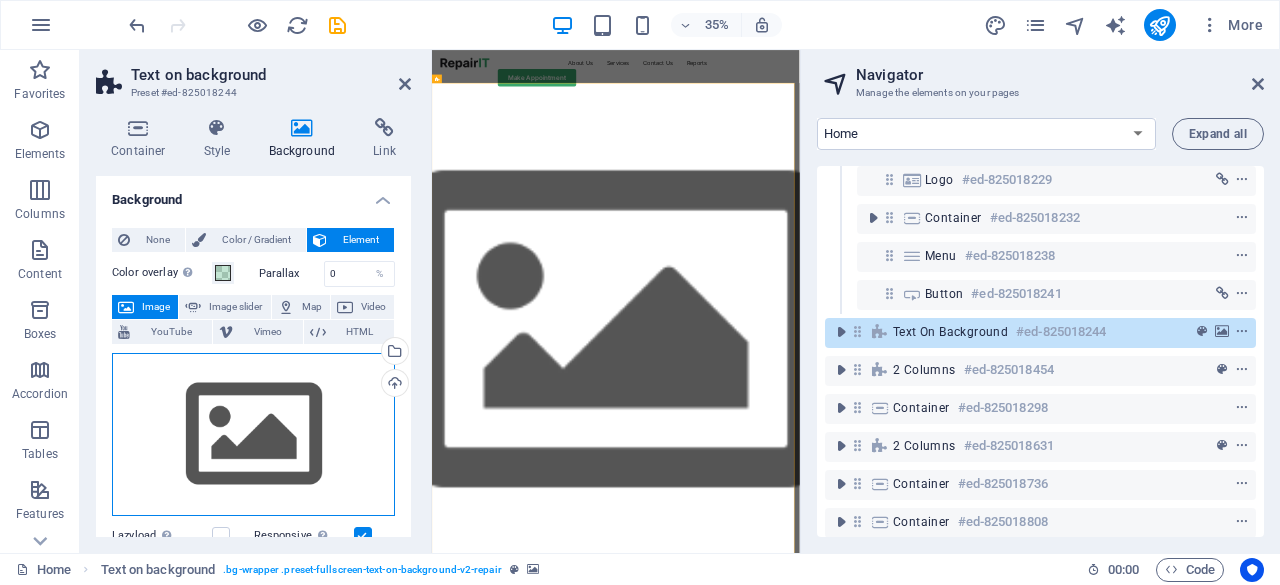 click on "Drag files here, click to choose files or select files from Files or our free stock photos & videos" at bounding box center (253, 435) 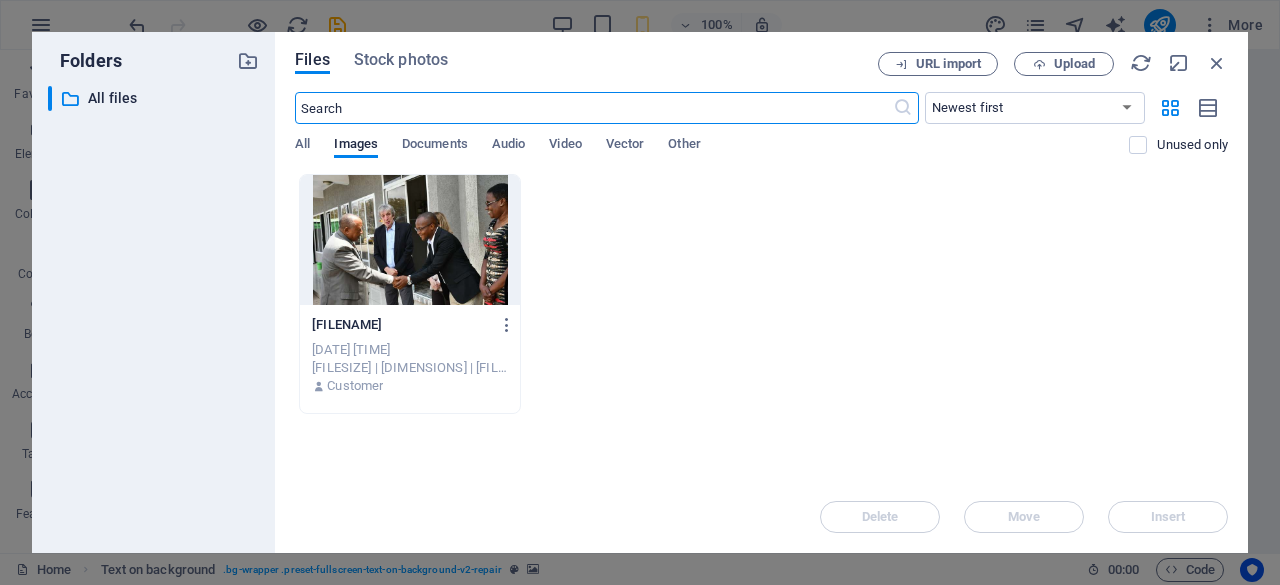 click at bounding box center [410, 240] 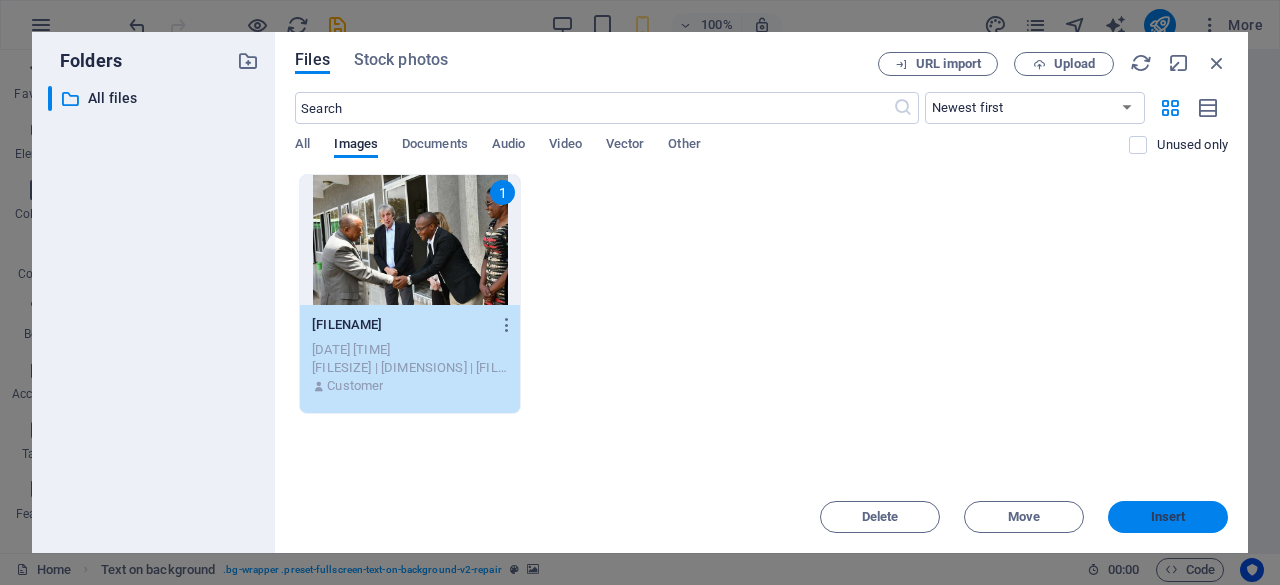 click on "Insert" at bounding box center [1168, 517] 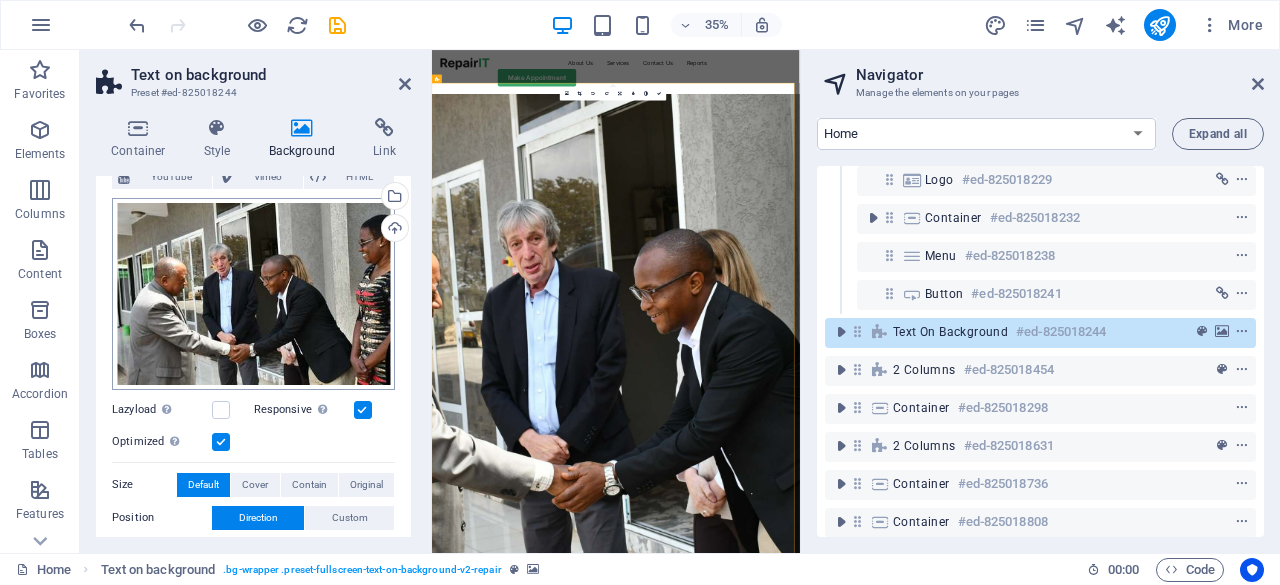 scroll, scrollTop: 200, scrollLeft: 0, axis: vertical 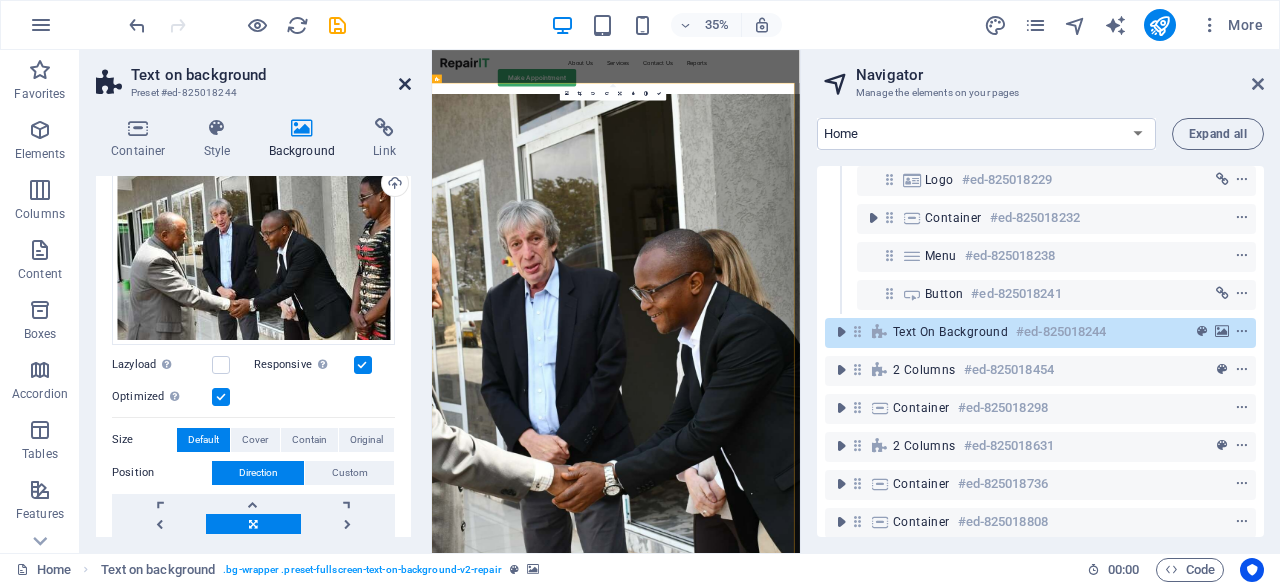 drag, startPoint x: 408, startPoint y: 83, endPoint x: 439, endPoint y: 95, distance: 33.24154 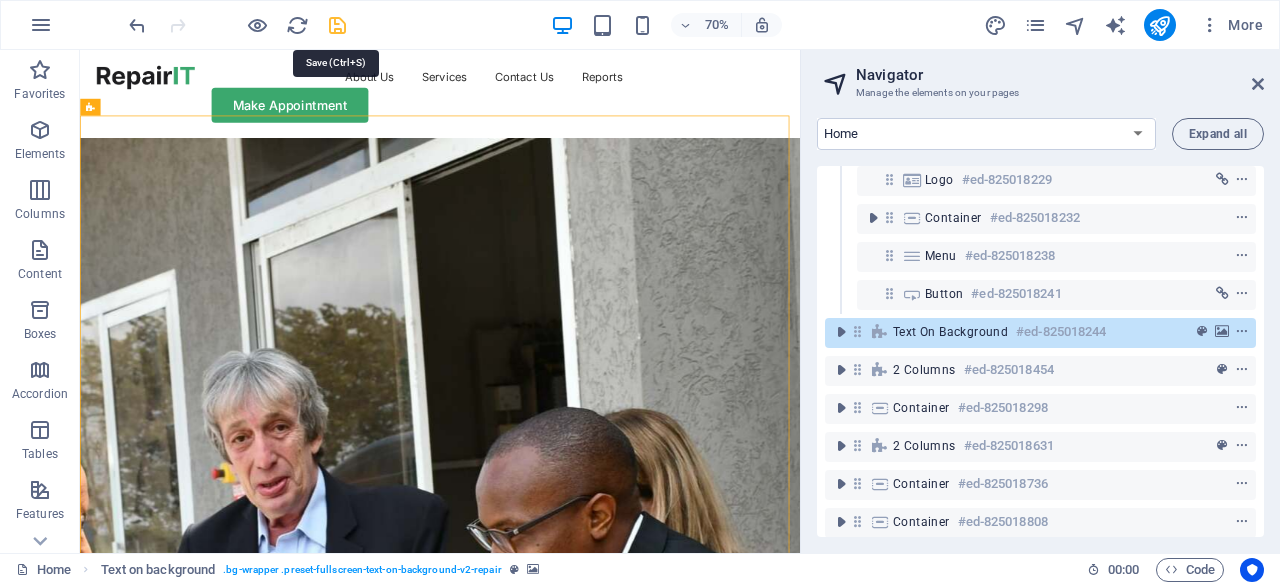 click at bounding box center [337, 25] 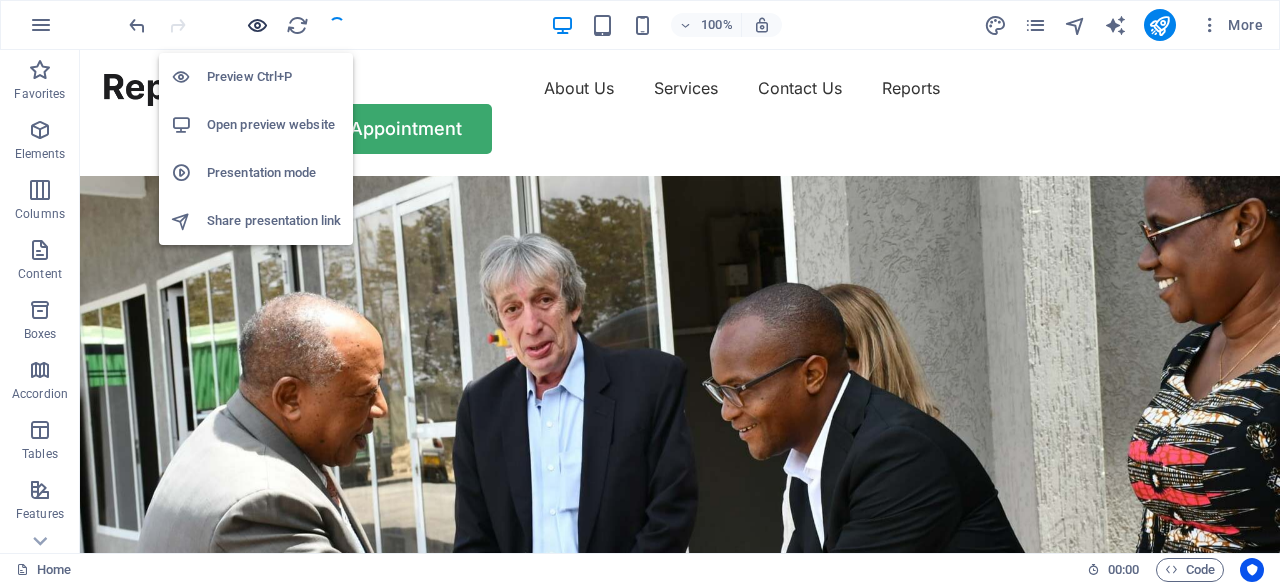 click at bounding box center [257, 25] 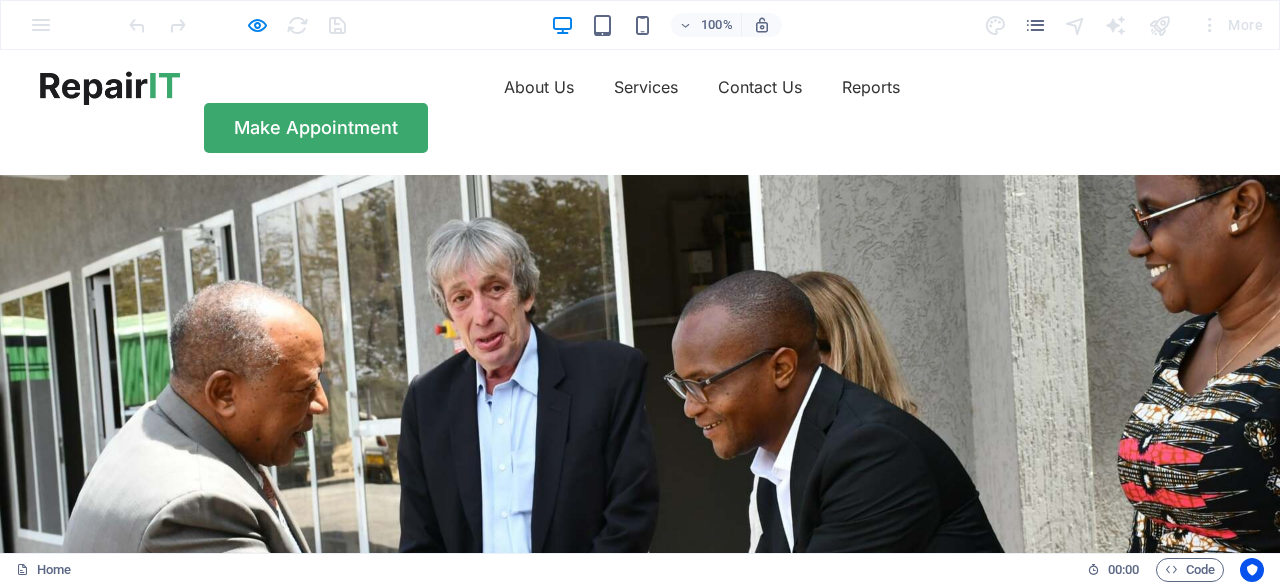 scroll, scrollTop: 0, scrollLeft: 0, axis: both 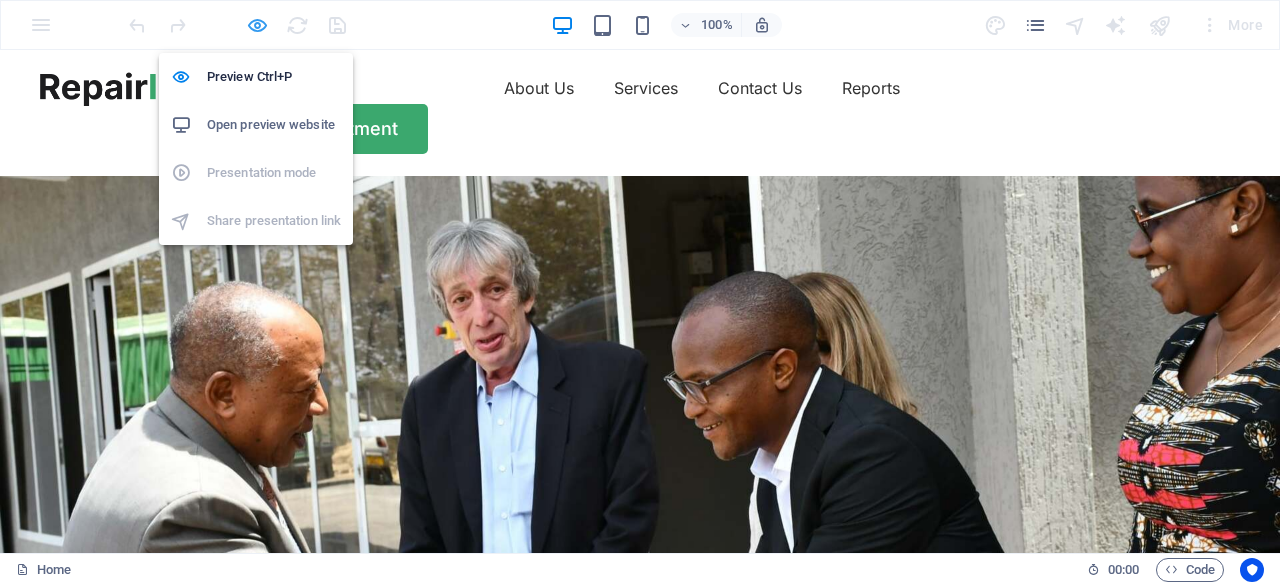 click at bounding box center [257, 25] 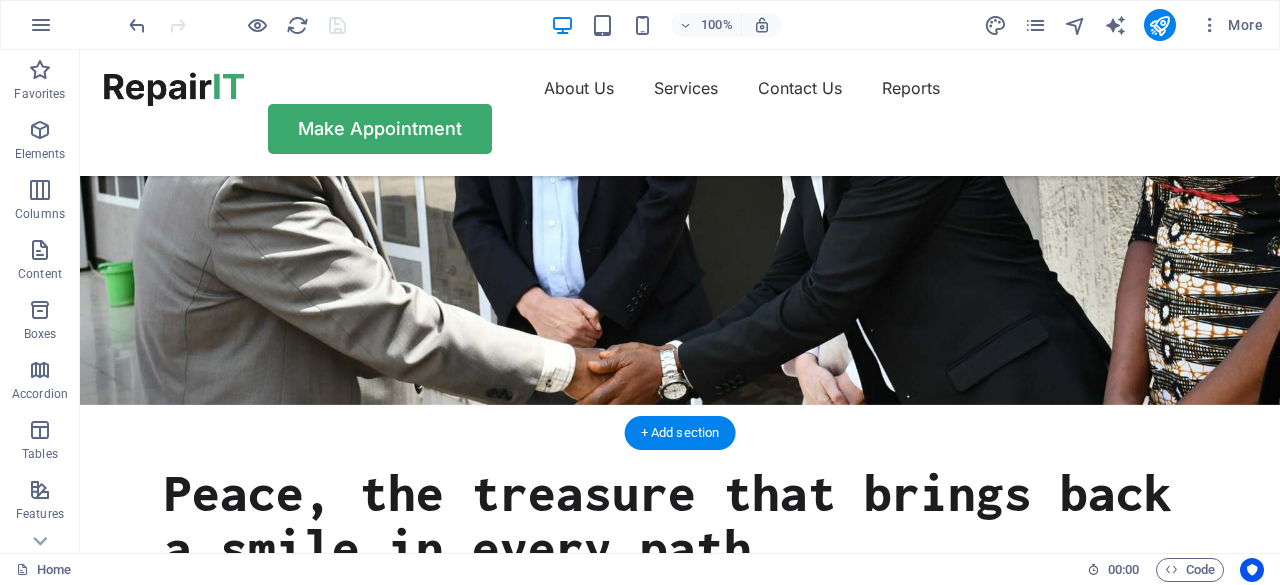 scroll, scrollTop: 100, scrollLeft: 0, axis: vertical 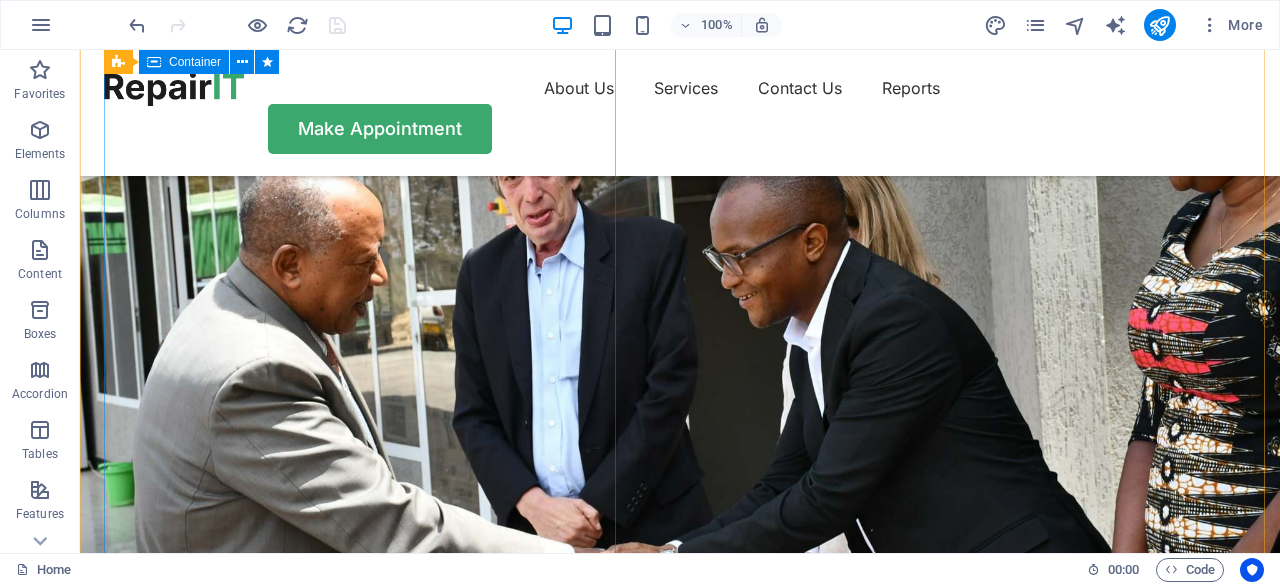 click on "Peace, the treasure that brings back a smile in every path Championing Peace and Security  Make Appointment" at bounding box center (680, 846) 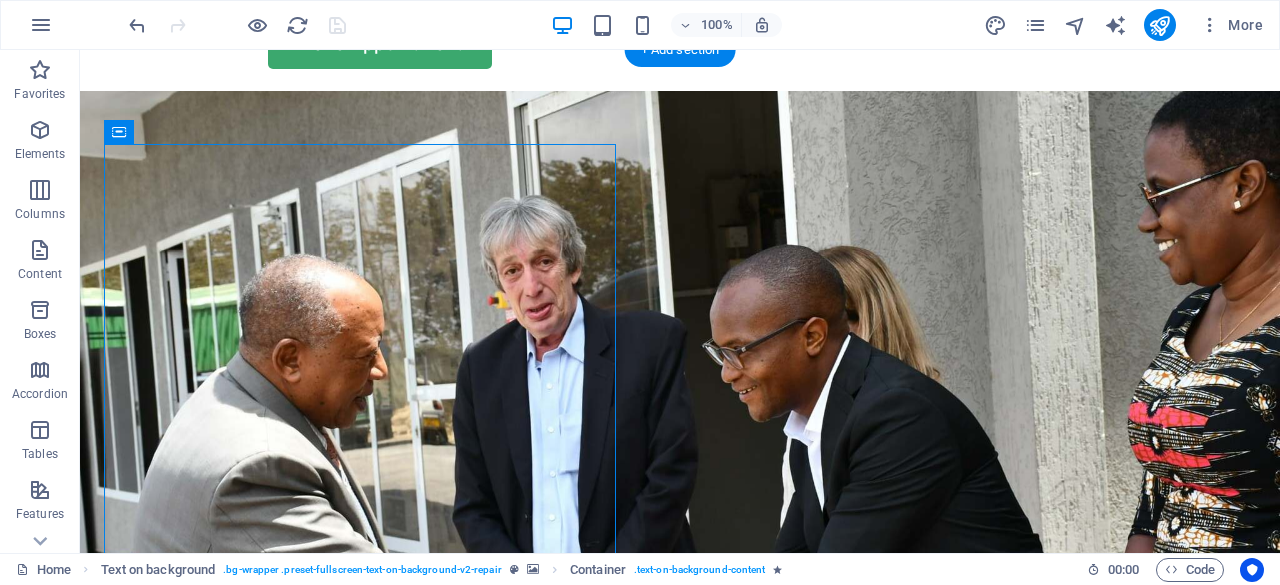 scroll, scrollTop: 0, scrollLeft: 0, axis: both 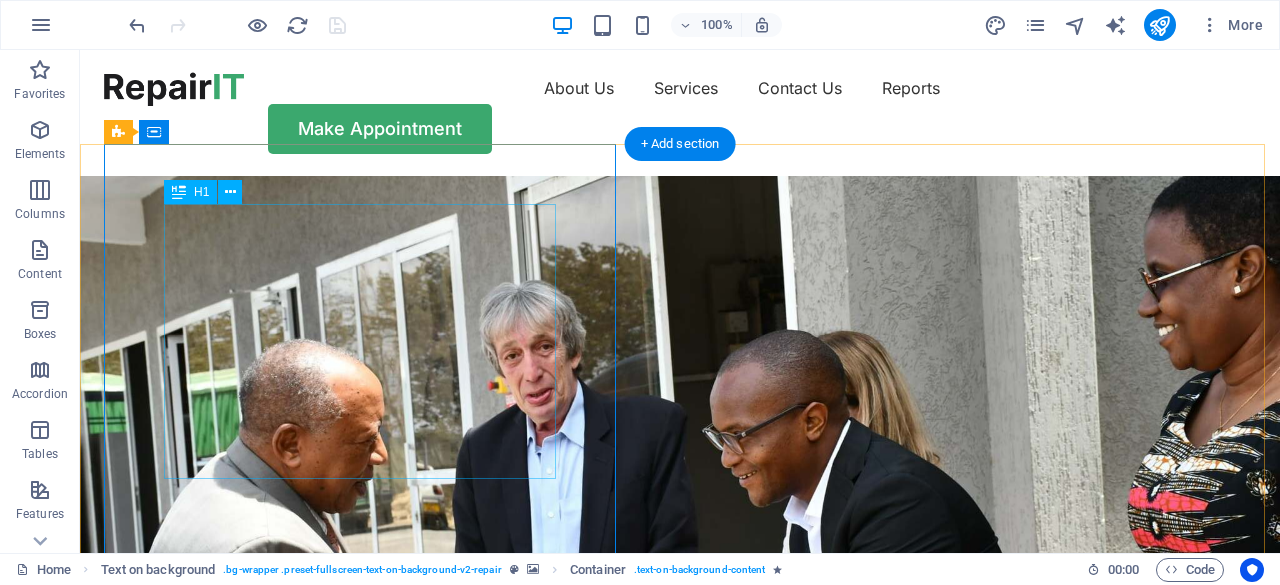 click on "Peace, the treasure that brings back a smile in every path" at bounding box center [680, 946] 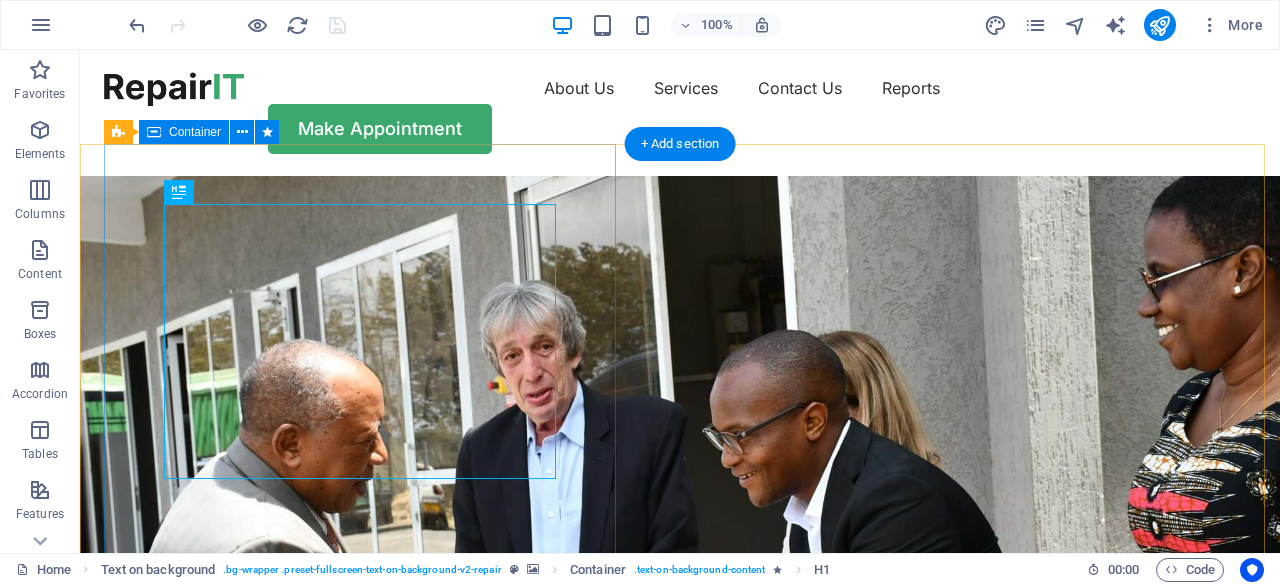 click on "Peace, the treasure that brings back a smile in every path Championing Peace and Security  Make Appointment" at bounding box center [680, 1072] 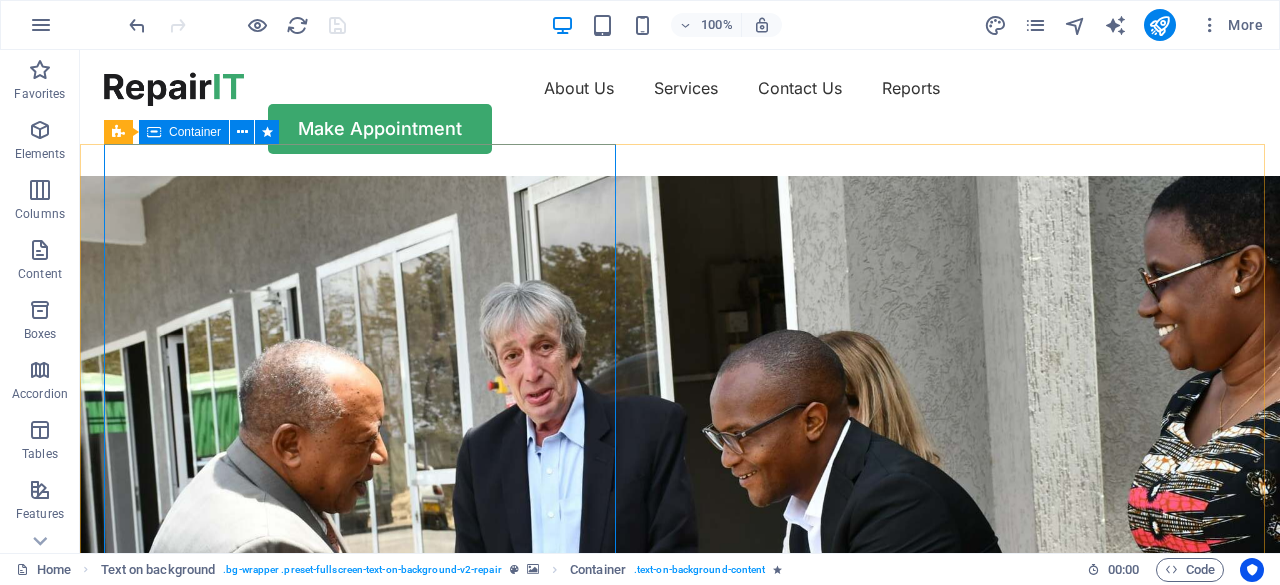 click on "Container" at bounding box center [195, 132] 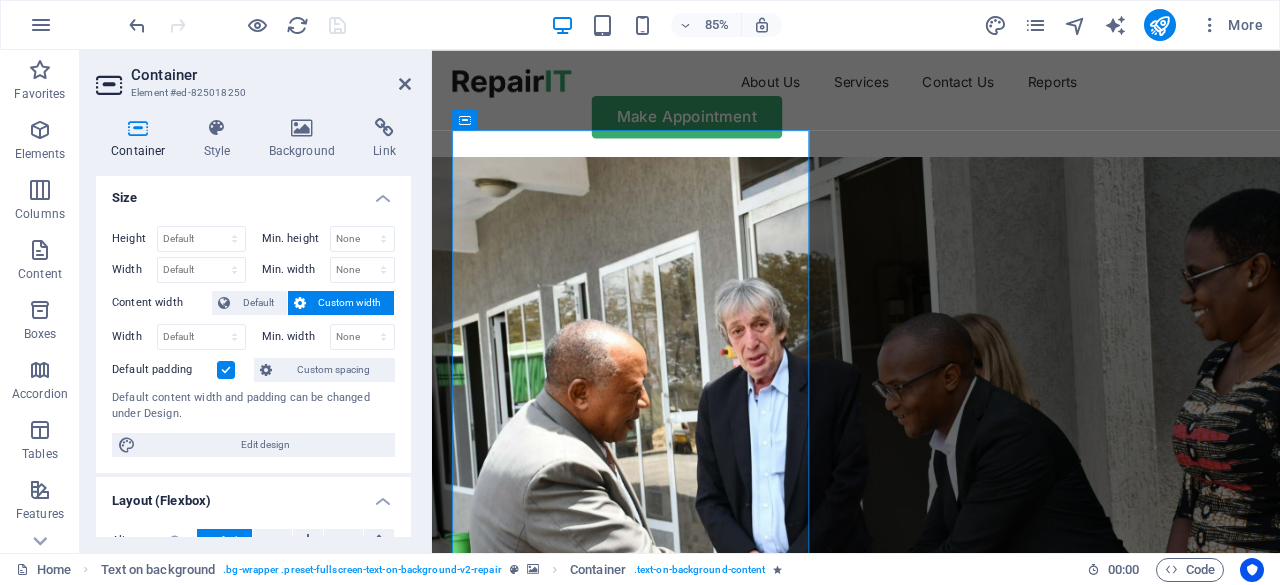 scroll, scrollTop: 0, scrollLeft: 0, axis: both 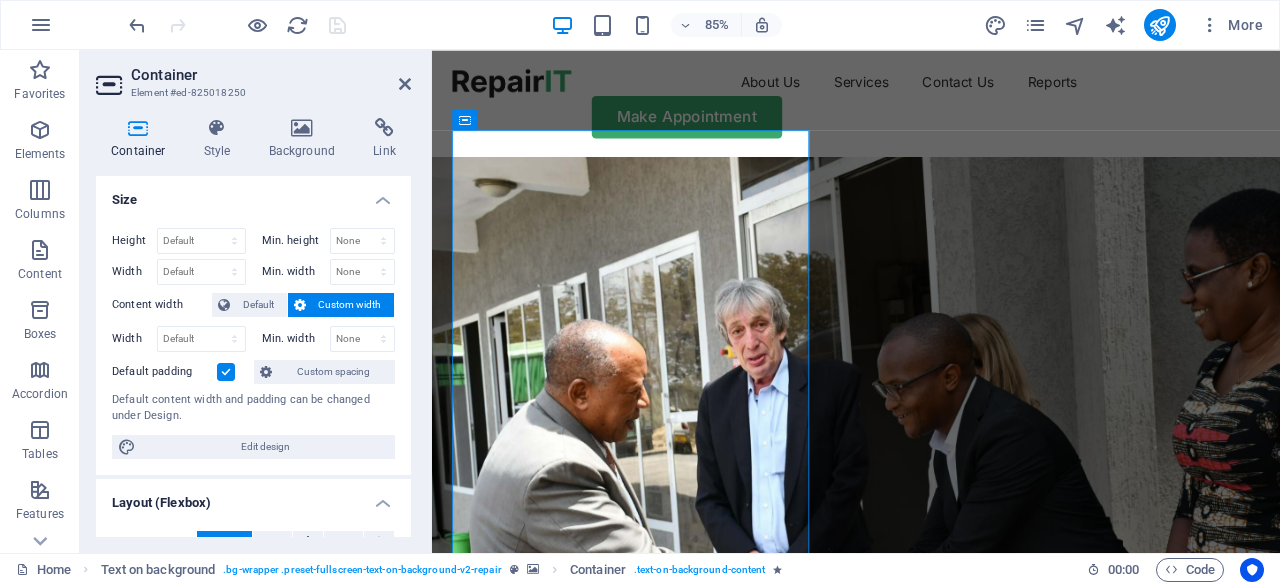 click on "Custom width" at bounding box center [350, 305] 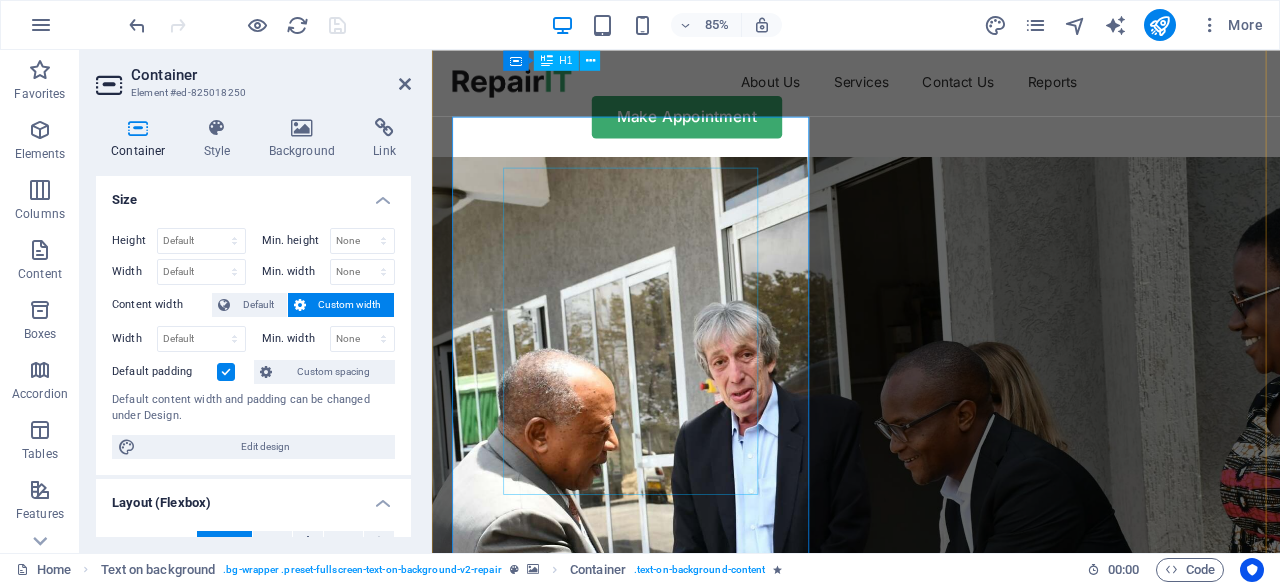 scroll, scrollTop: 0, scrollLeft: 0, axis: both 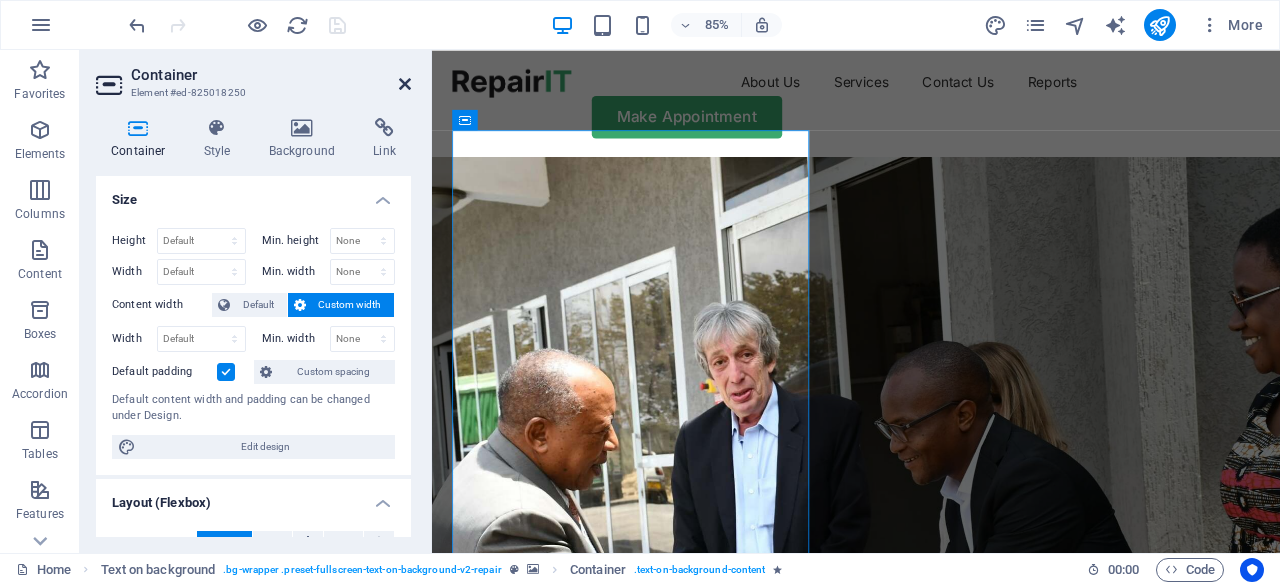click at bounding box center [405, 84] 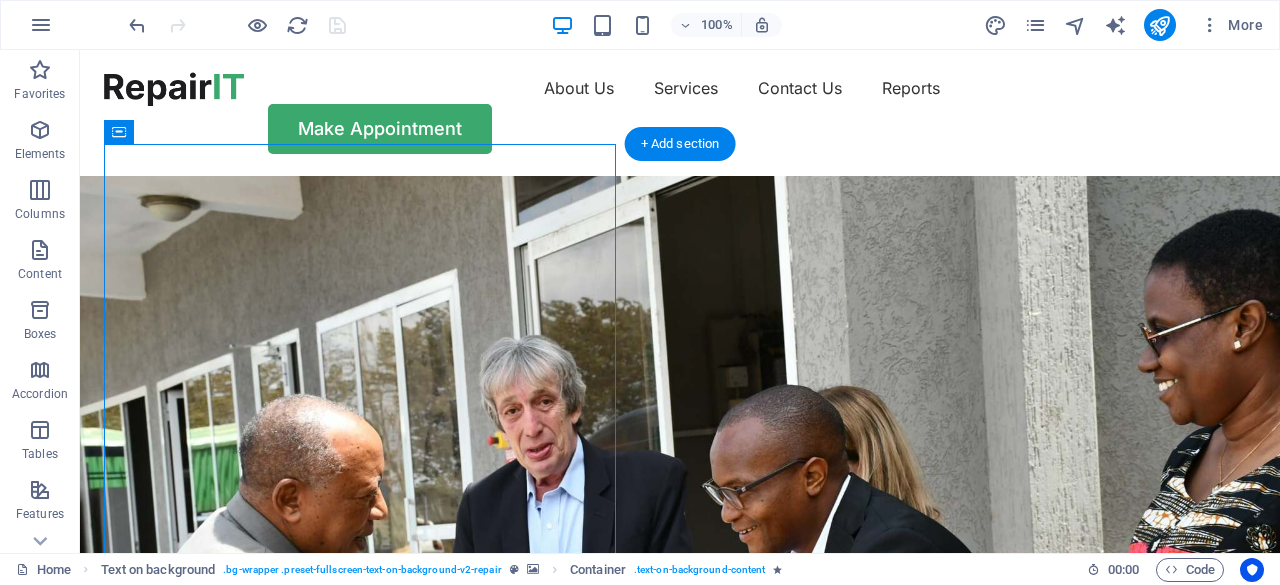 click at bounding box center [680, 558] 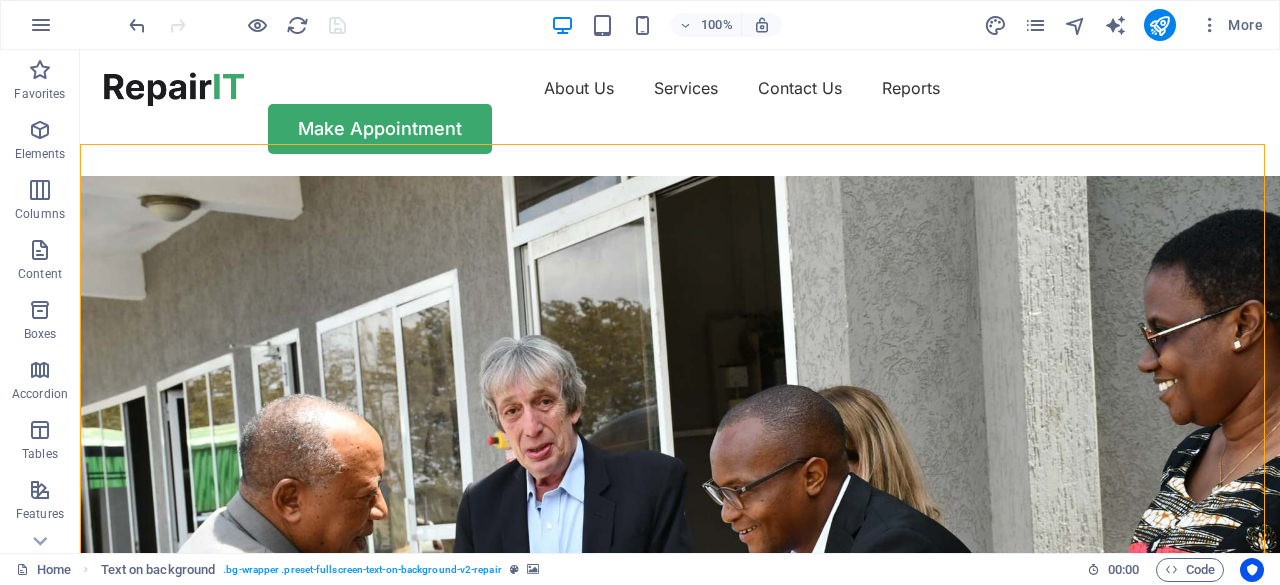 click on "More" at bounding box center (1127, 25) 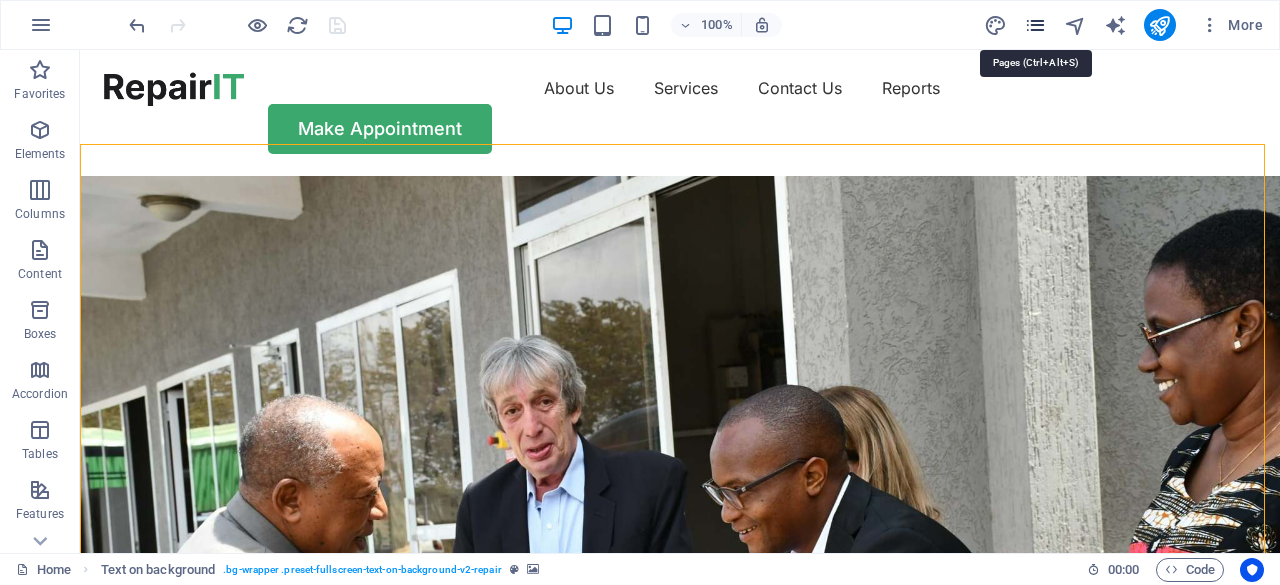 click at bounding box center (1035, 25) 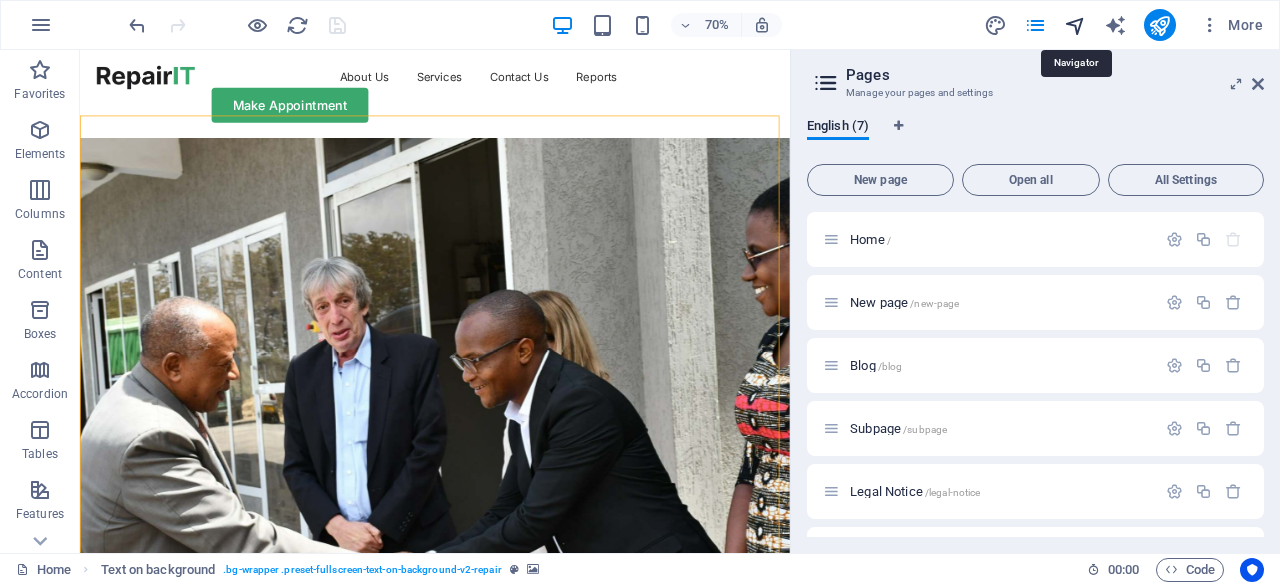 click at bounding box center [1075, 25] 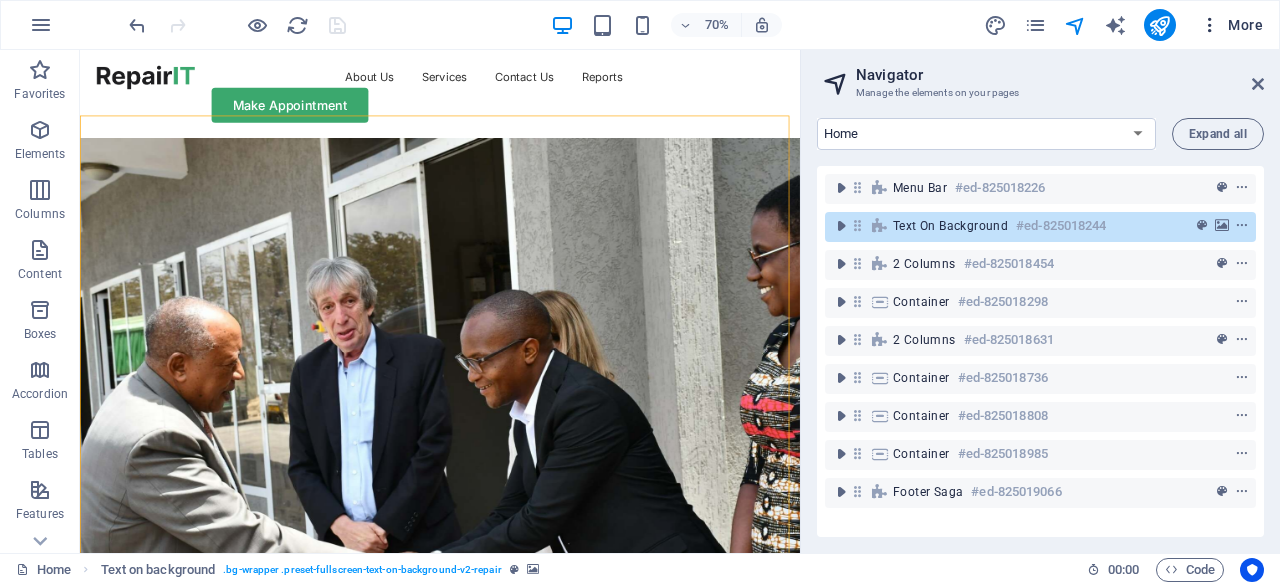 click at bounding box center (1210, 25) 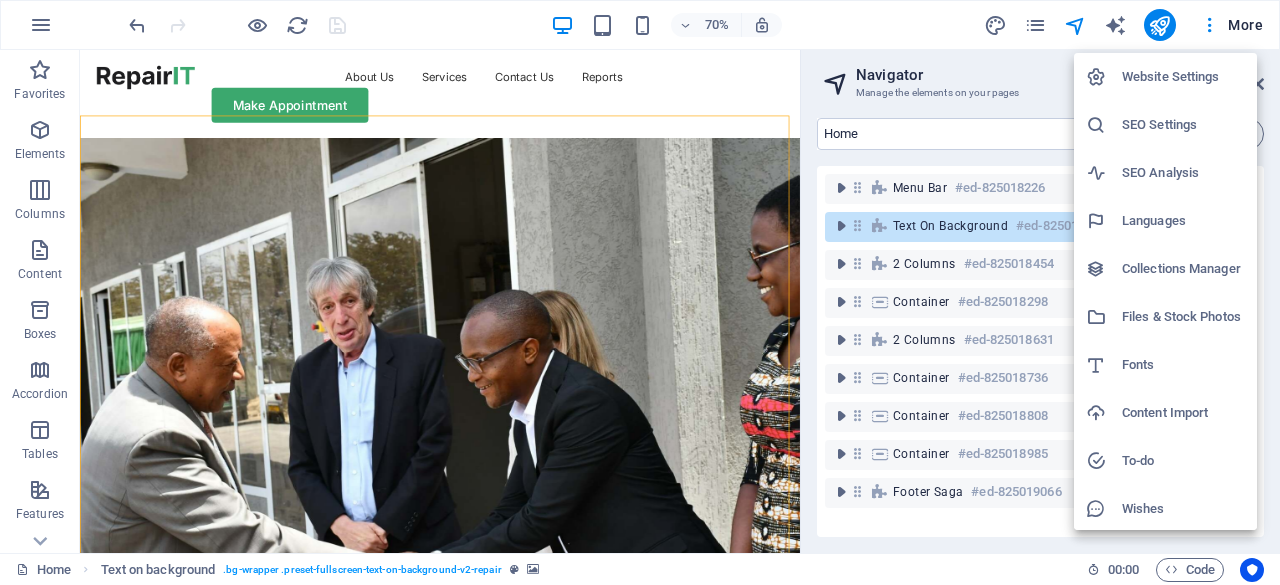 click at bounding box center (640, 292) 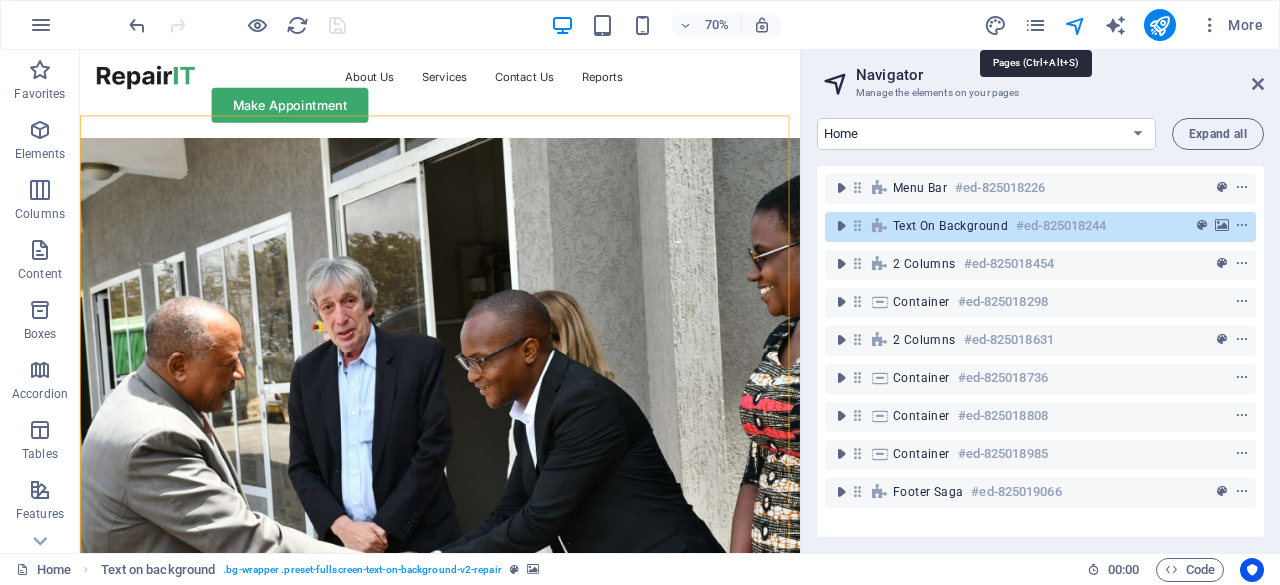 click at bounding box center (1035, 25) 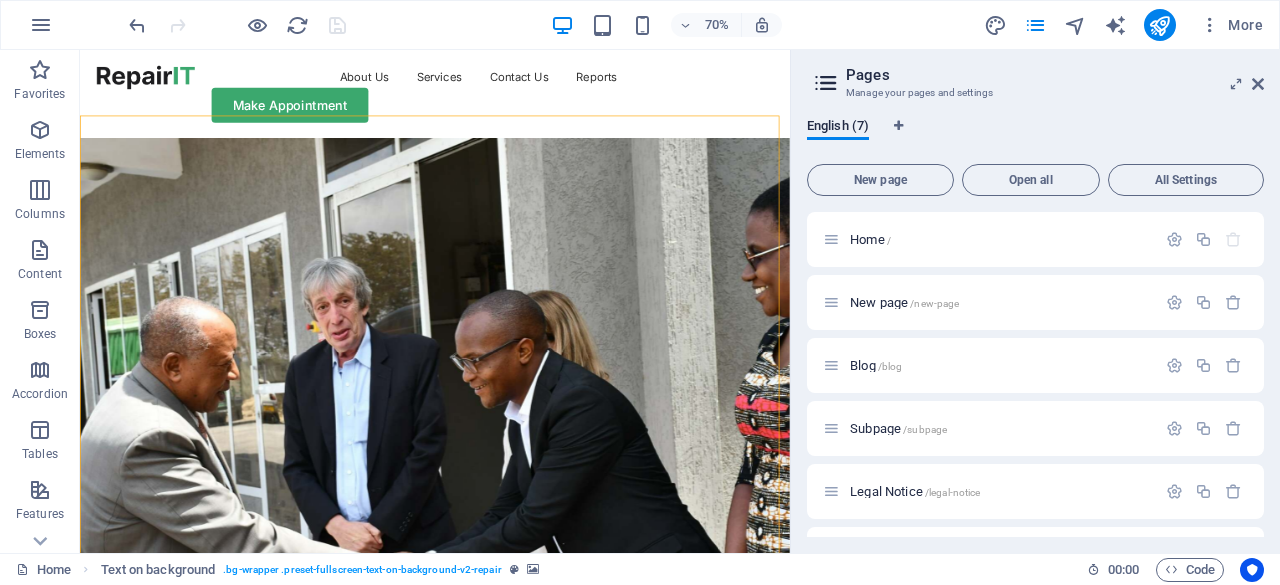 scroll, scrollTop: 116, scrollLeft: 0, axis: vertical 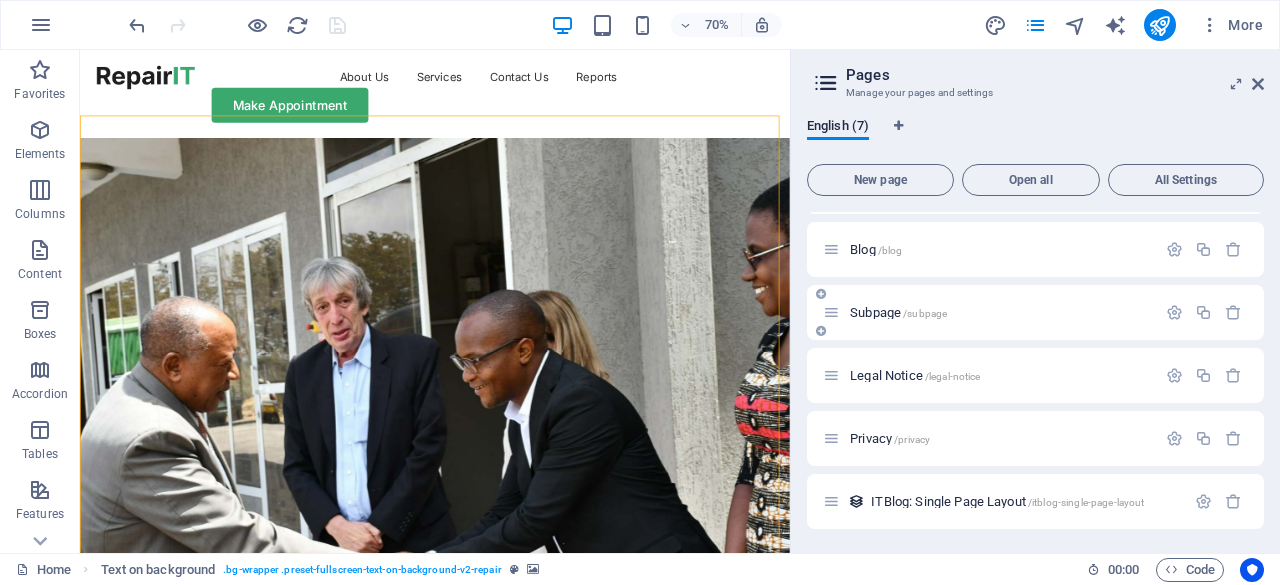 click at bounding box center [821, 331] 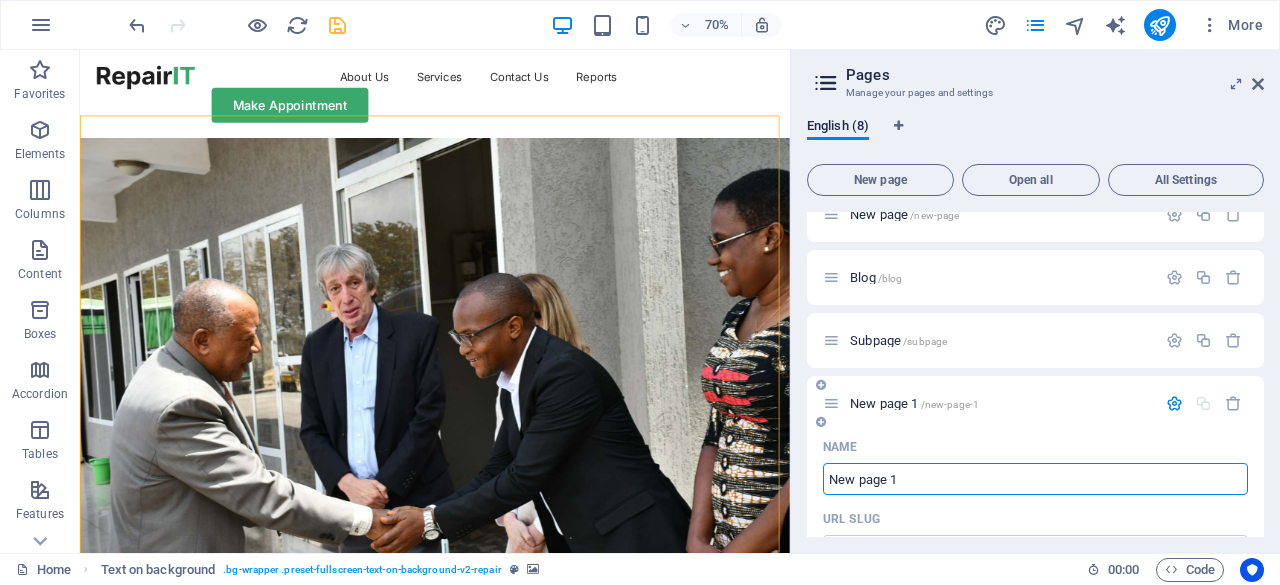 scroll, scrollTop: 116, scrollLeft: 0, axis: vertical 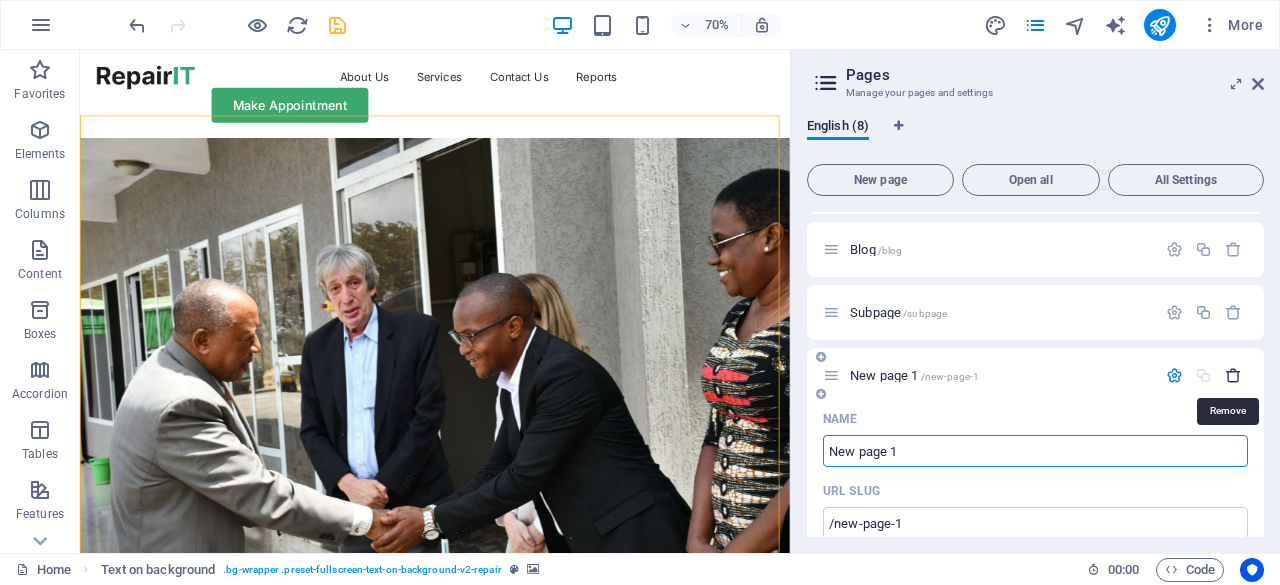click at bounding box center [1233, 375] 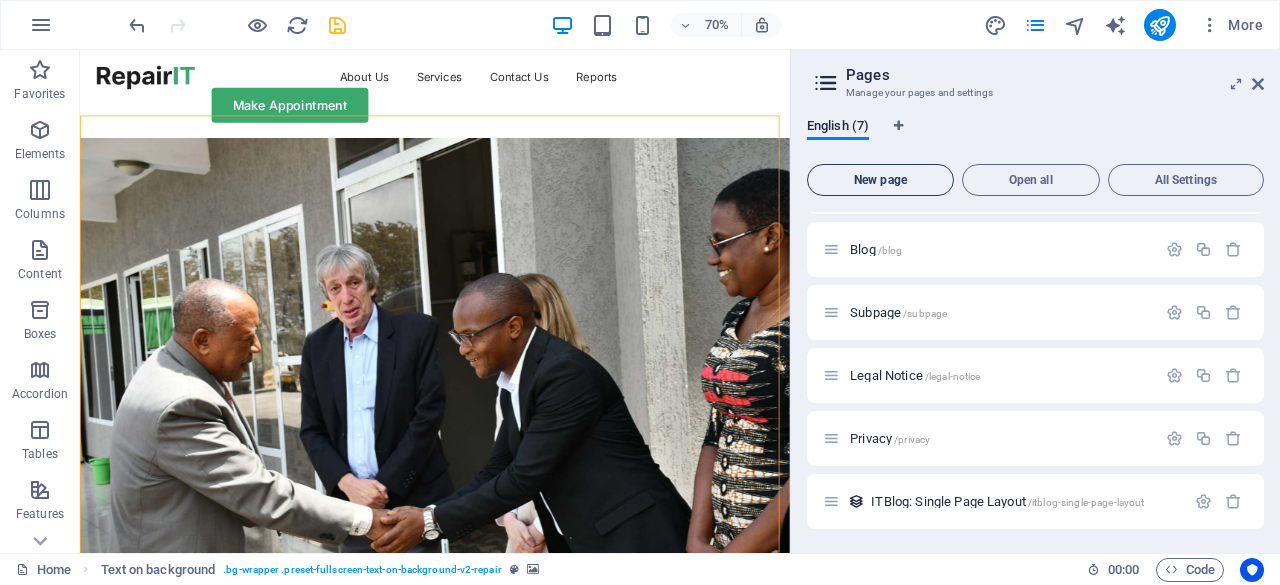 click on "New page" at bounding box center [880, 180] 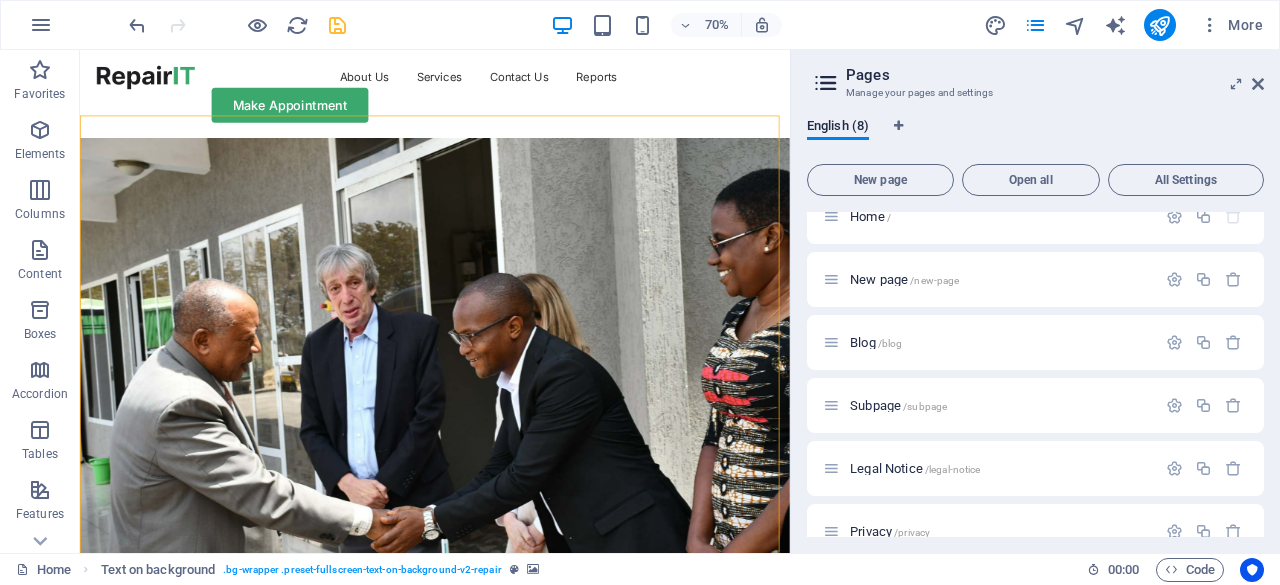 scroll, scrollTop: 0, scrollLeft: 0, axis: both 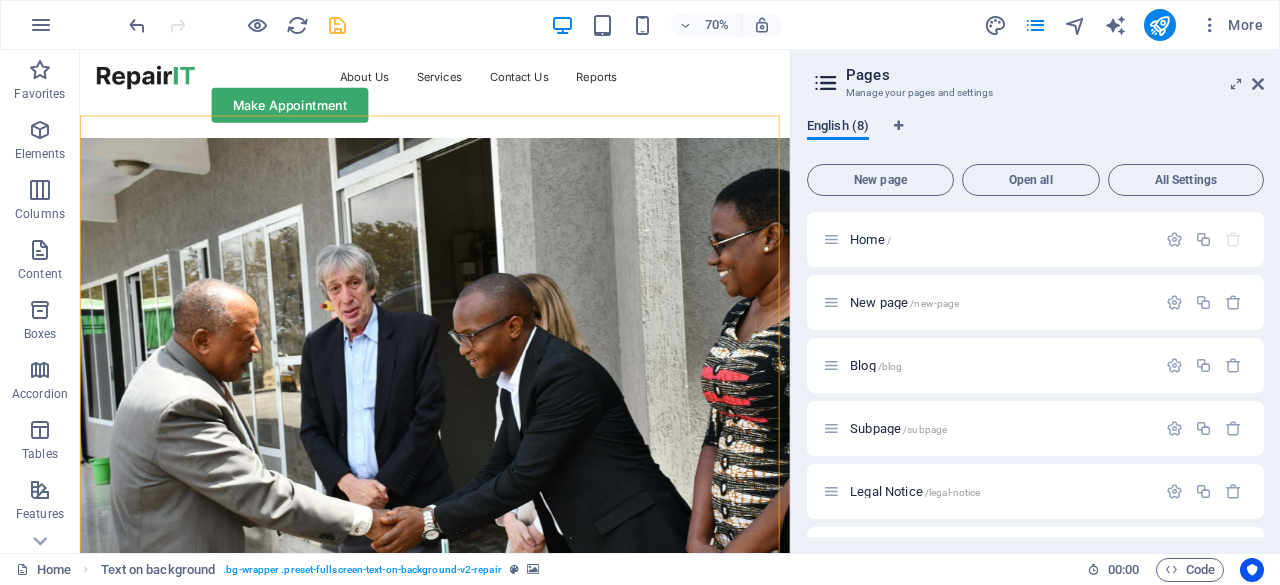 click on "English (8)" at bounding box center [838, 128] 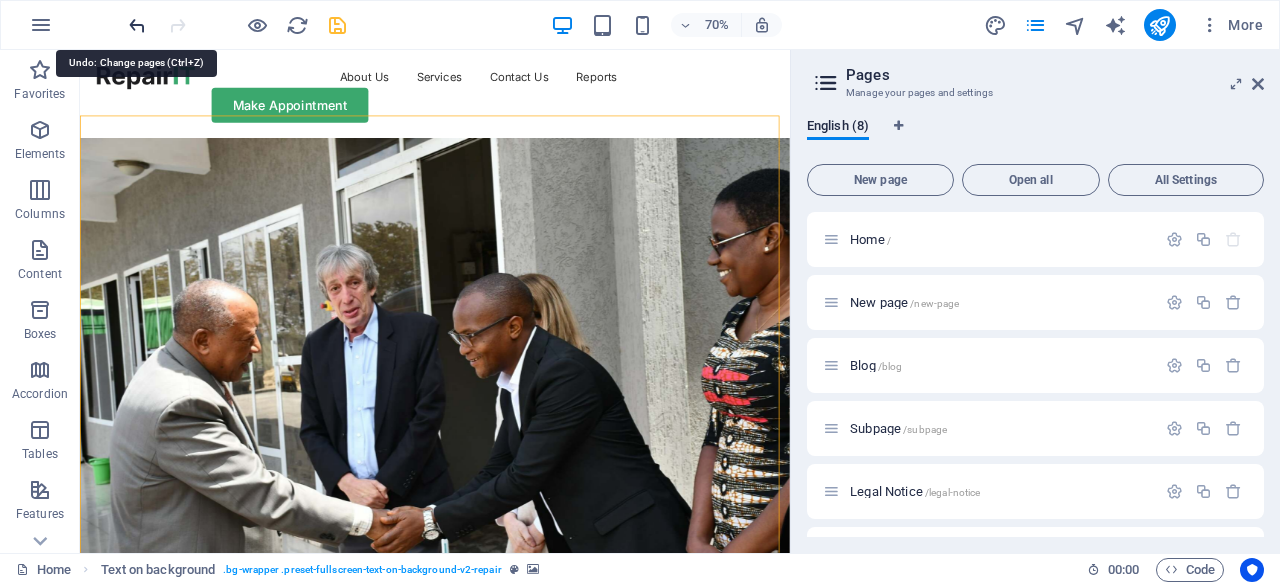 click at bounding box center [137, 25] 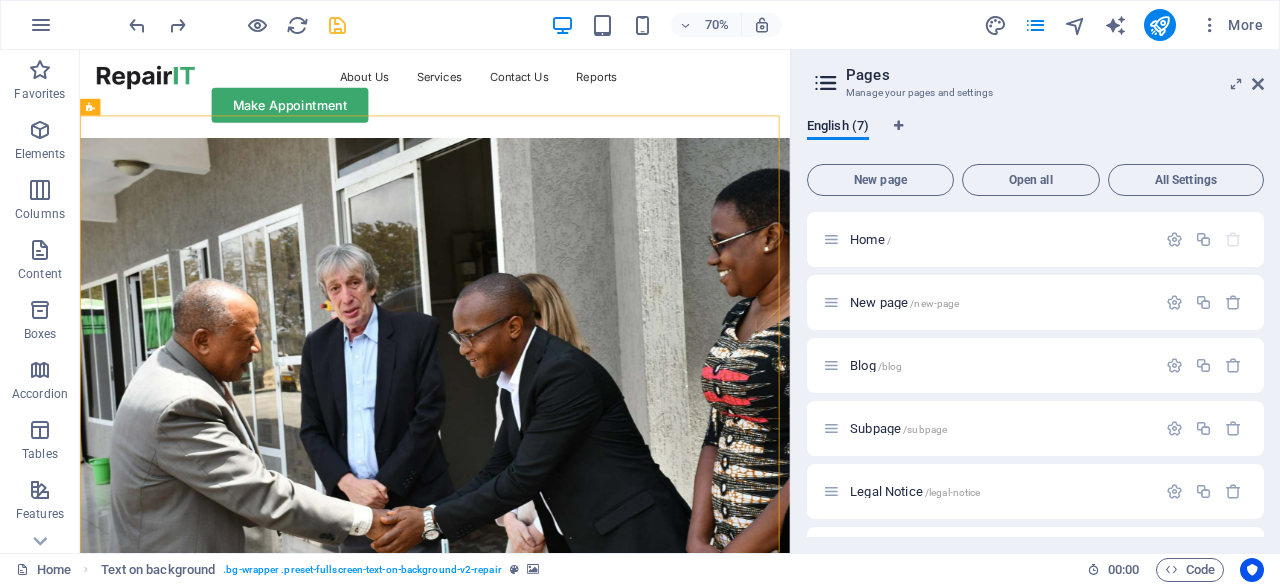 click on "English (7) New page Open all All Settings Home / New page /new-page Blog /blog Subpage /subpage Legal Notice /legal-notice Privacy /privacy ITBlog: Single Page Layout /itblog-single-page-layout" at bounding box center (1035, 327) 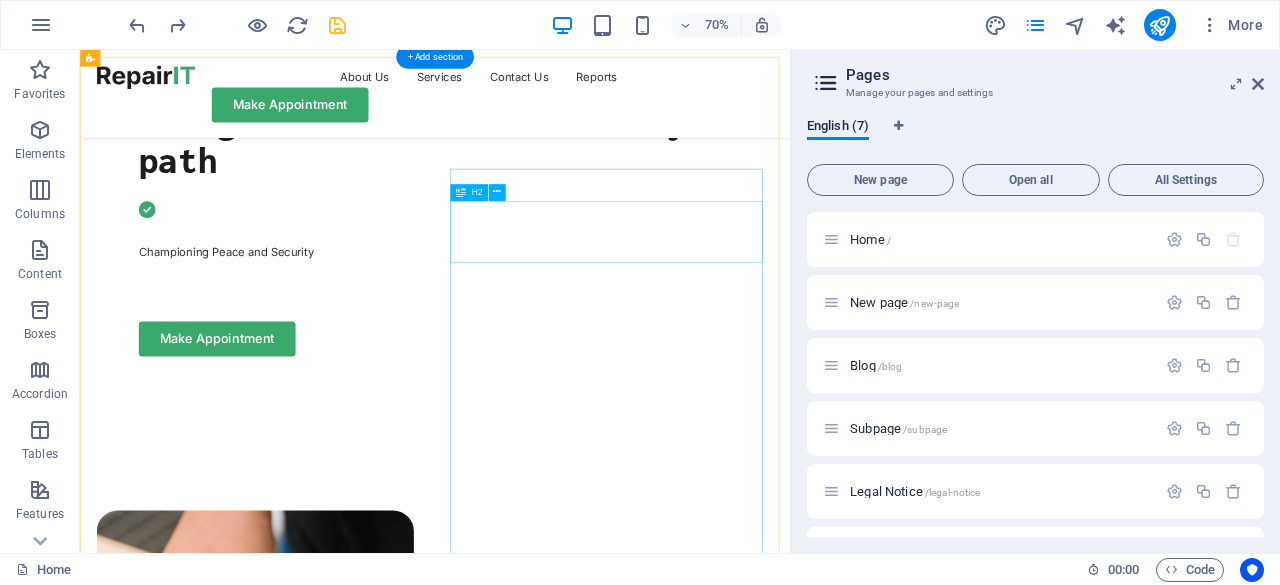 scroll, scrollTop: 700, scrollLeft: 0, axis: vertical 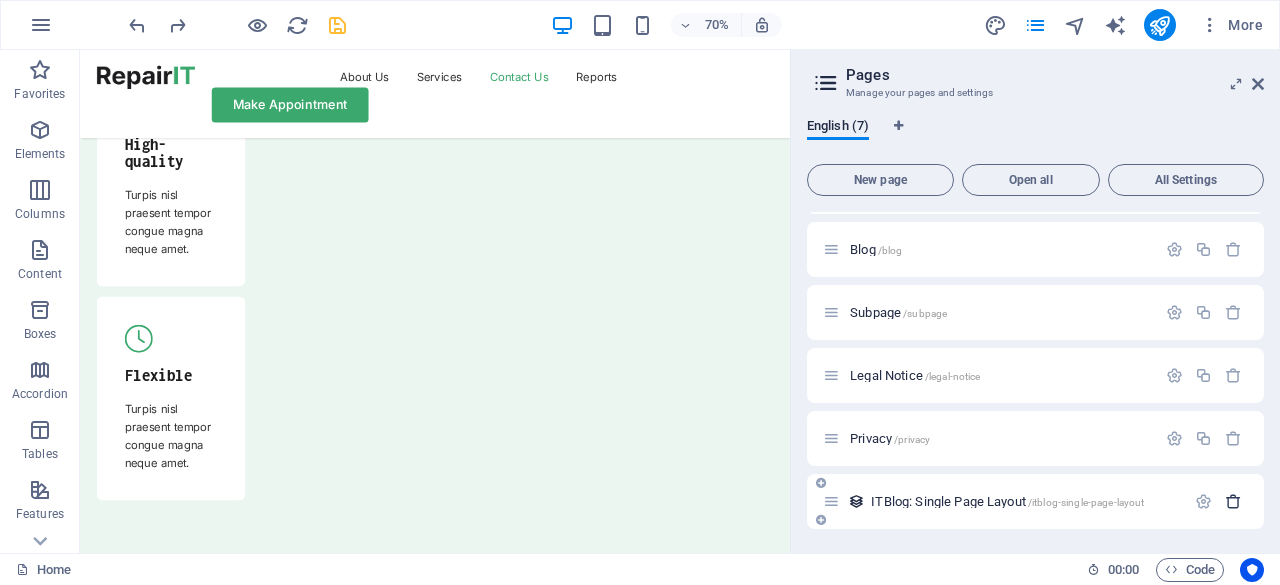 click at bounding box center (1233, 501) 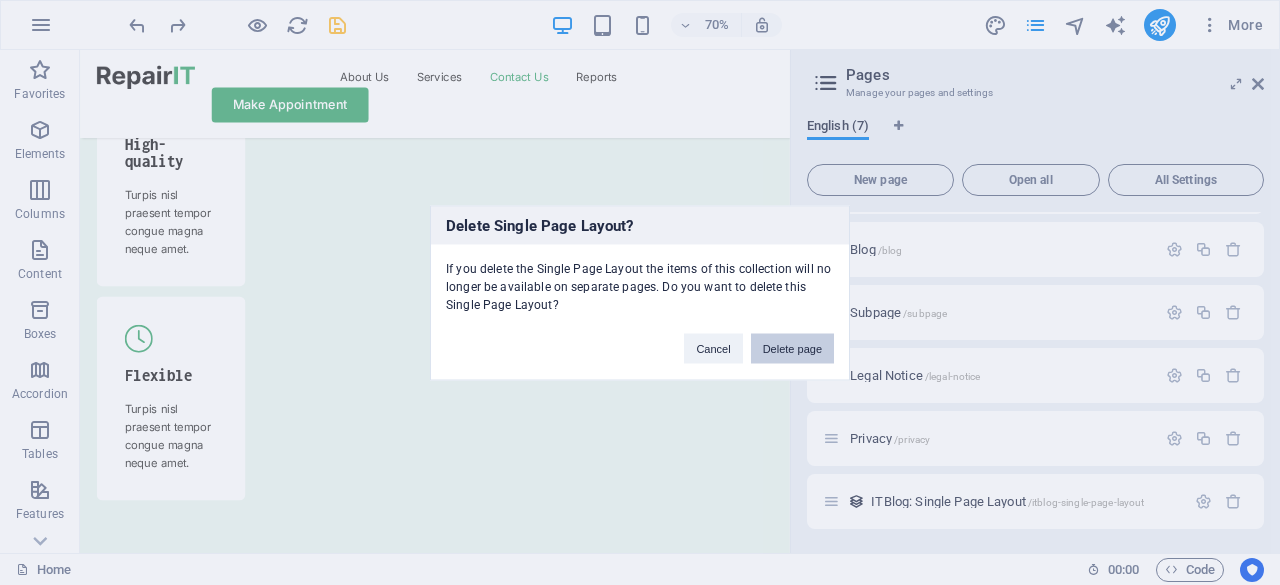click on "Delete page" at bounding box center [792, 348] 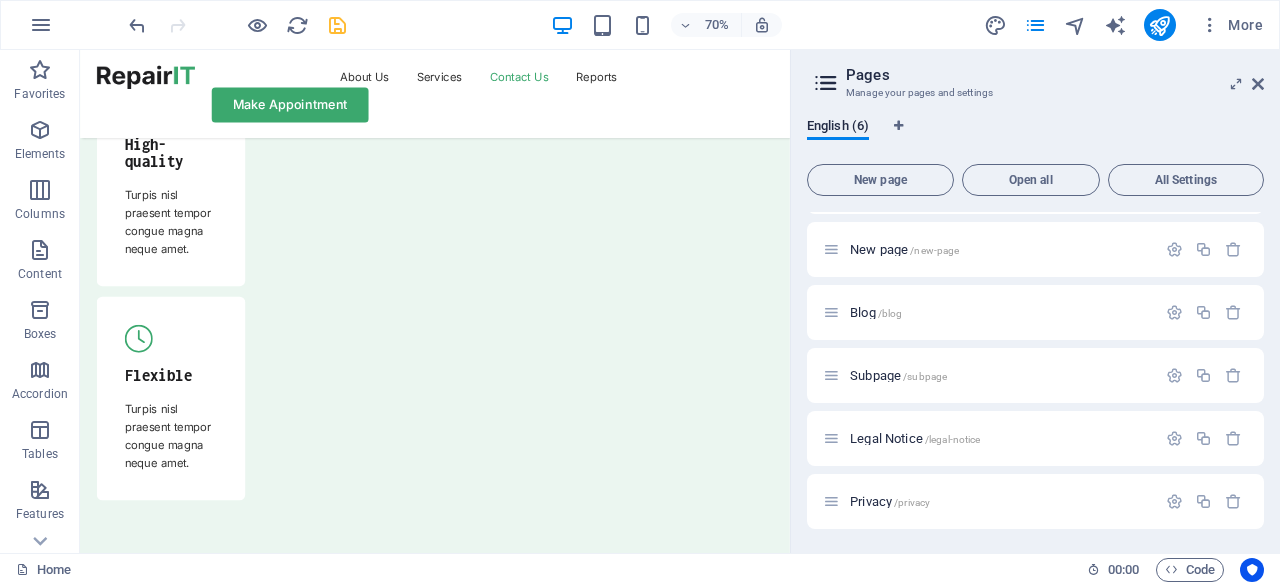 scroll, scrollTop: 52, scrollLeft: 0, axis: vertical 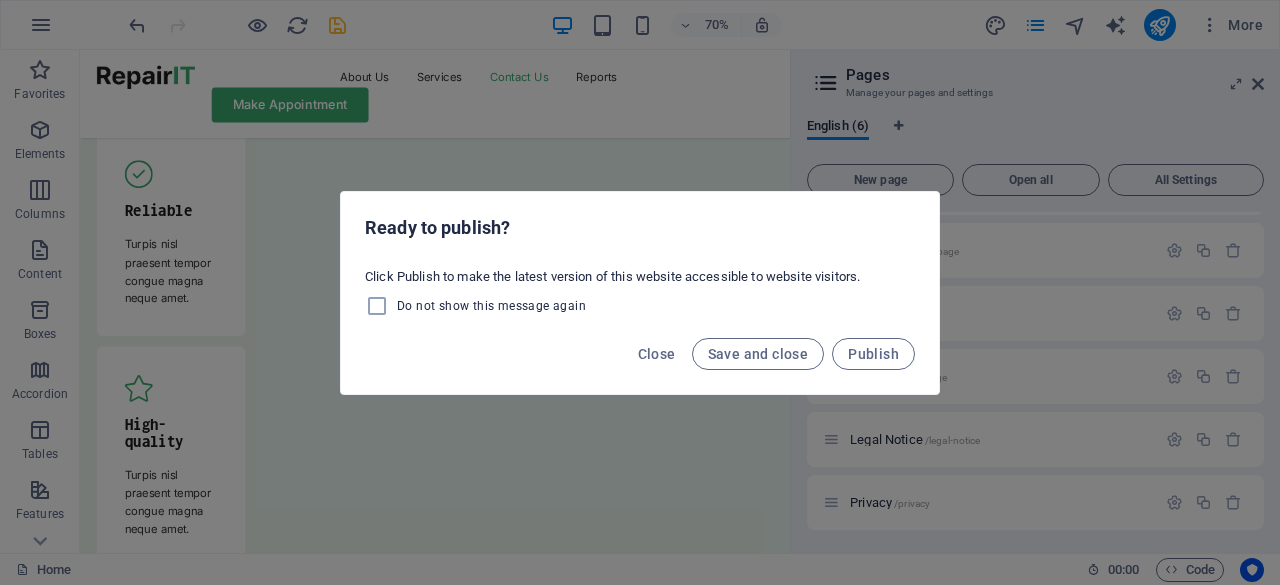 click on "Ready to publish? Click Publish to make the latest version of this website accessible to website visitors. Do not show this message again Close Save and close Publish" at bounding box center [640, 292] 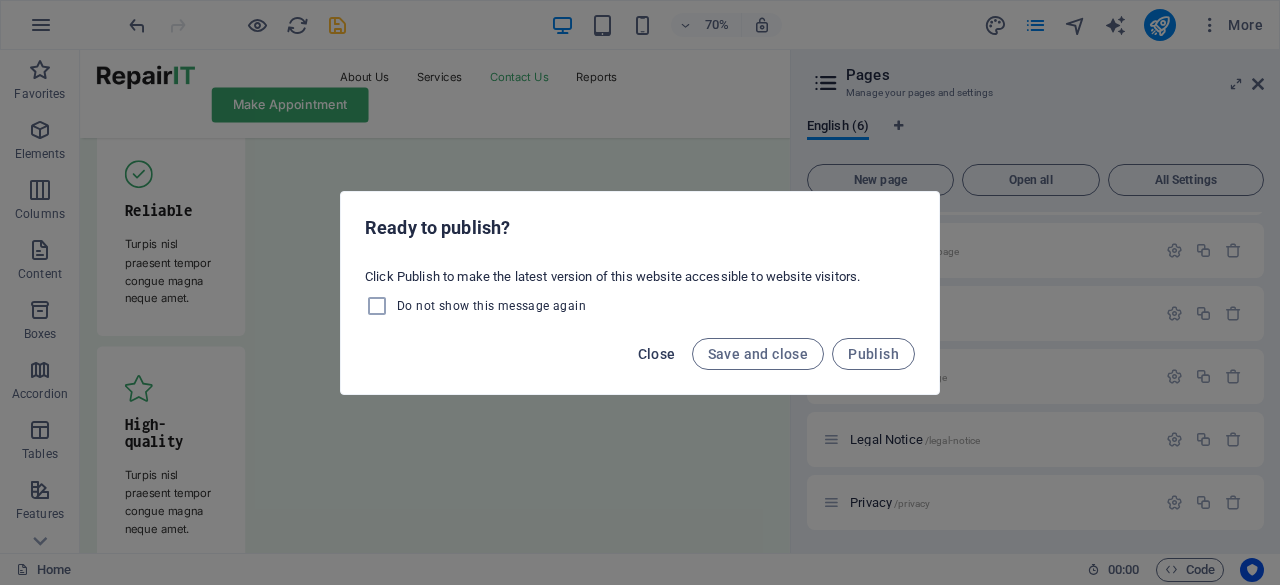 click on "Close" at bounding box center (657, 354) 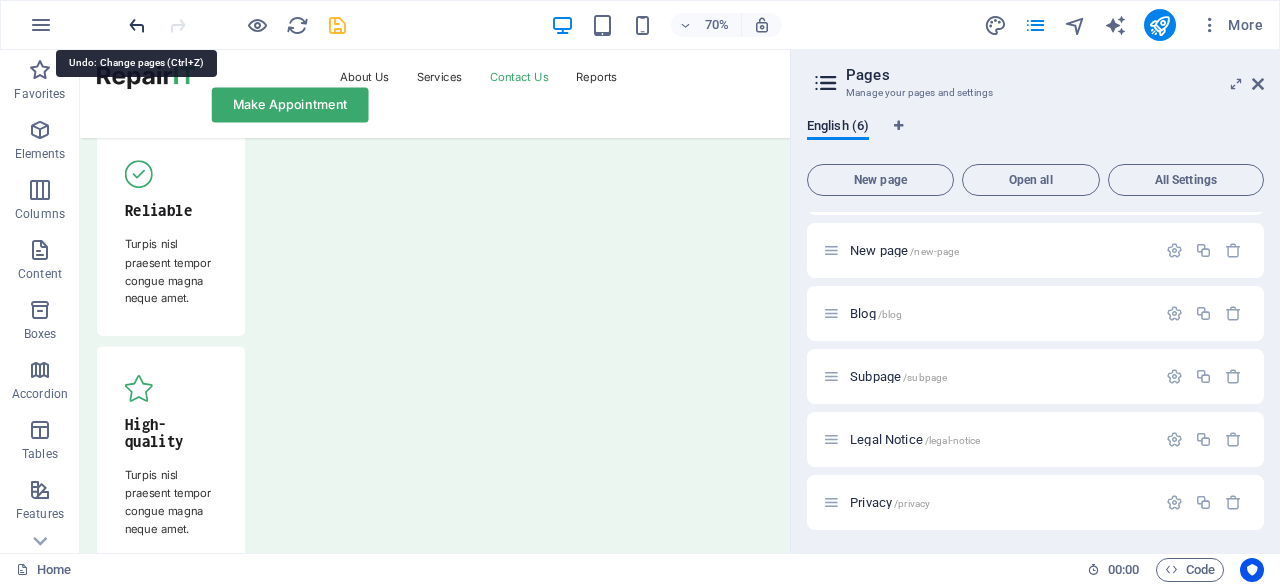 click at bounding box center [137, 25] 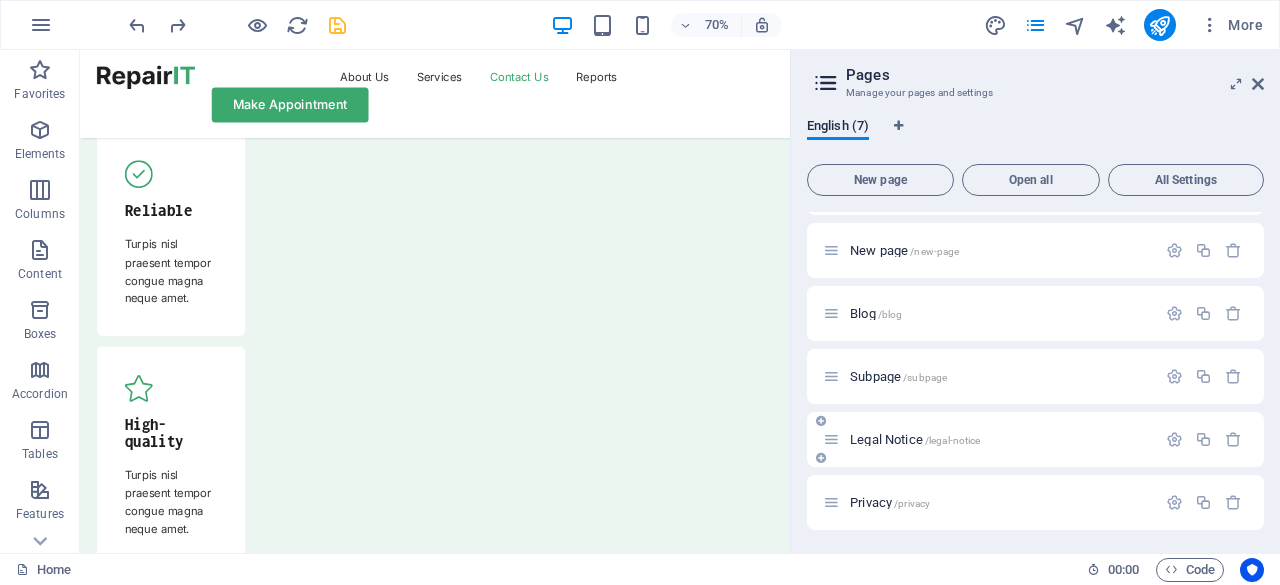 scroll, scrollTop: 116, scrollLeft: 0, axis: vertical 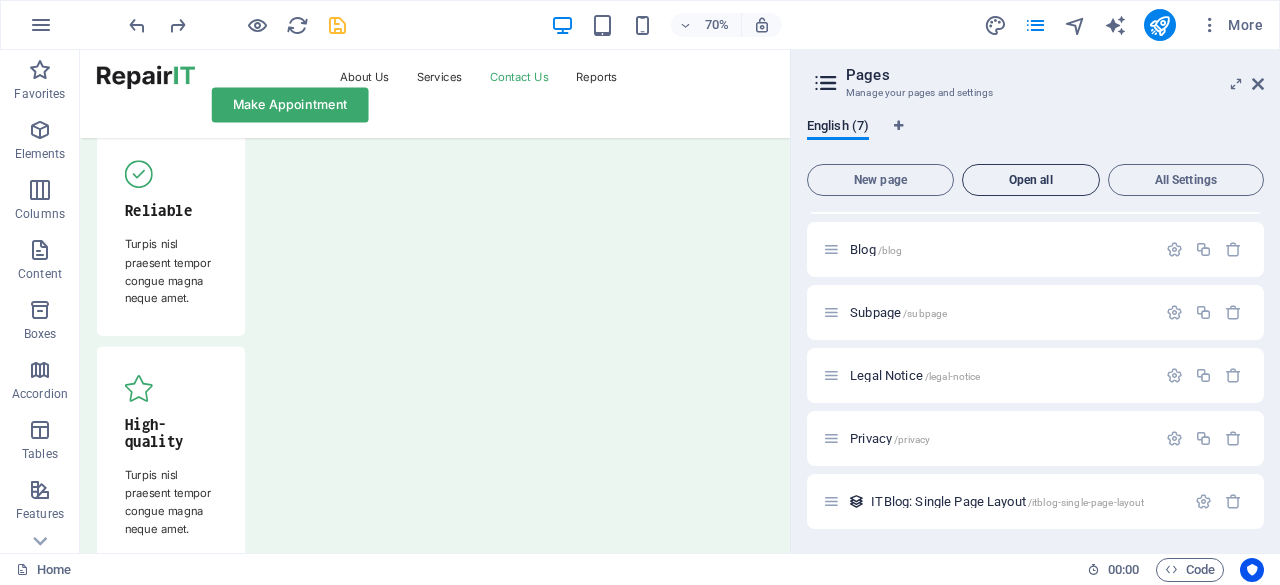 click on "Open all" at bounding box center (1031, 180) 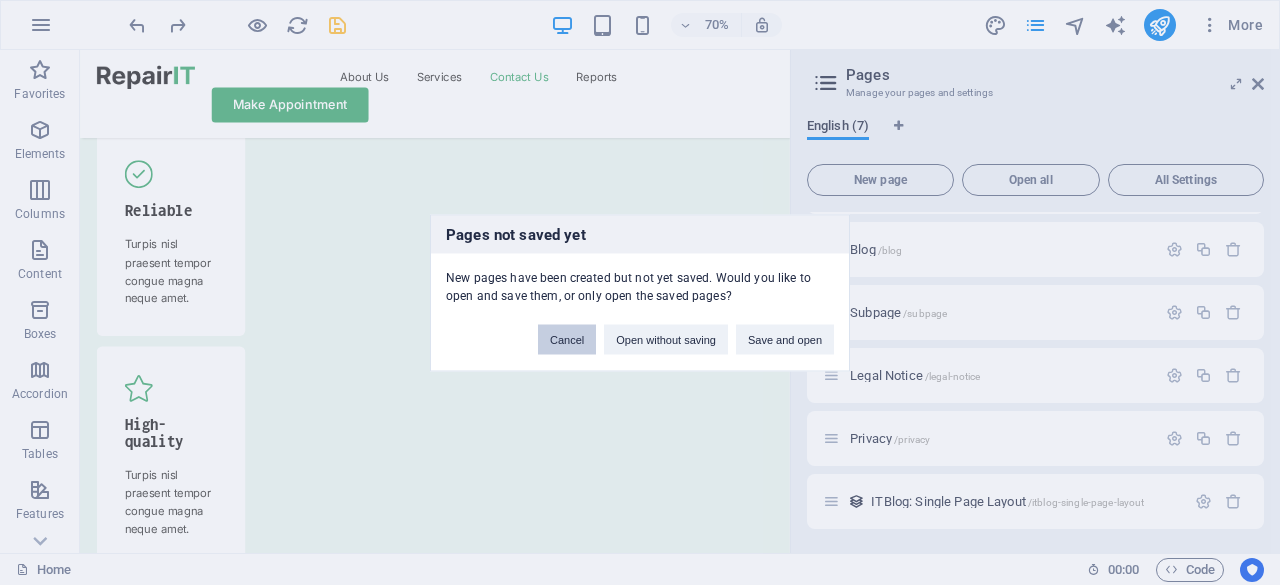 click on "Cancel" at bounding box center [567, 339] 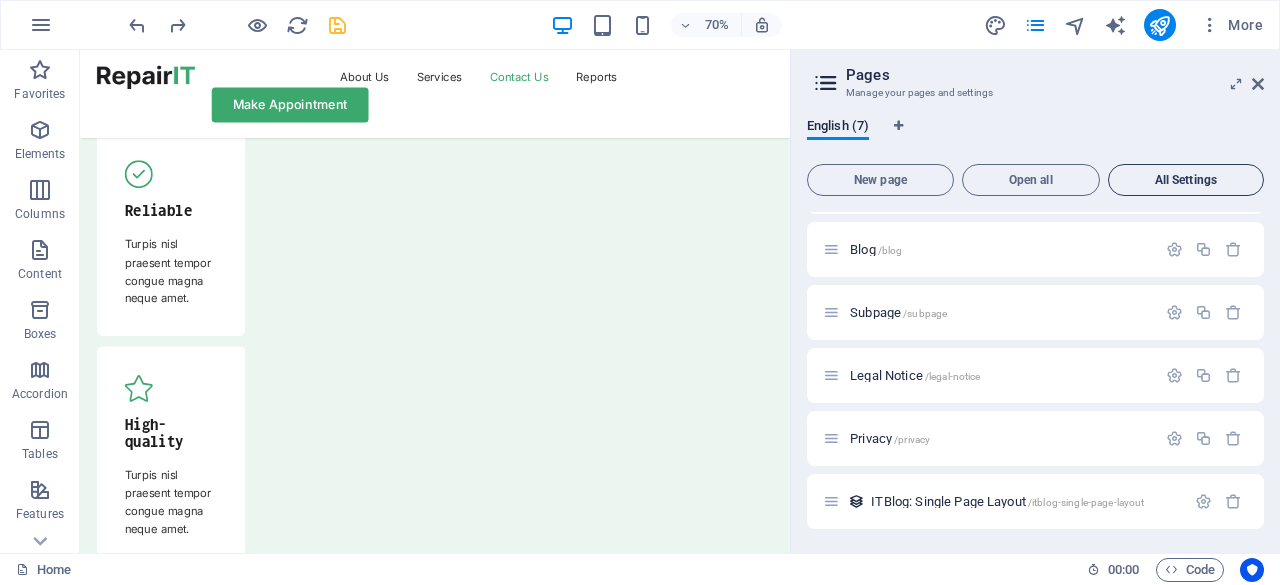 click on "All Settings" at bounding box center [1186, 180] 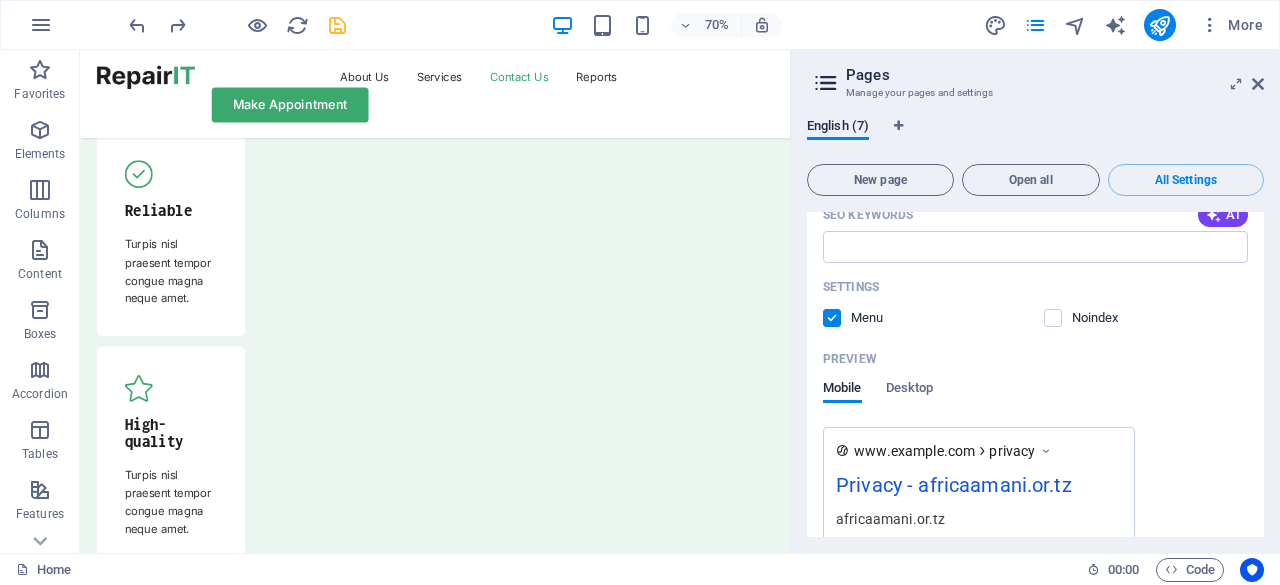 scroll, scrollTop: 4520, scrollLeft: 0, axis: vertical 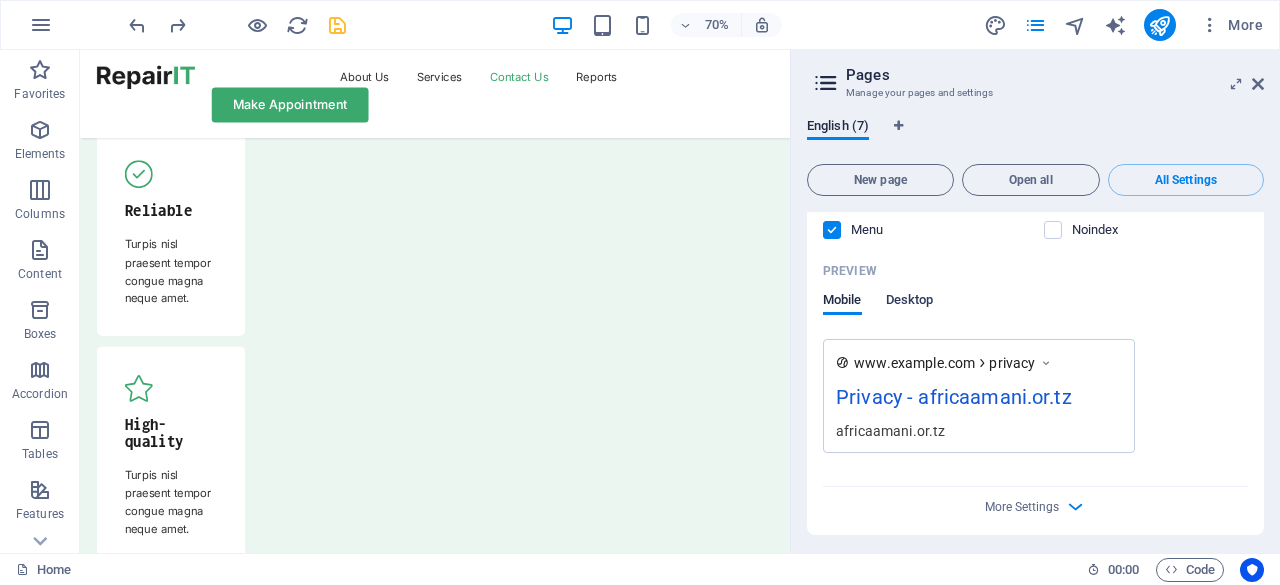 click on "Desktop" at bounding box center (910, 302) 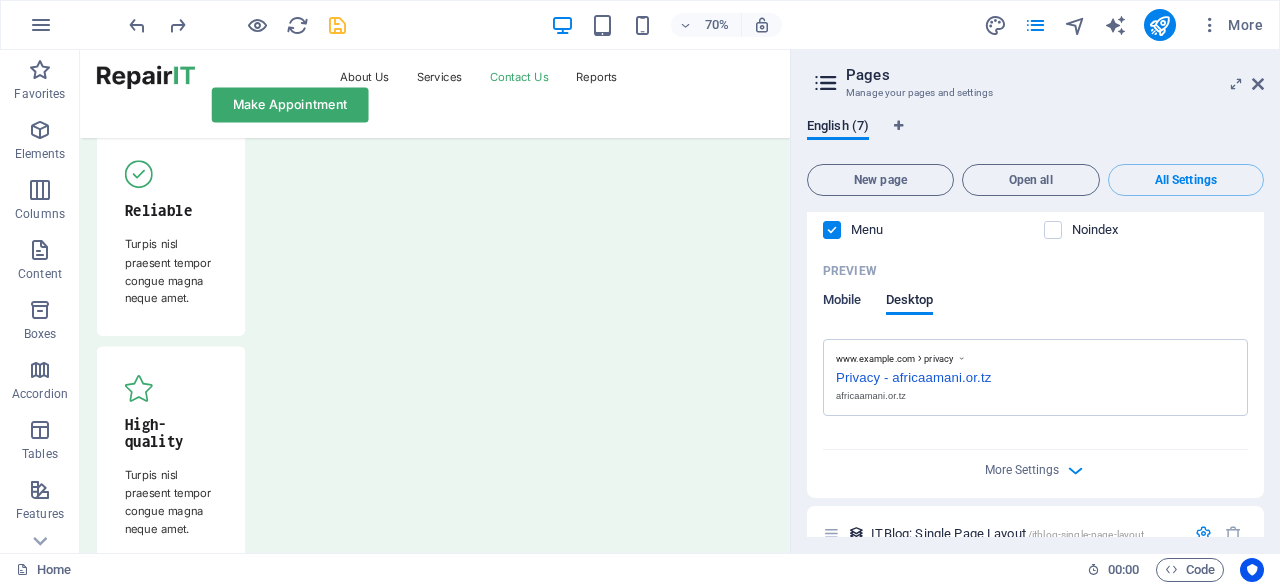 click on "Mobile" at bounding box center (842, 302) 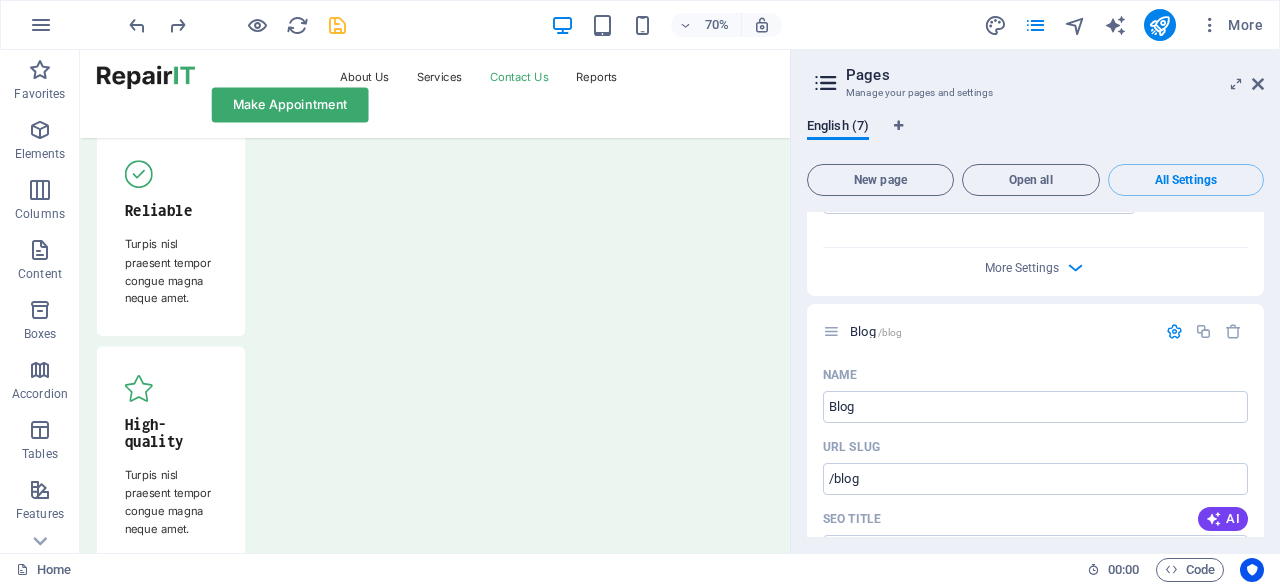 scroll, scrollTop: 1320, scrollLeft: 0, axis: vertical 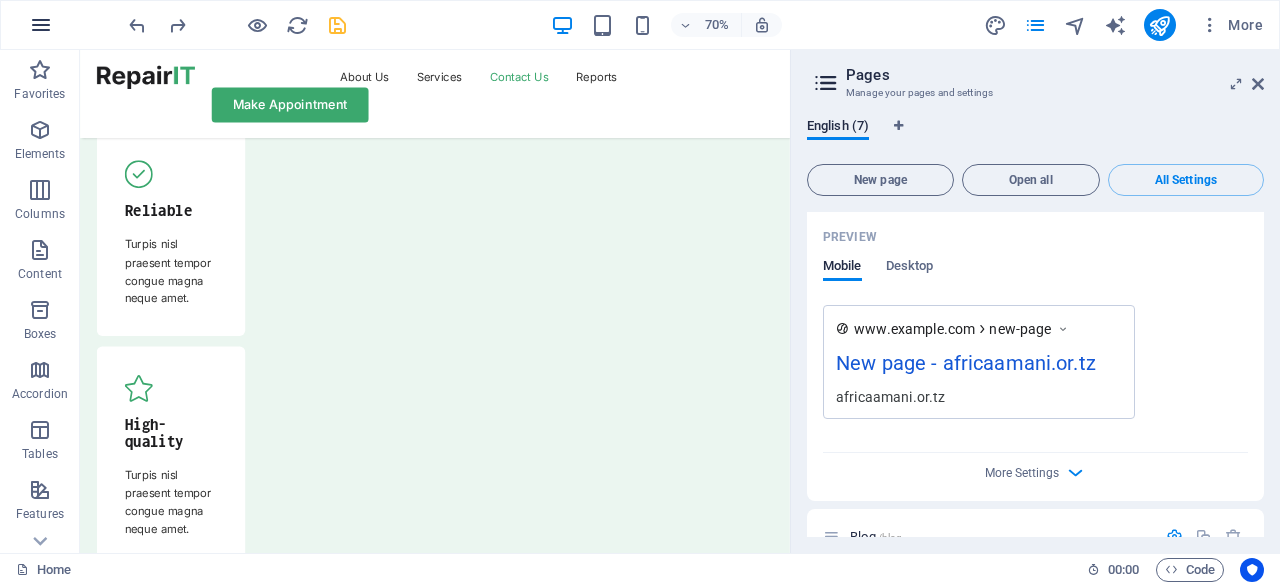 click at bounding box center (41, 25) 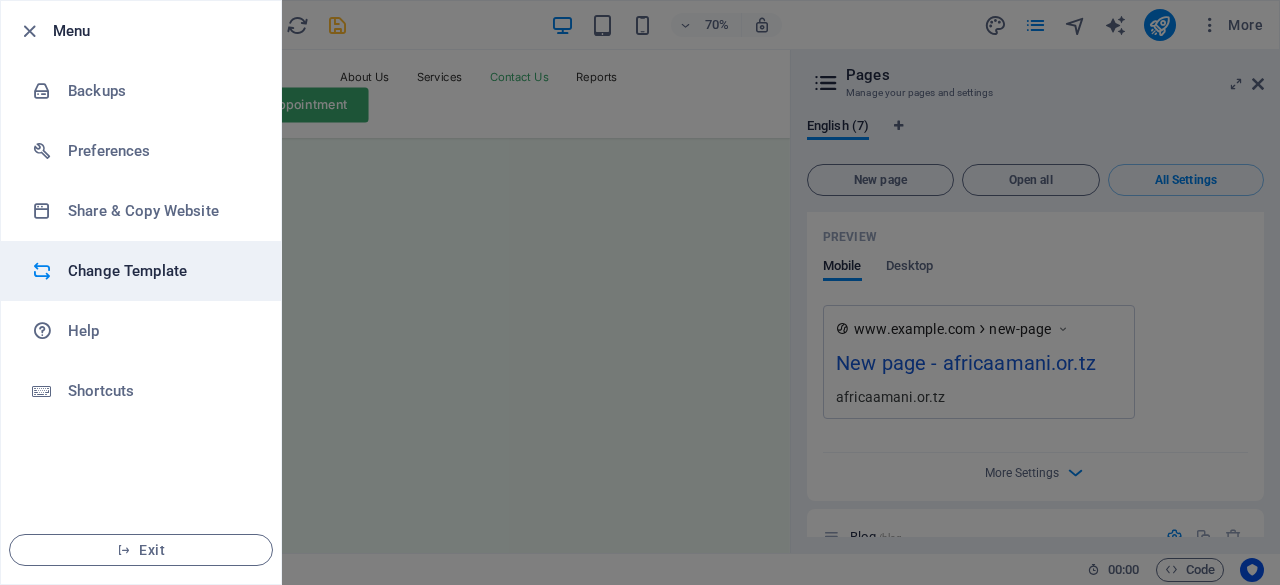 click on "Change Template" at bounding box center [160, 271] 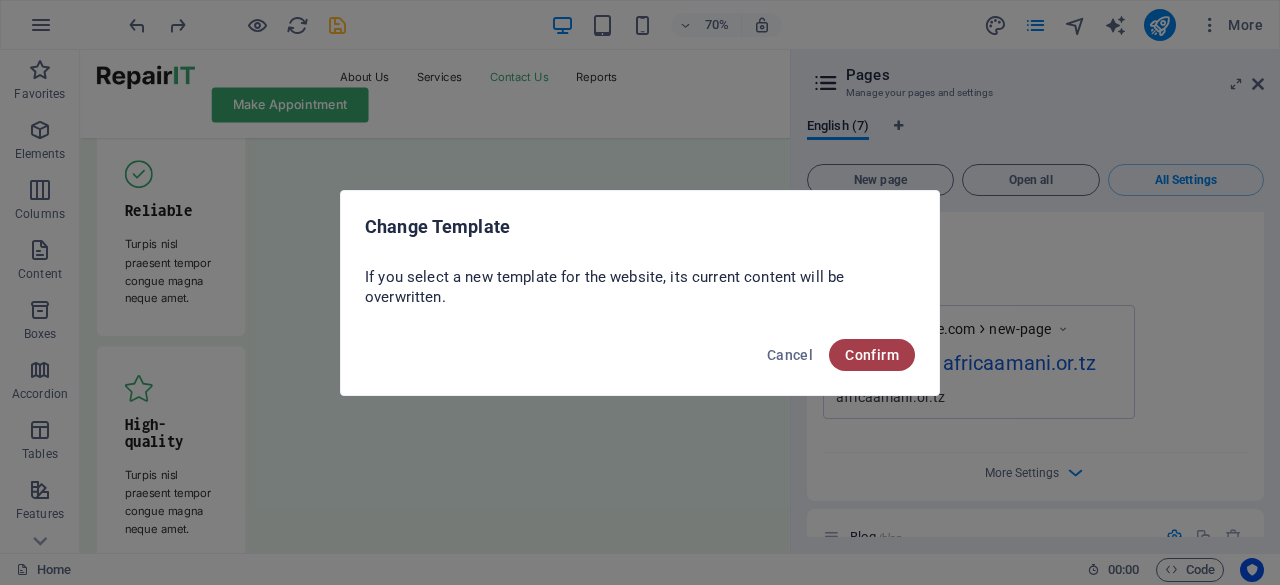 click on "Confirm" at bounding box center [872, 355] 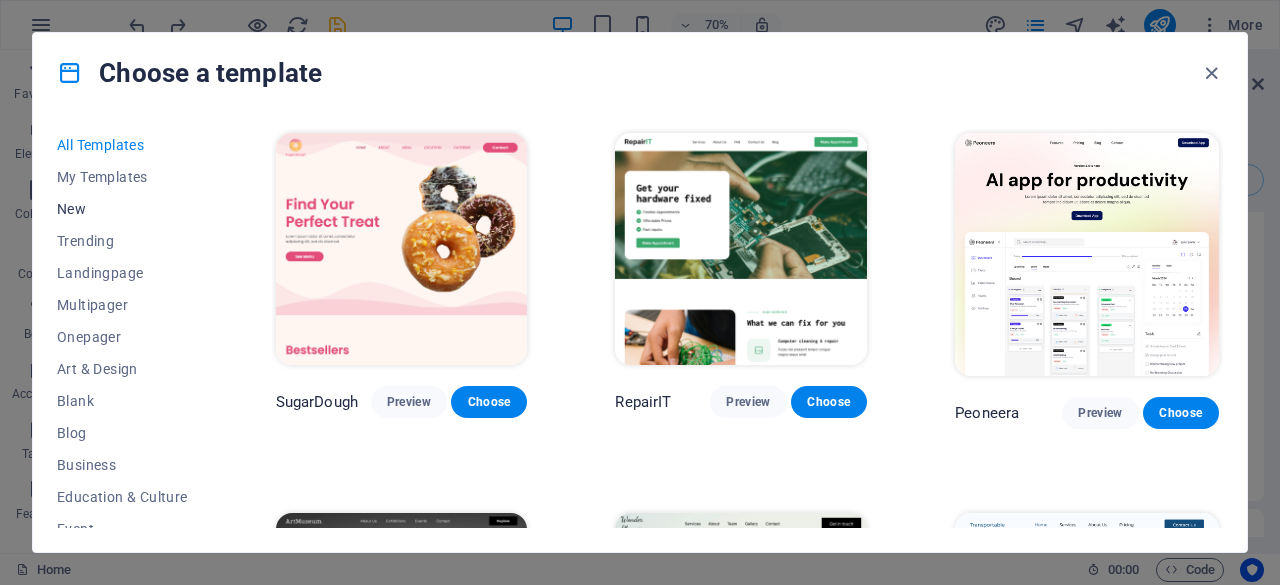 click on "New" at bounding box center (122, 209) 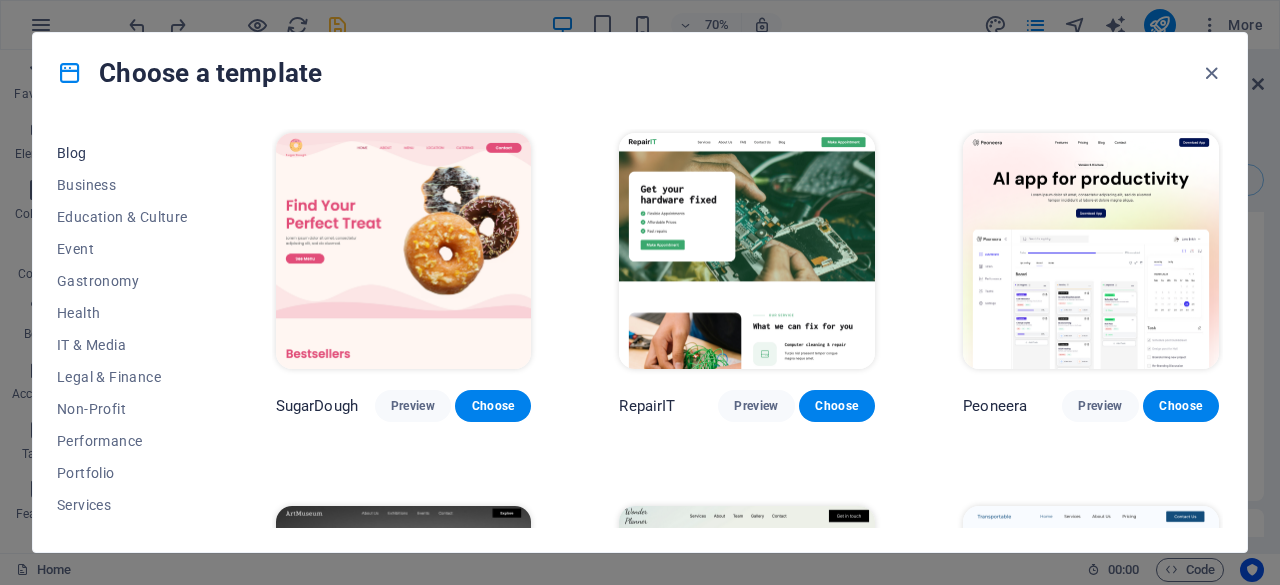 scroll, scrollTop: 400, scrollLeft: 0, axis: vertical 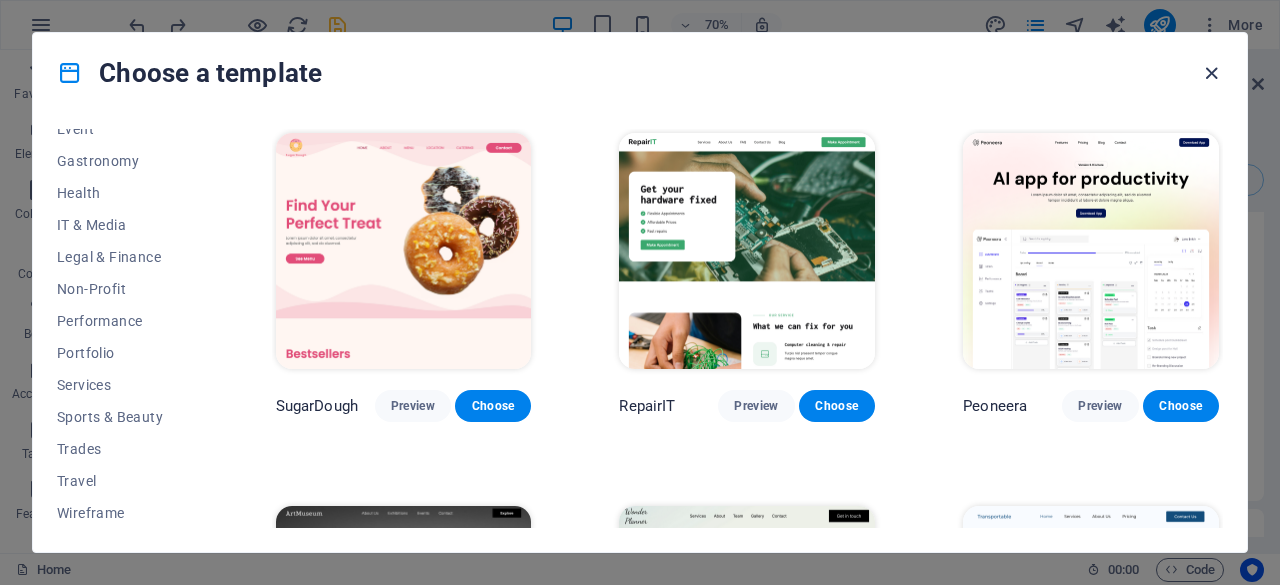click at bounding box center [1211, 73] 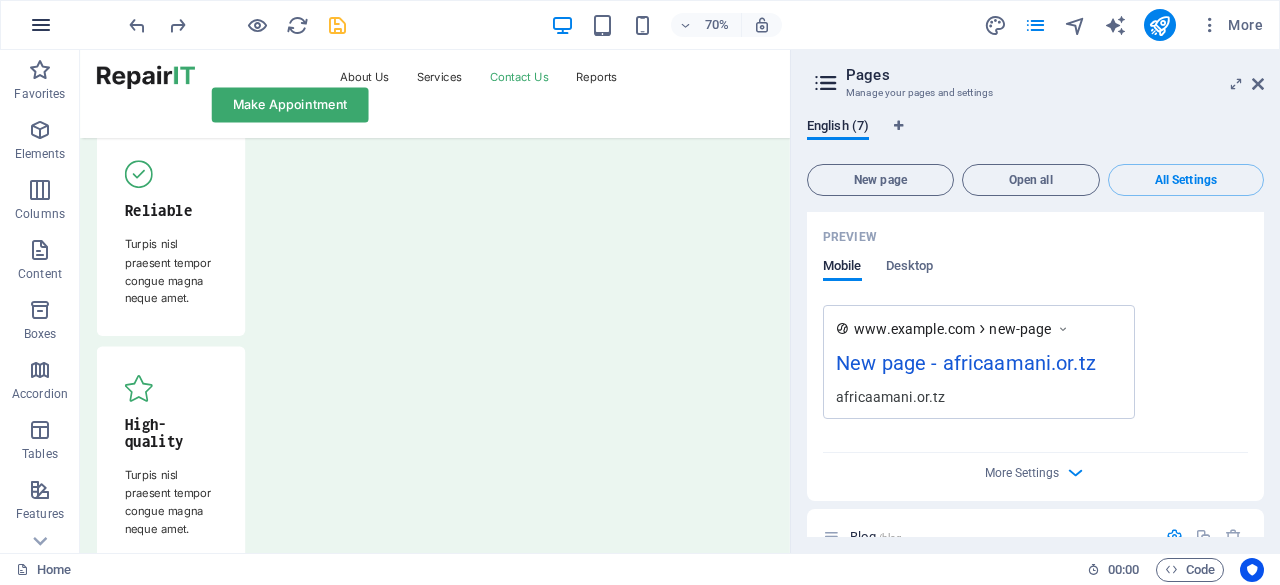 click at bounding box center (41, 25) 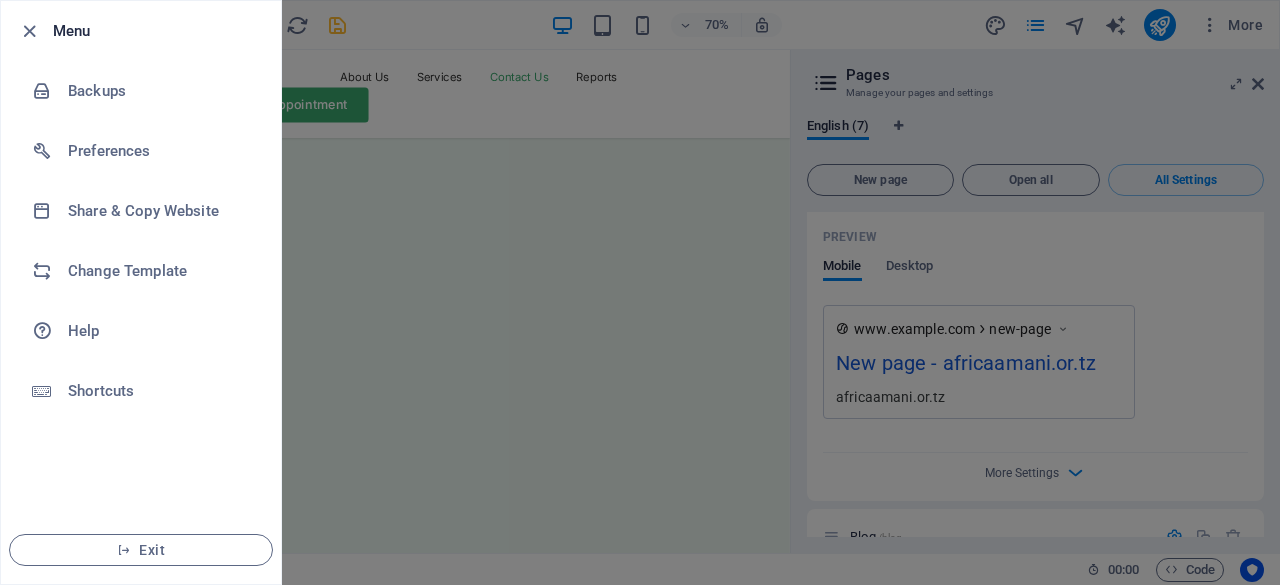 drag, startPoint x: 175, startPoint y: 544, endPoint x: 714, endPoint y: 142, distance: 672.4024 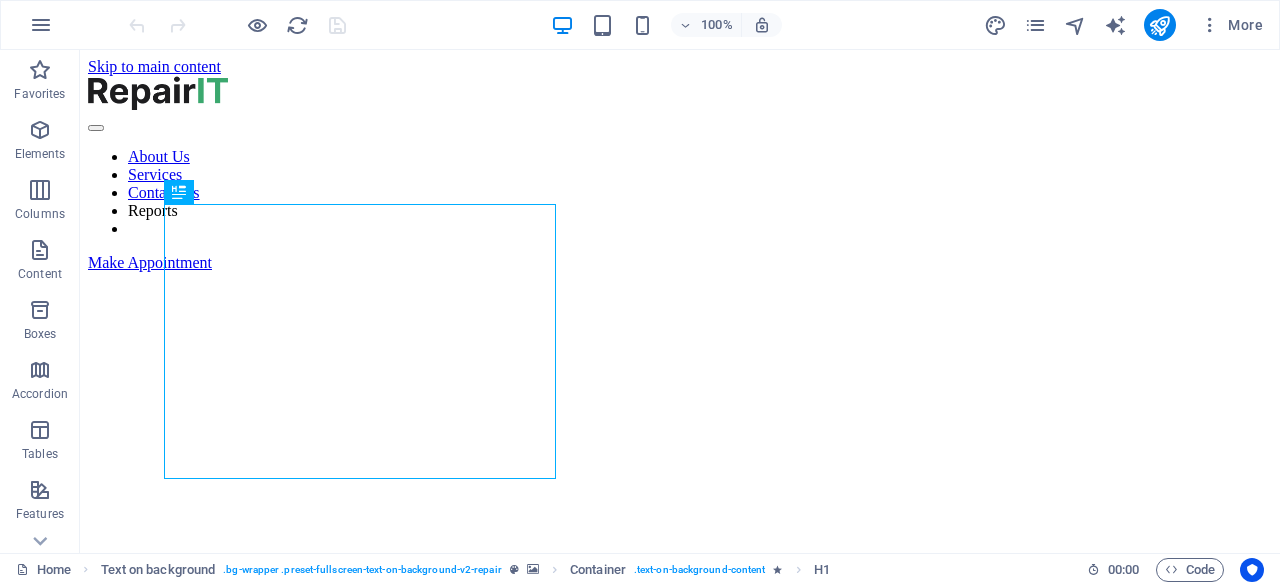 scroll, scrollTop: 0, scrollLeft: 0, axis: both 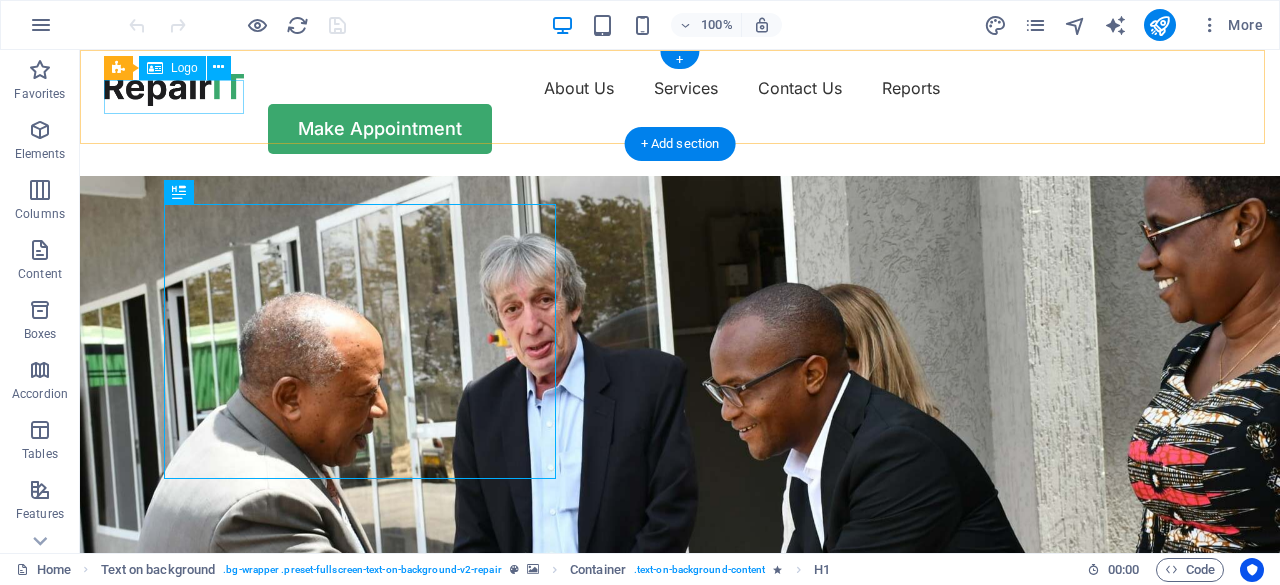 click at bounding box center (174, 89) 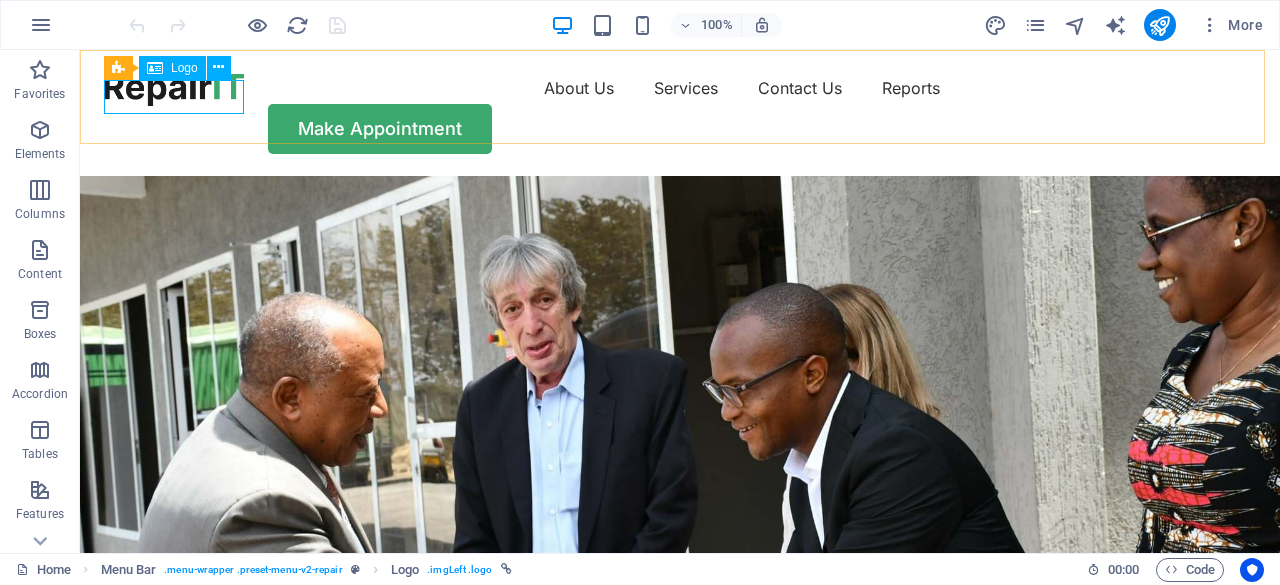 click on "Logo" at bounding box center [184, 68] 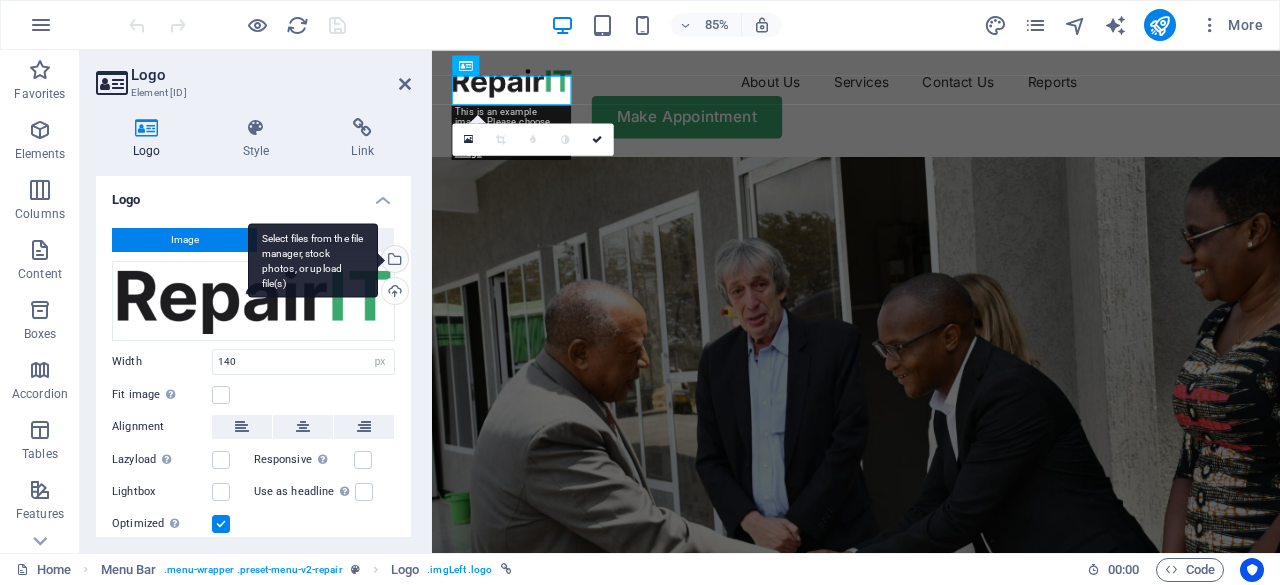 click on "Select files from the file manager, stock photos, or upload file(s)" at bounding box center [393, 261] 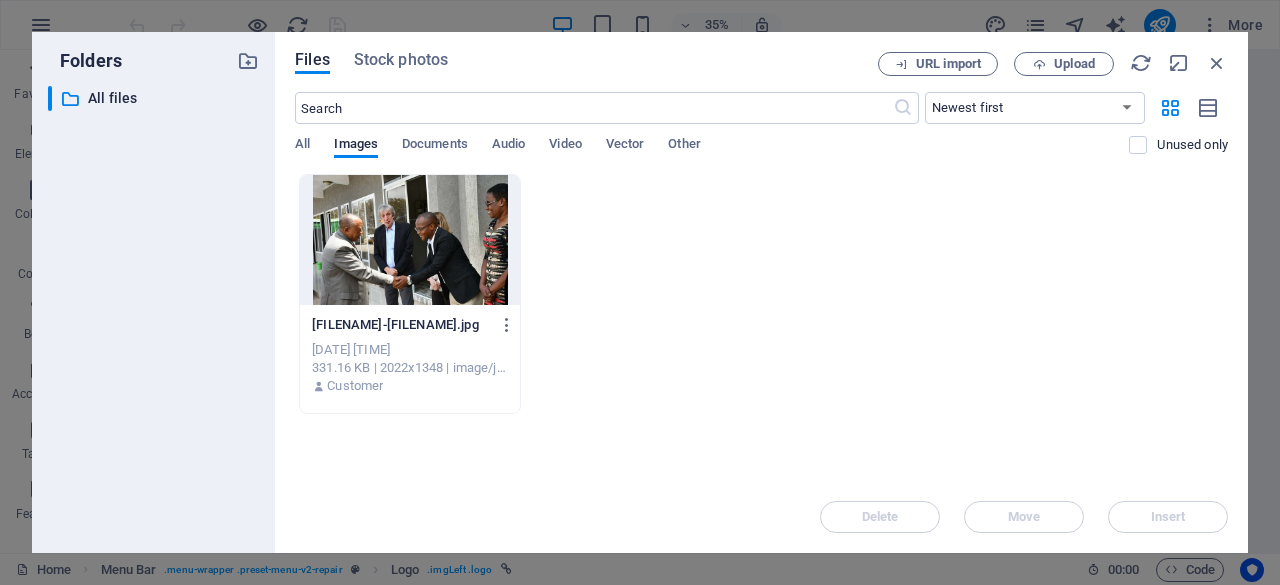 click on "hanang-126-2022x1348-Hik5bzpw4XsHDOsh1HNiLw.jpg hanang-126-2022x1348-Hik5bzpw4XsHDOsh1HNiLw.jpg Jul 15, 2025 8:07 AM 331.16 KB | 2022x1348 | image/jpeg Customer" at bounding box center [761, 294] 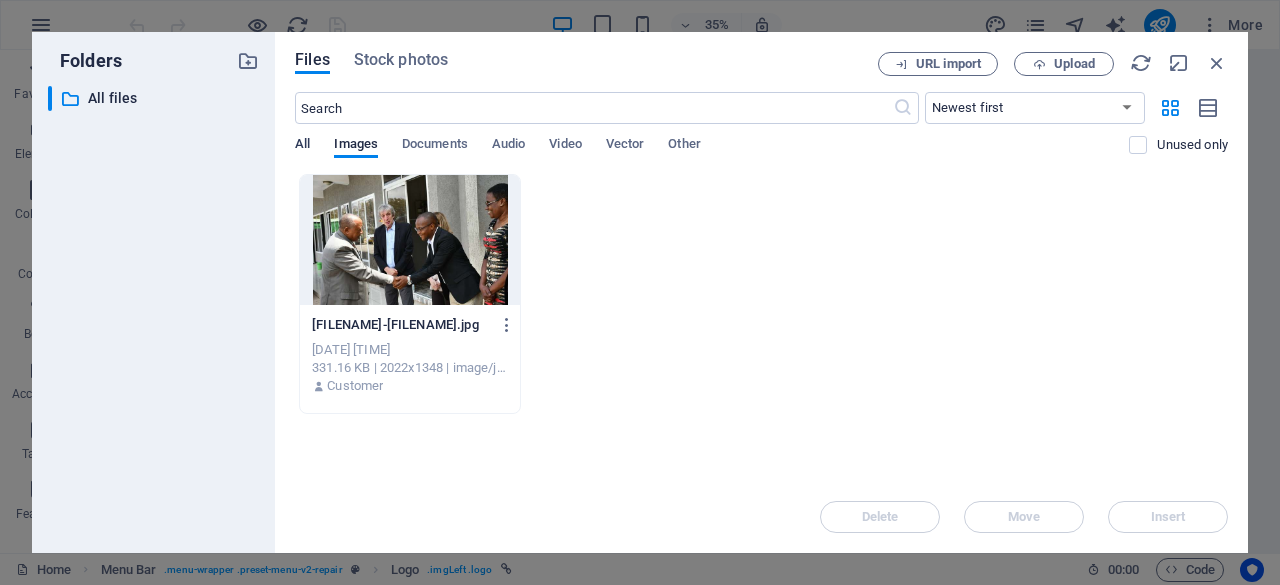 click on "All" at bounding box center [302, 146] 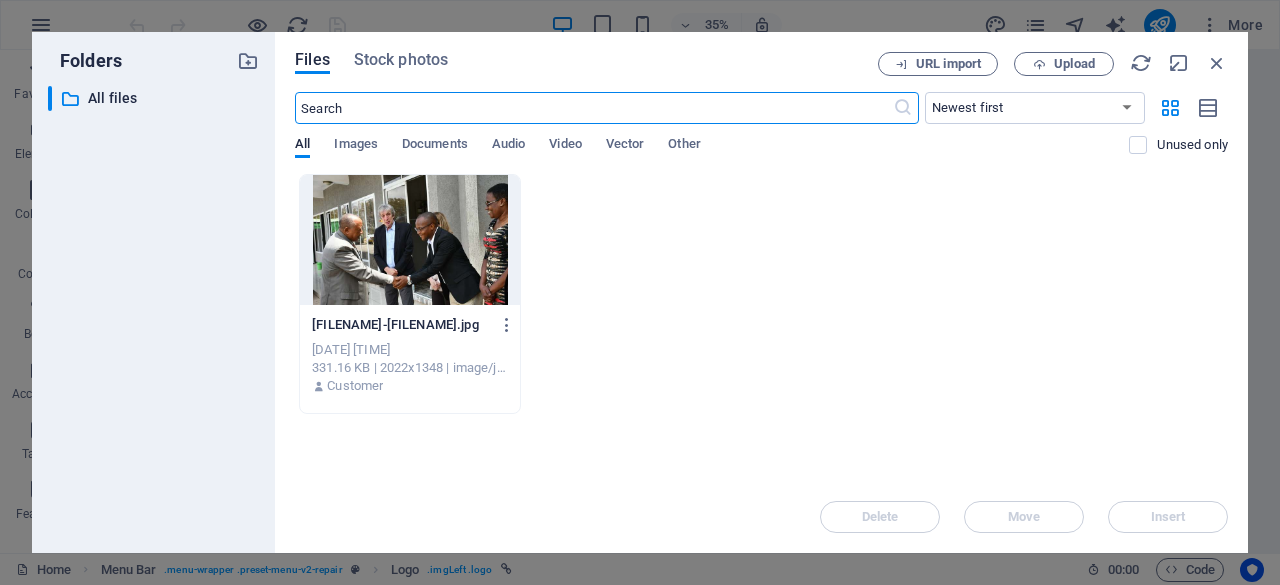 click at bounding box center (593, 108) 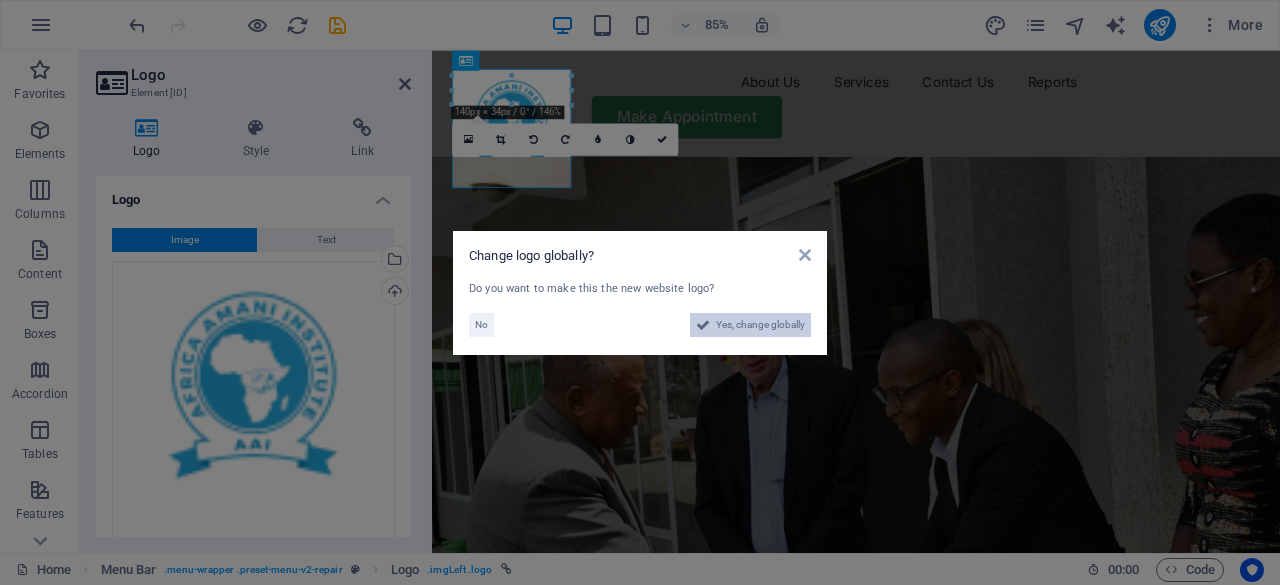 click on "Yes, change globally" at bounding box center [760, 325] 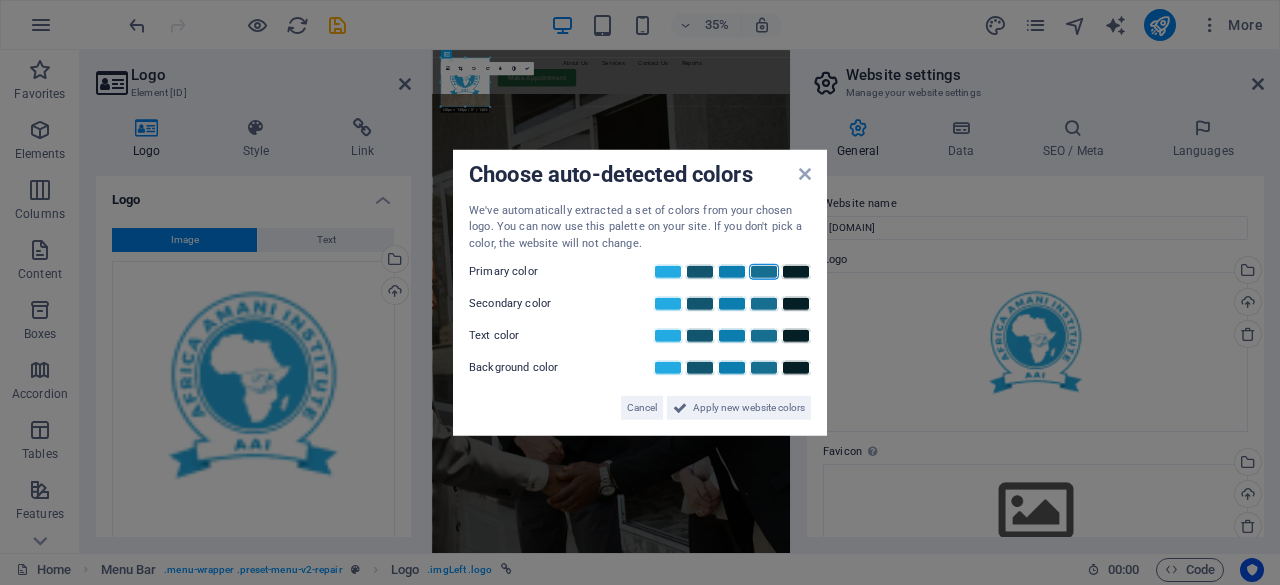 click at bounding box center [764, 272] 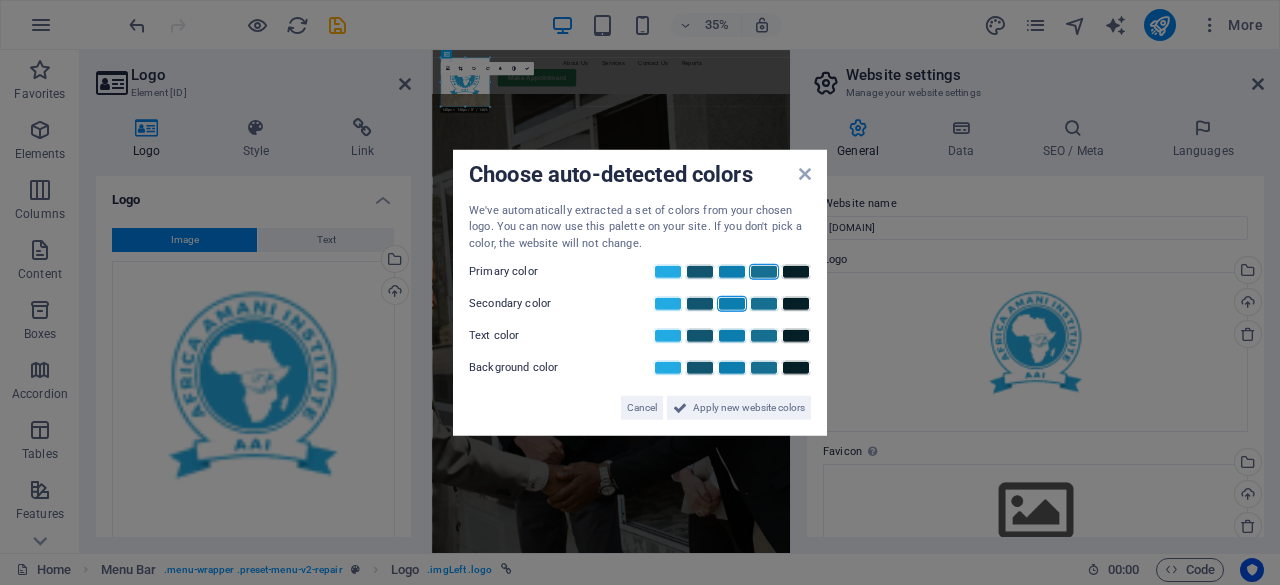 click at bounding box center [732, 304] 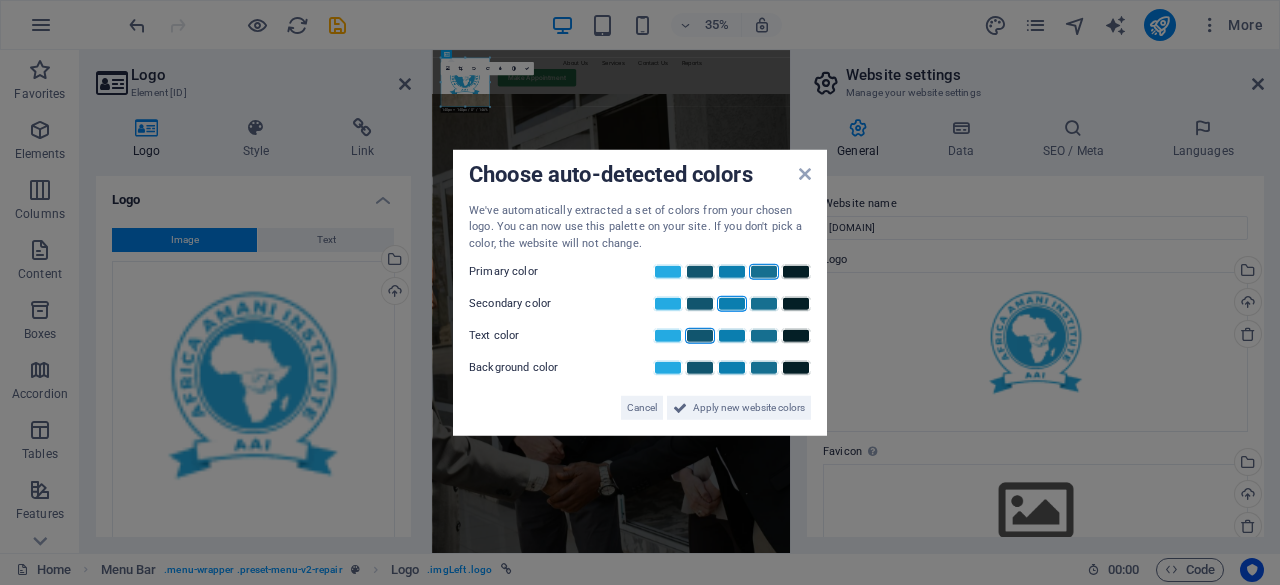 click at bounding box center (700, 336) 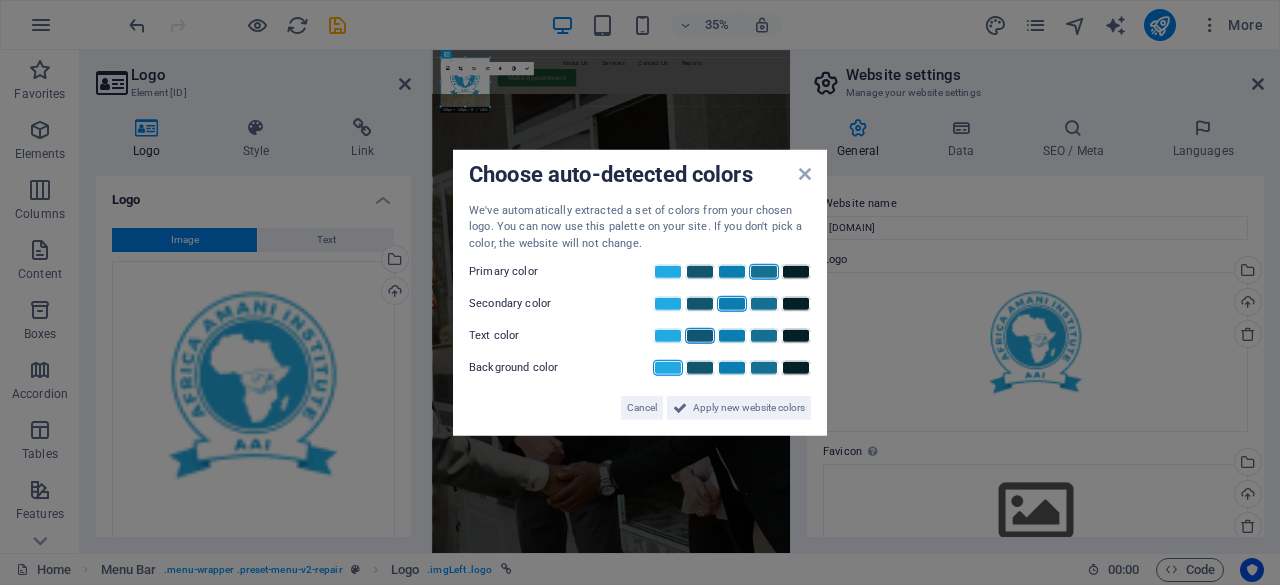 click at bounding box center [668, 368] 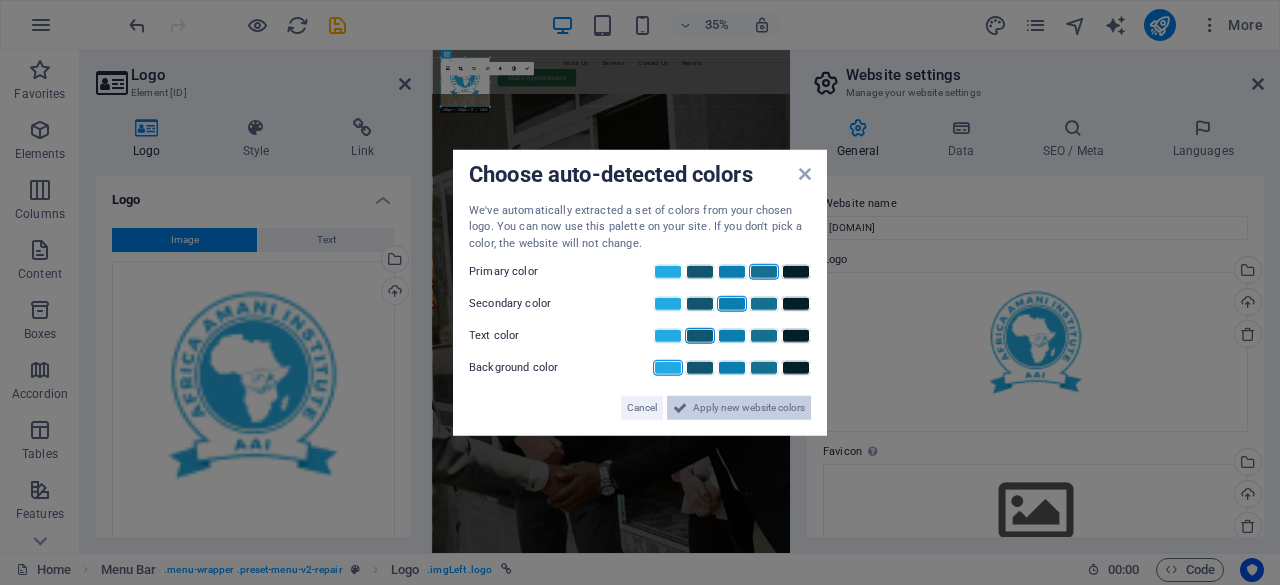 click on "Apply new website colors" at bounding box center (749, 408) 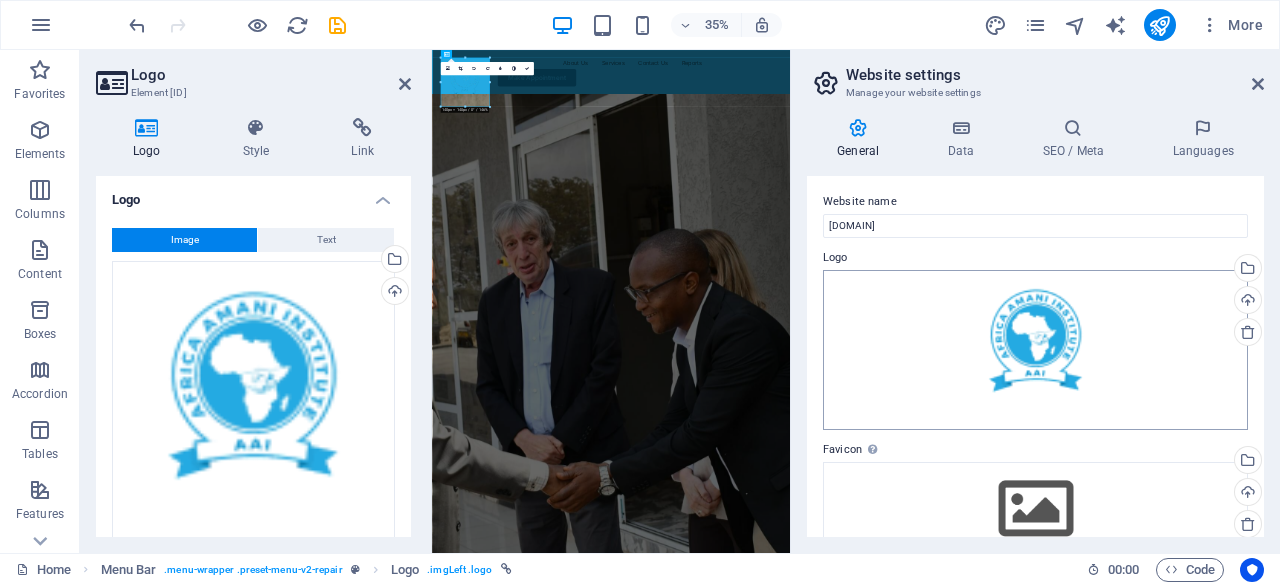 scroll, scrollTop: 0, scrollLeft: 0, axis: both 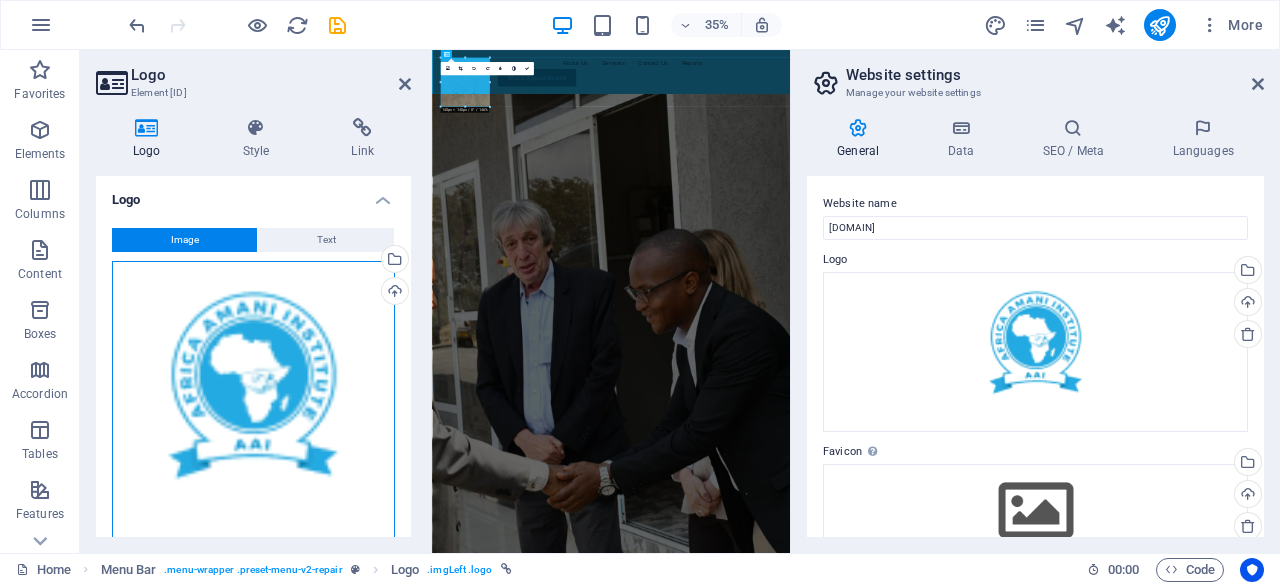 click on "Drag files here, click to choose files or select files from Files or our free stock photos & videos" at bounding box center (253, 402) 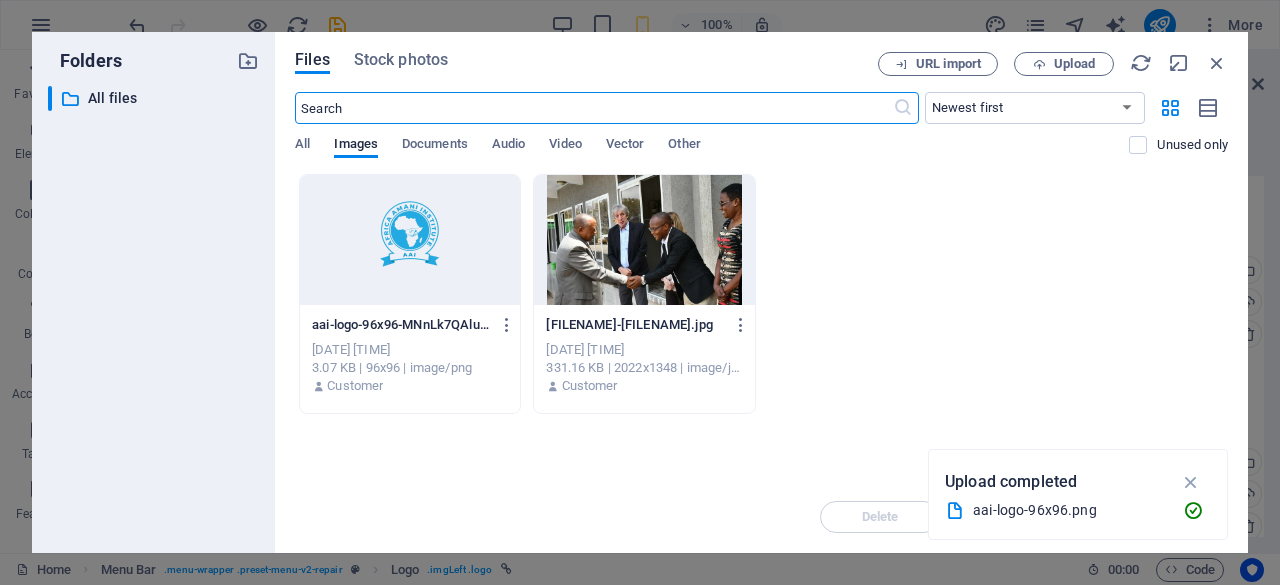 click at bounding box center [410, 240] 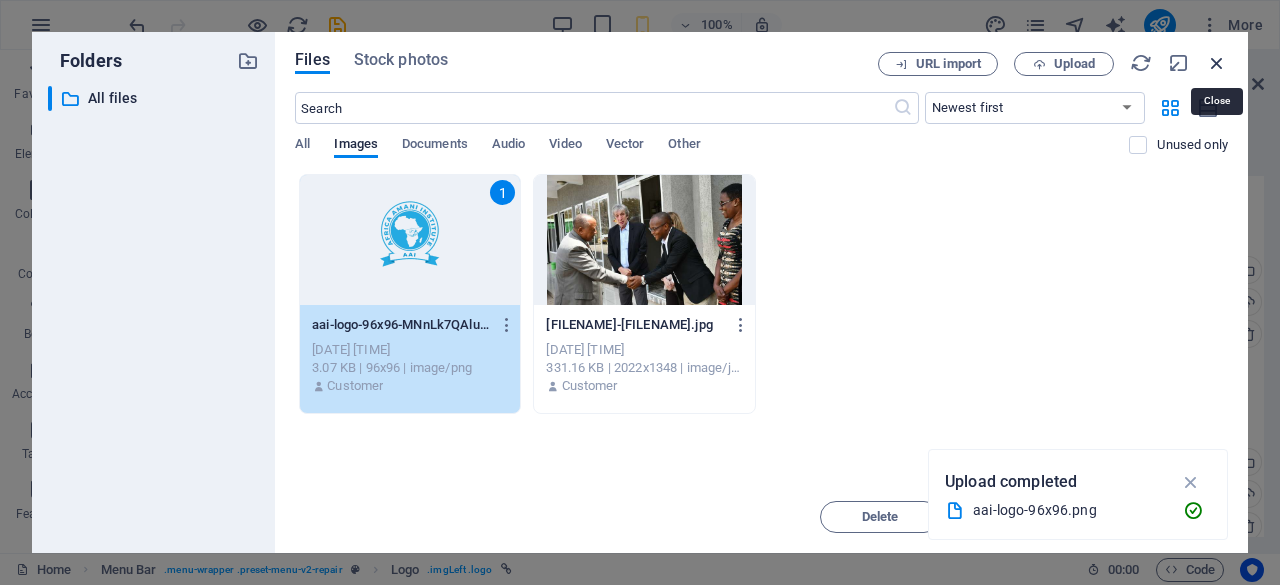 click at bounding box center [1217, 63] 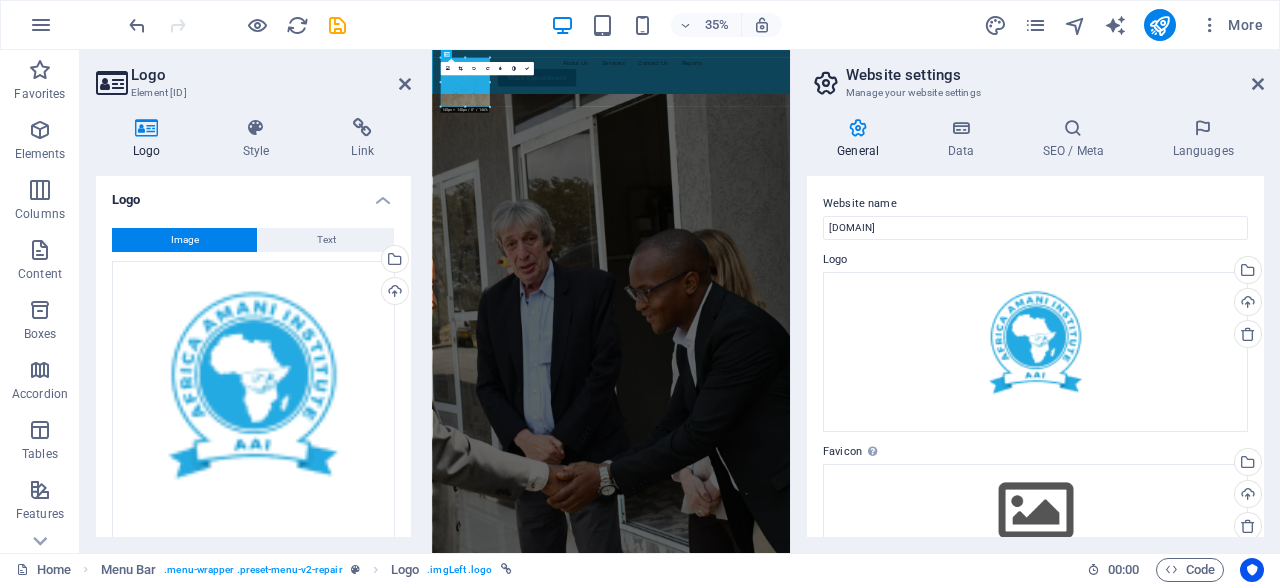 click on "Website settings Manage your website settings  General  Data  SEO / Meta  Languages Website name africaamani.or.tz Logo Drag files here, click to choose files or select files from Files or our free stock photos & videos Select files from the file manager, stock photos, or upload file(s) Upload Favicon Set the favicon of your website here. A favicon is a small icon shown in the browser tab next to your website title. It helps visitors identify your website. Drag files here, click to choose files or select files from Files or our free stock photos & videos Select files from the file manager, stock photos, or upload file(s) Upload Preview Image (Open Graph) This image will be shown when the website is shared on social networks Drag files here, click to choose files or select files from Files or our free stock photos & videos Select files from the file manager, stock photos, or upload file(s) Upload Contact data for this website. This can be used everywhere on the website and will update automatically. Company AI" at bounding box center (1035, 301) 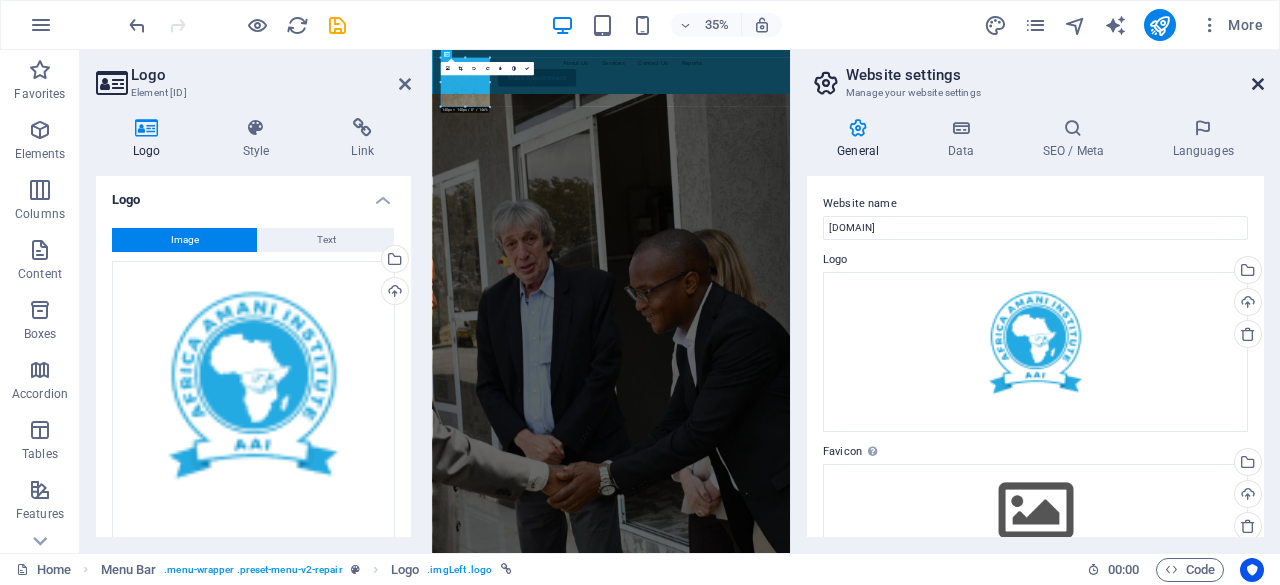 click at bounding box center (1258, 84) 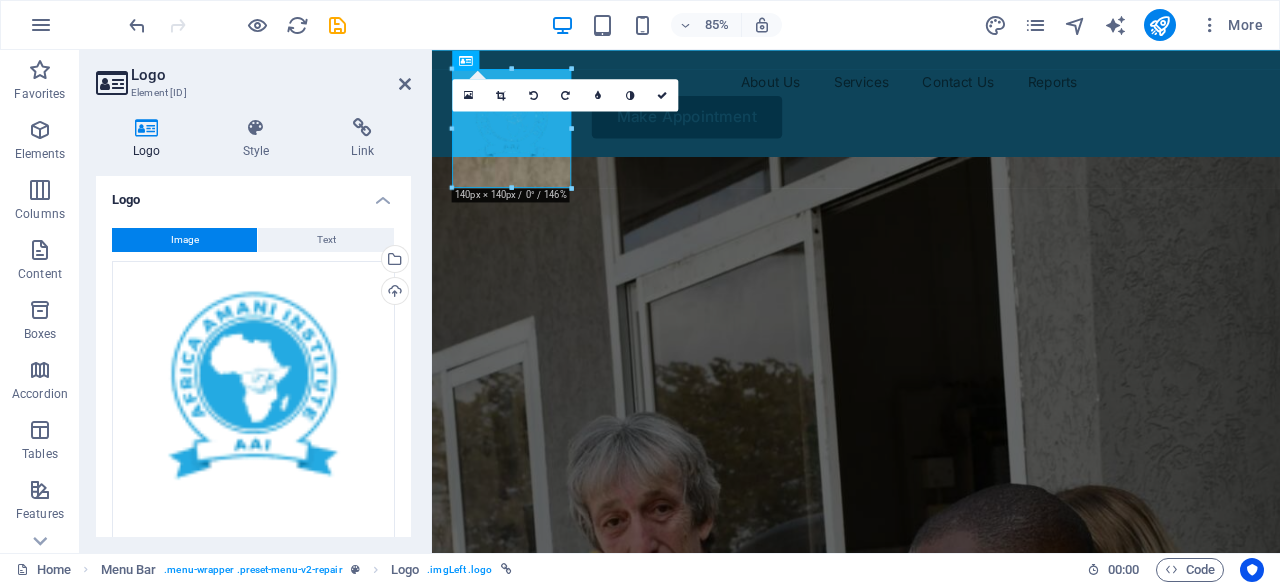 click at bounding box center [931, 855] 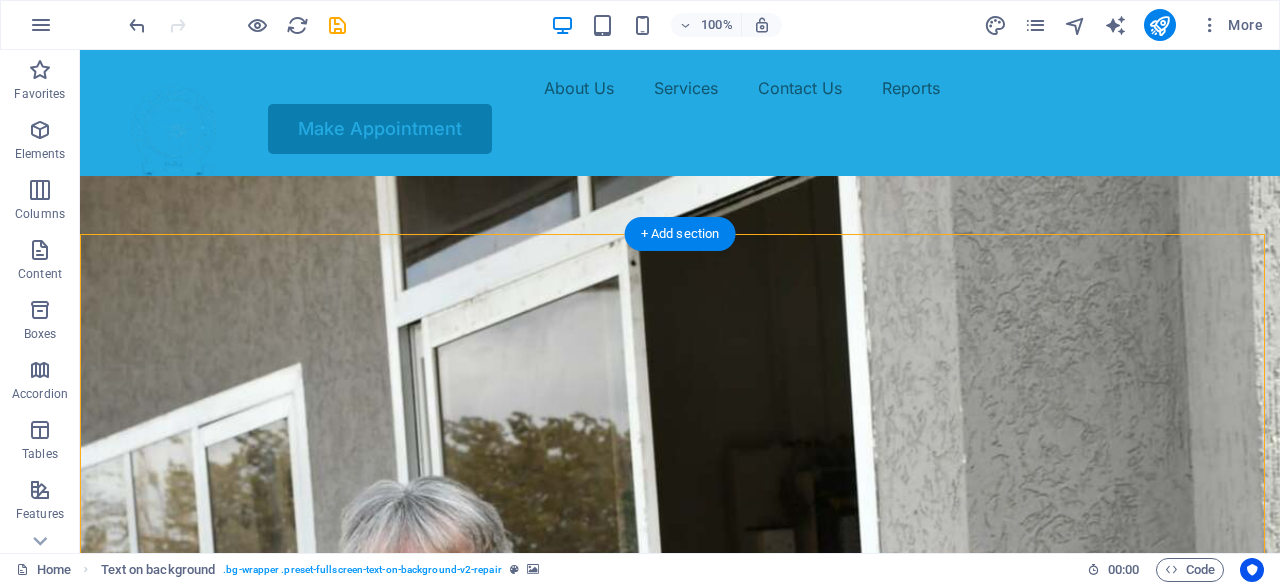click at bounding box center (680, 855) 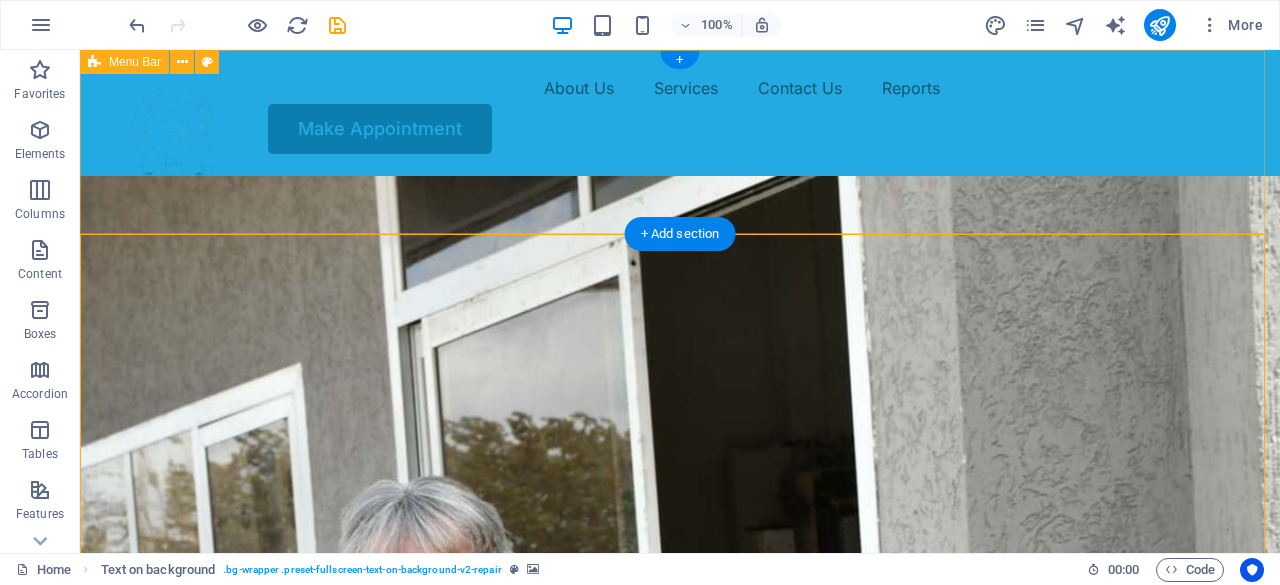 click on "About Us Services Contact Us Reports Make Appointment" at bounding box center (680, 113) 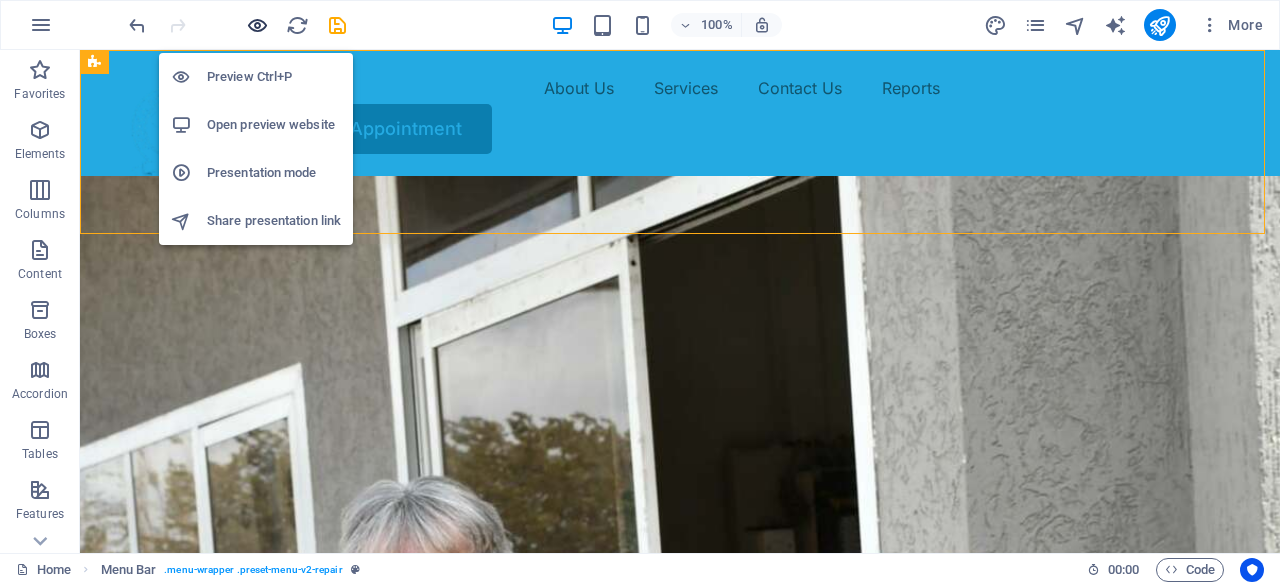 click at bounding box center (257, 25) 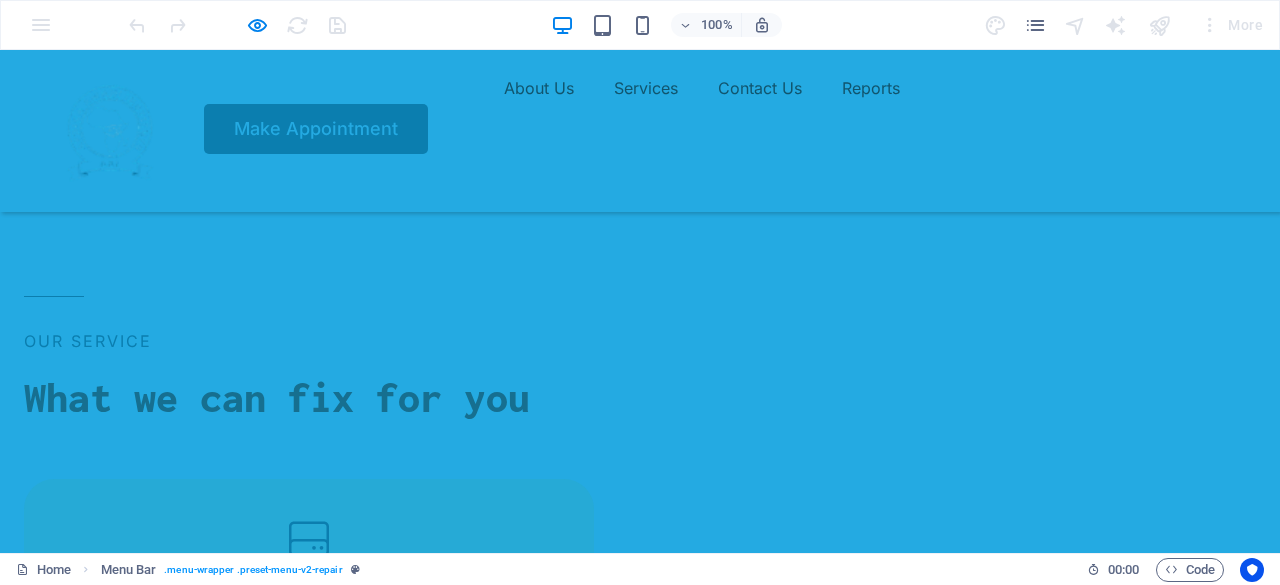 scroll, scrollTop: 2000, scrollLeft: 0, axis: vertical 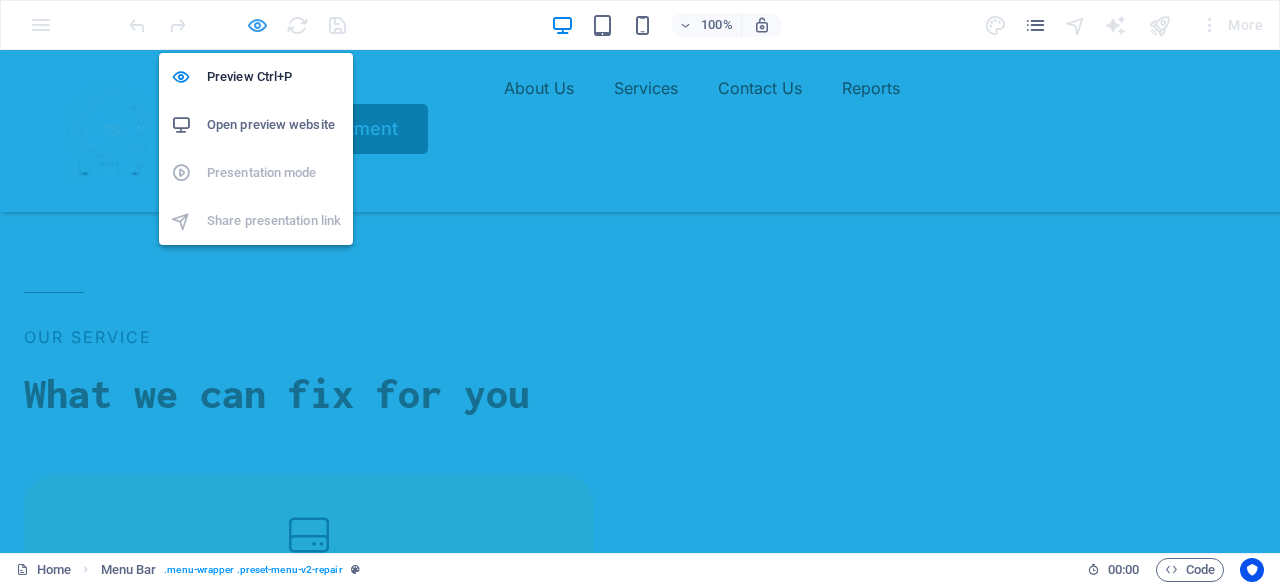 click at bounding box center (257, 25) 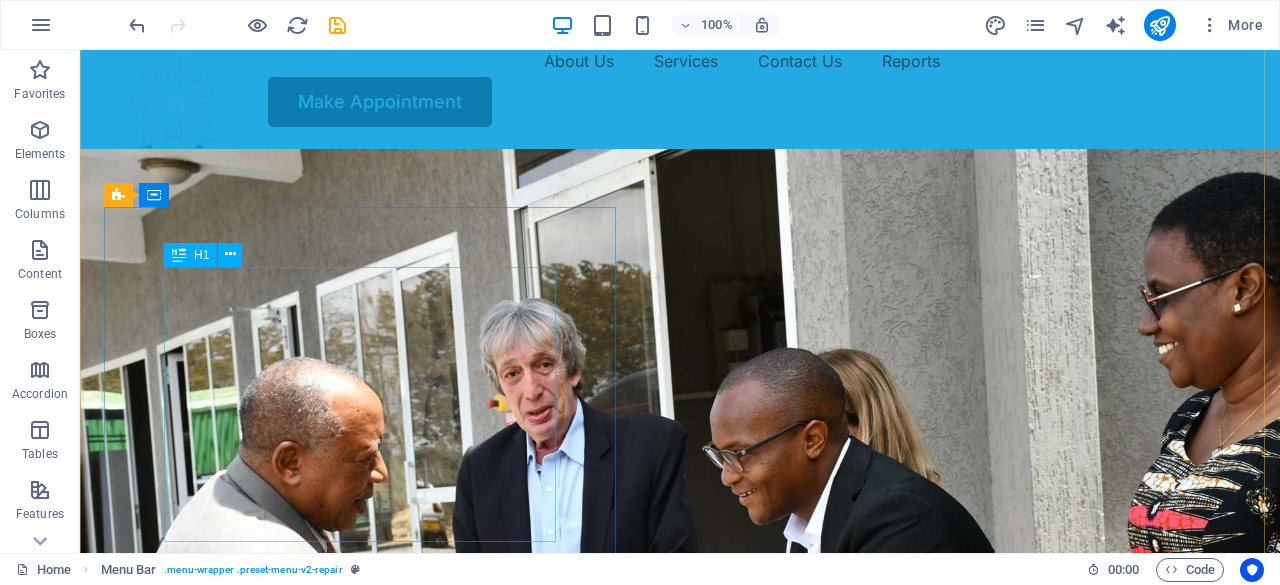 scroll, scrollTop: 0, scrollLeft: 0, axis: both 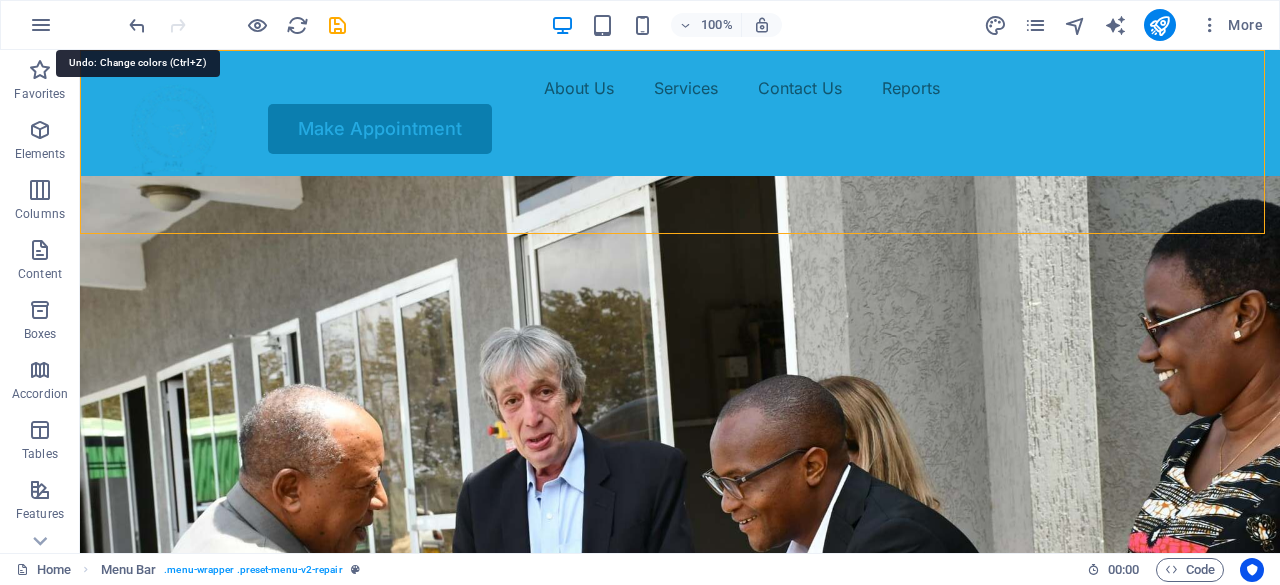 click at bounding box center [137, 25] 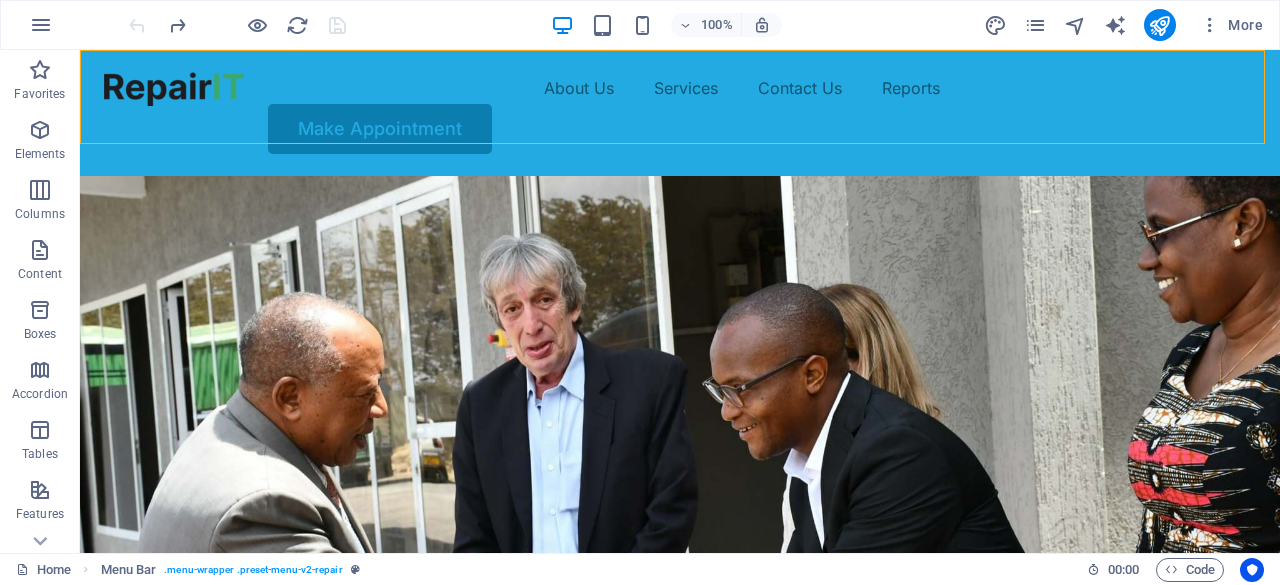click at bounding box center (237, 25) 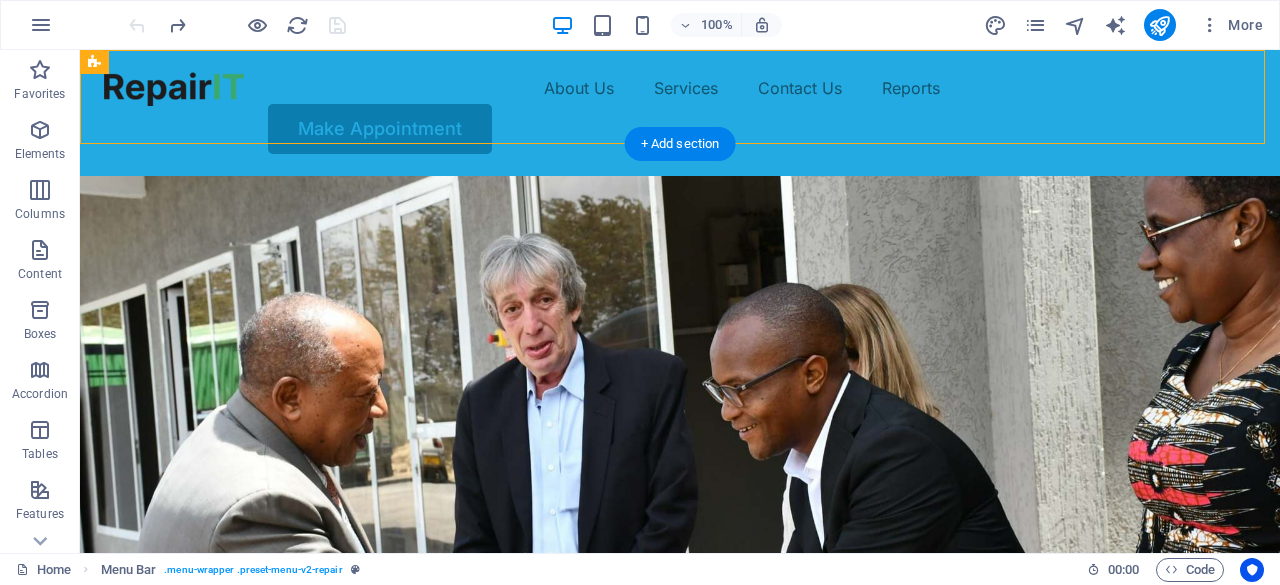 click at bounding box center [680, 456] 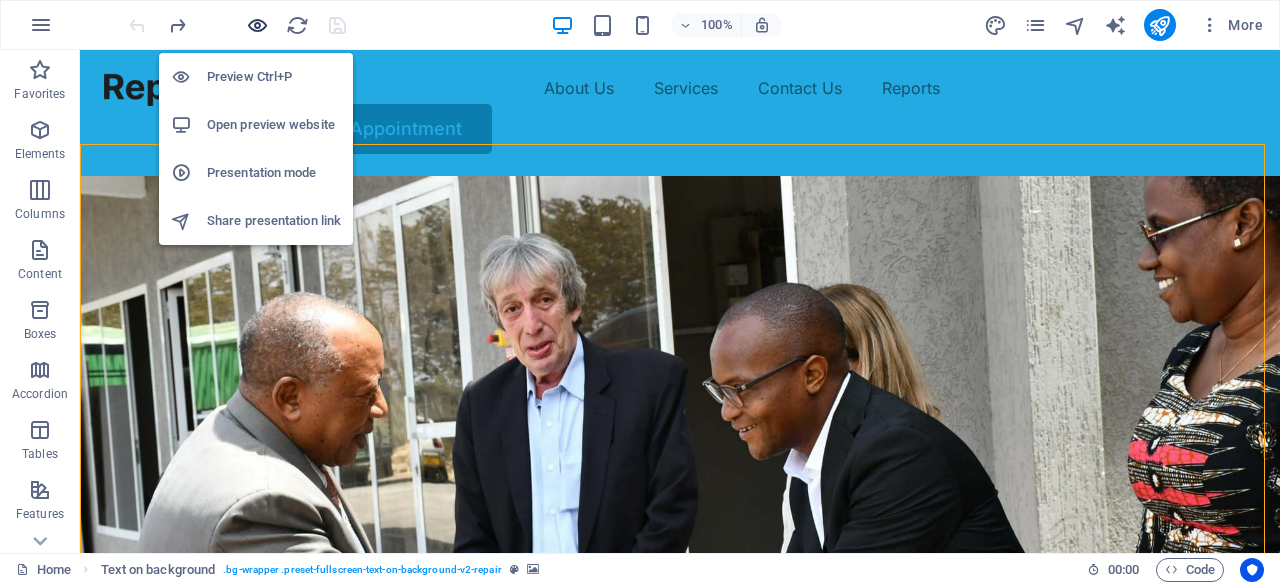 click at bounding box center (257, 25) 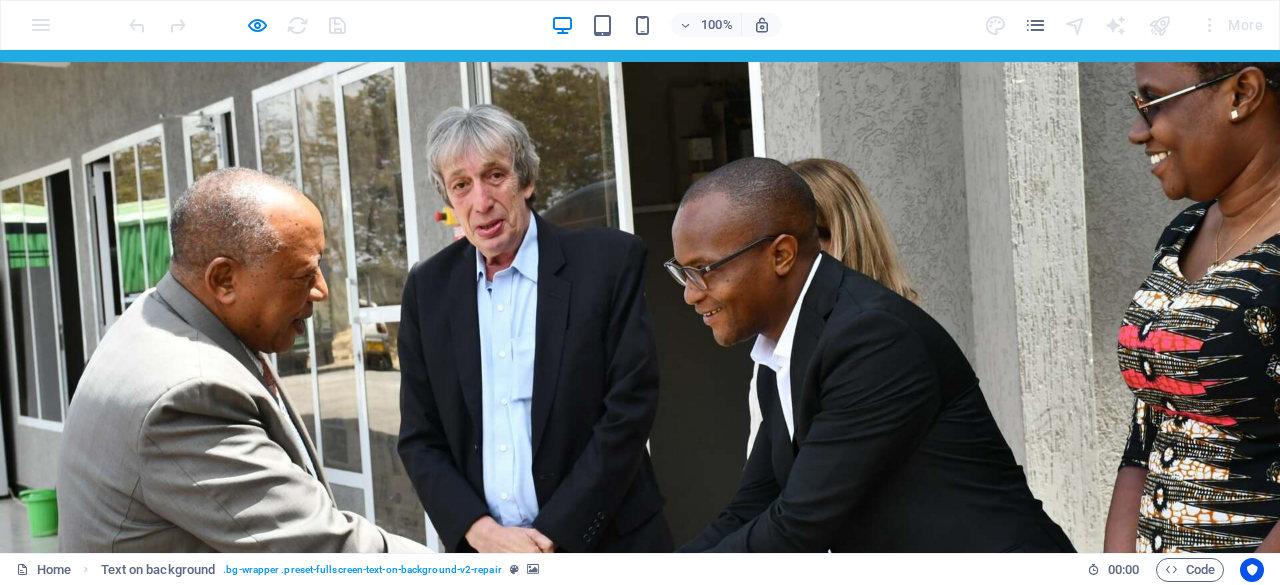 scroll, scrollTop: 0, scrollLeft: 0, axis: both 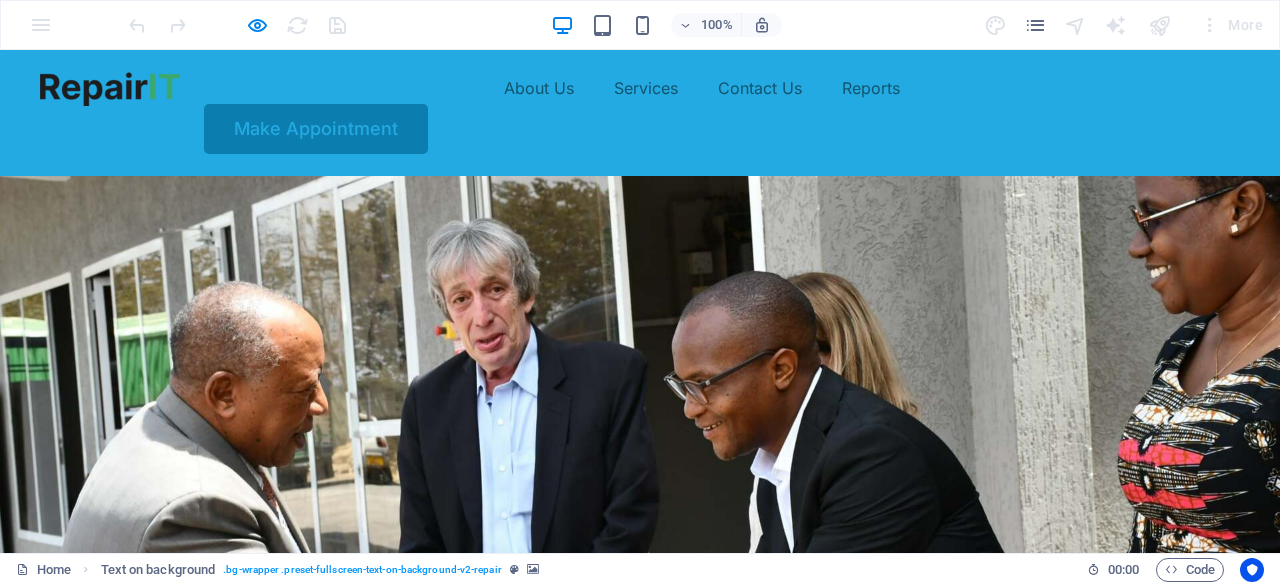 click at bounding box center [237, 25] 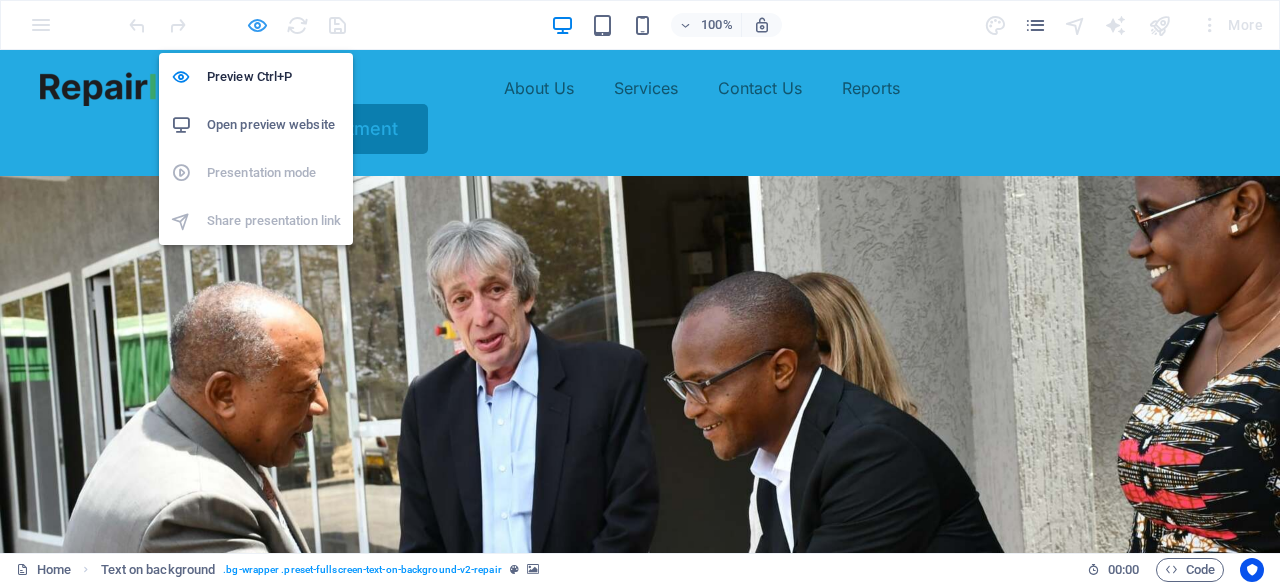 click at bounding box center [257, 25] 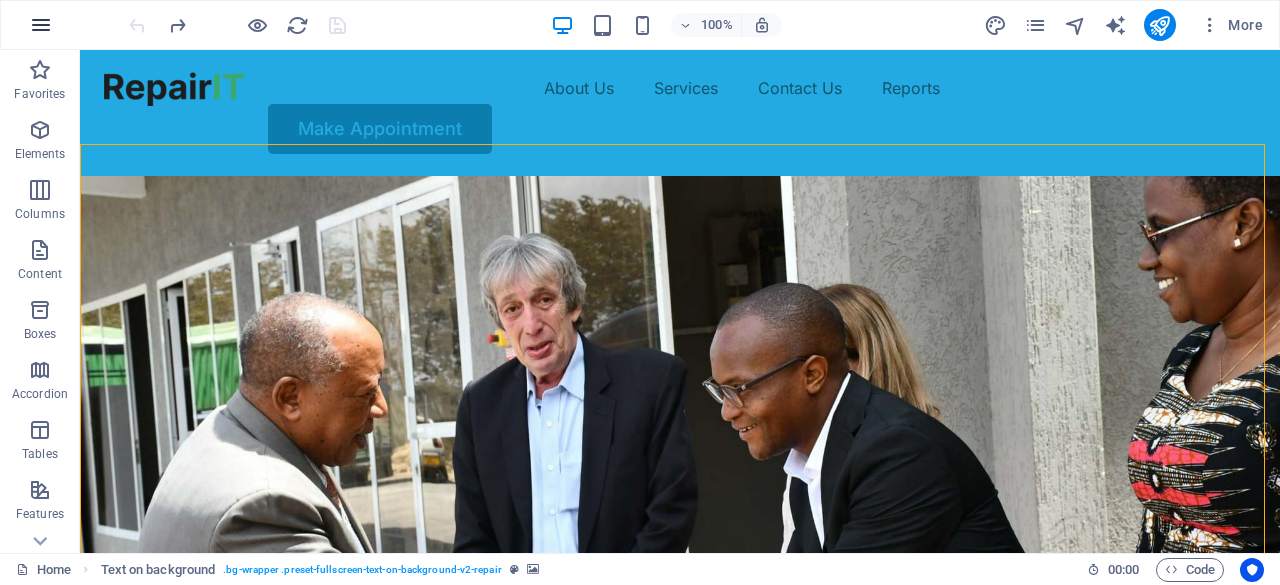click at bounding box center (41, 25) 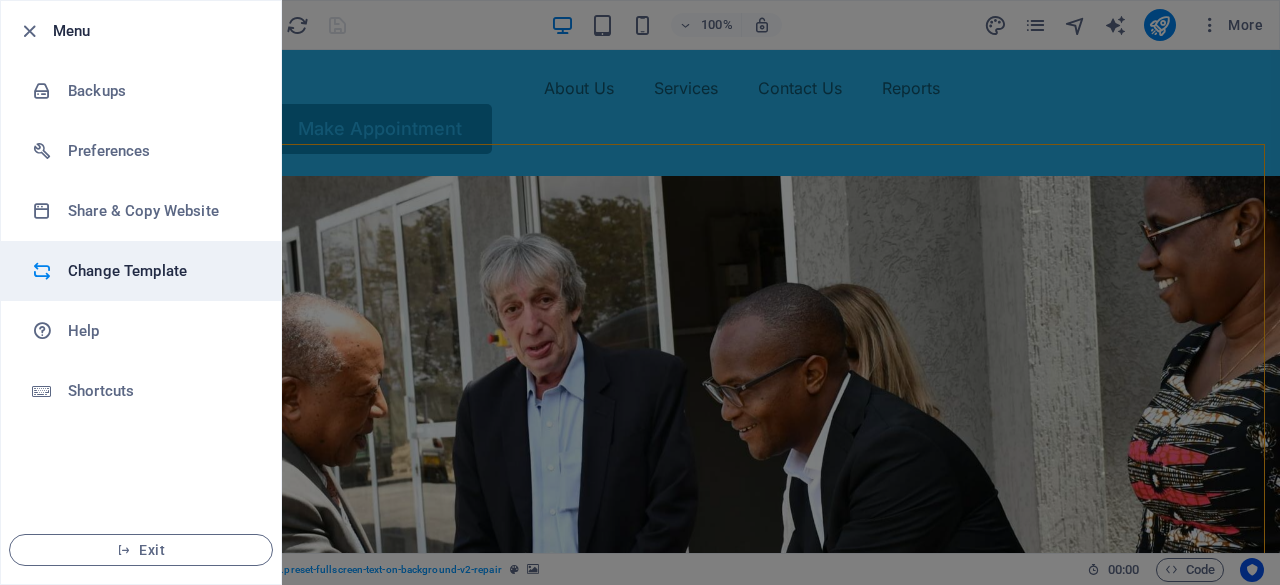 click on "Change Template" at bounding box center (160, 271) 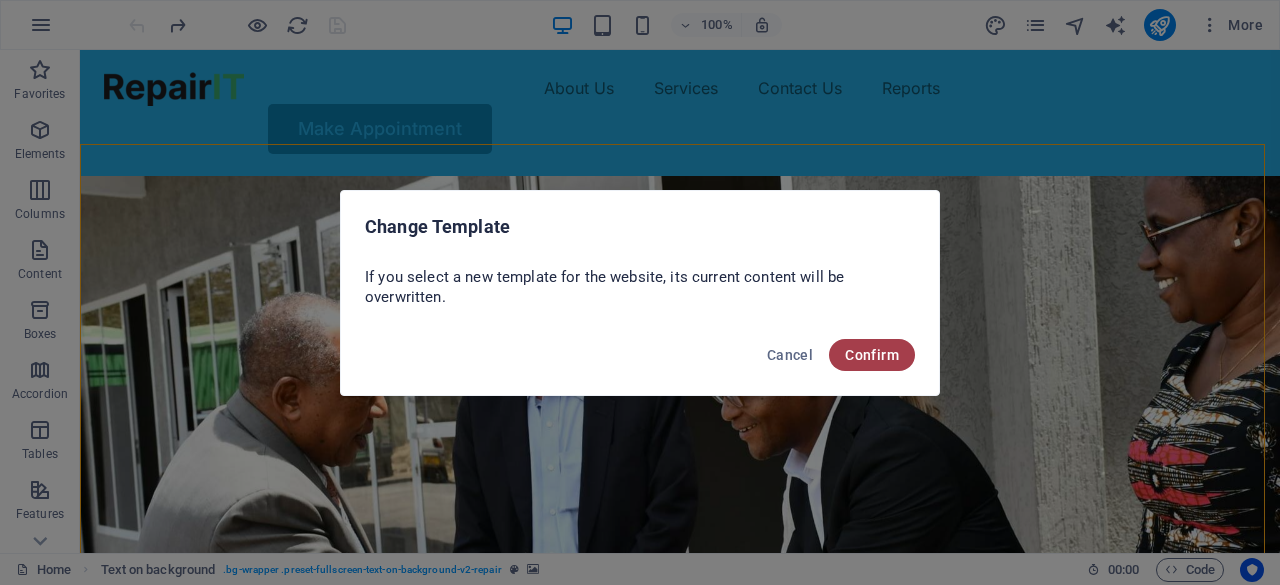 click on "Confirm" at bounding box center [872, 355] 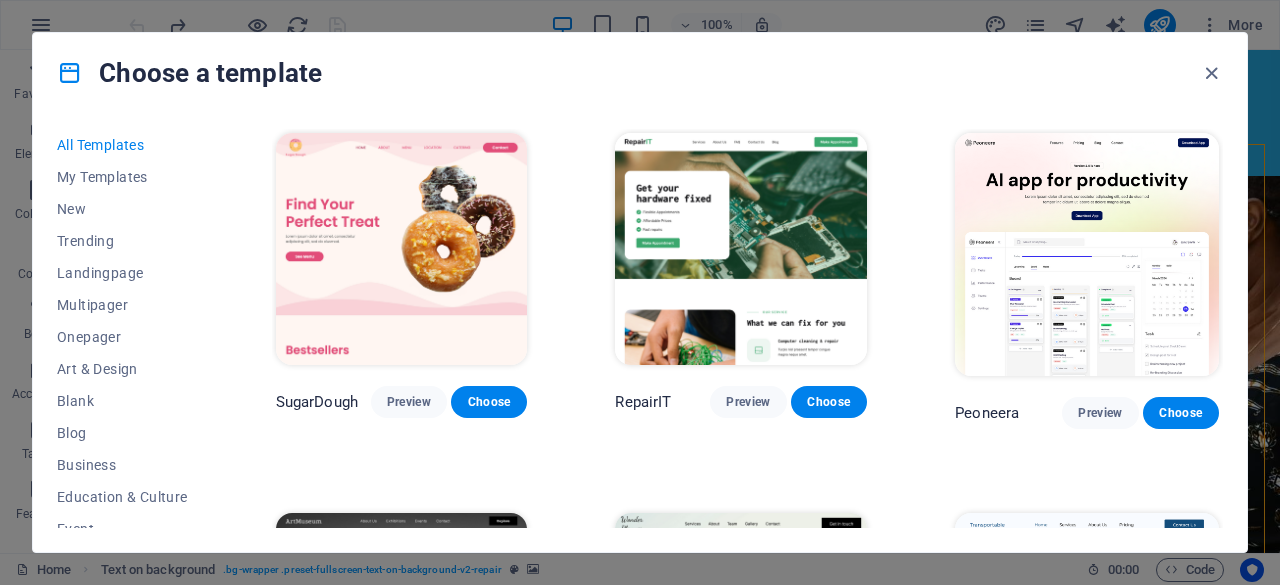 click at bounding box center (741, 249) 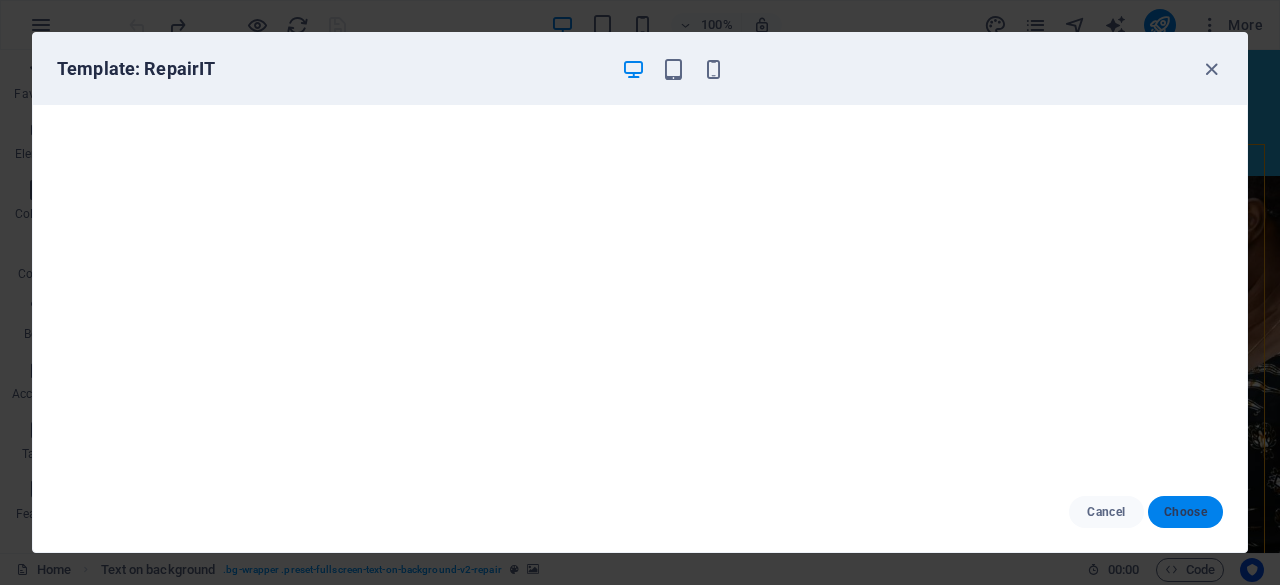 click on "Choose" at bounding box center (1185, 512) 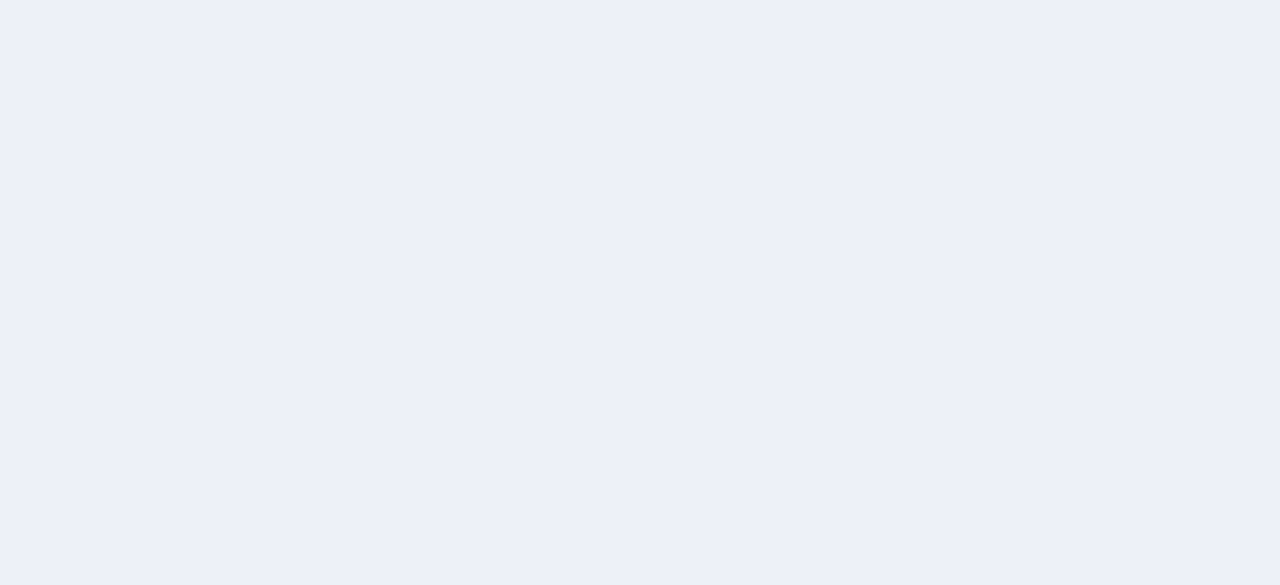 scroll, scrollTop: 0, scrollLeft: 0, axis: both 